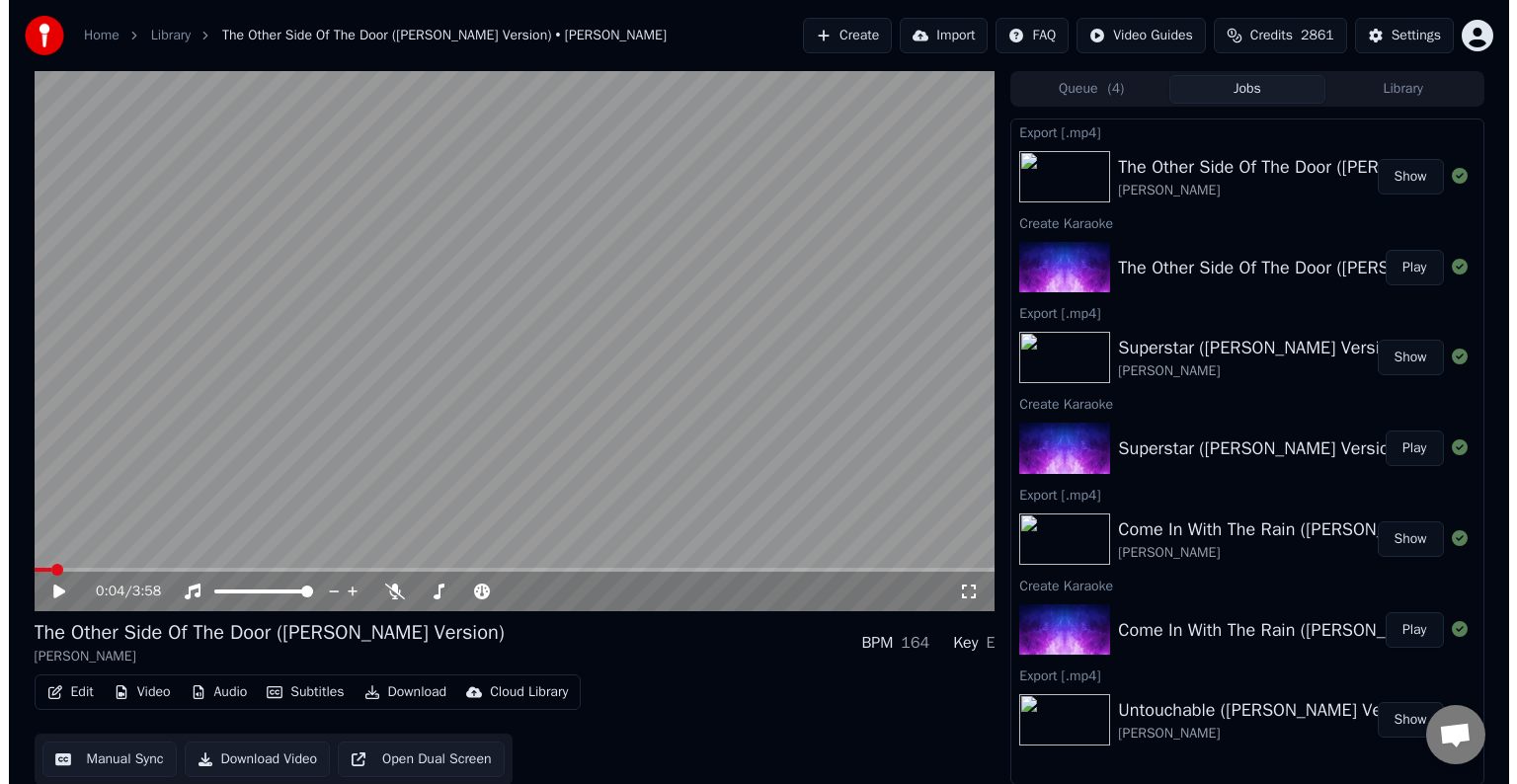 scroll, scrollTop: 0, scrollLeft: 0, axis: both 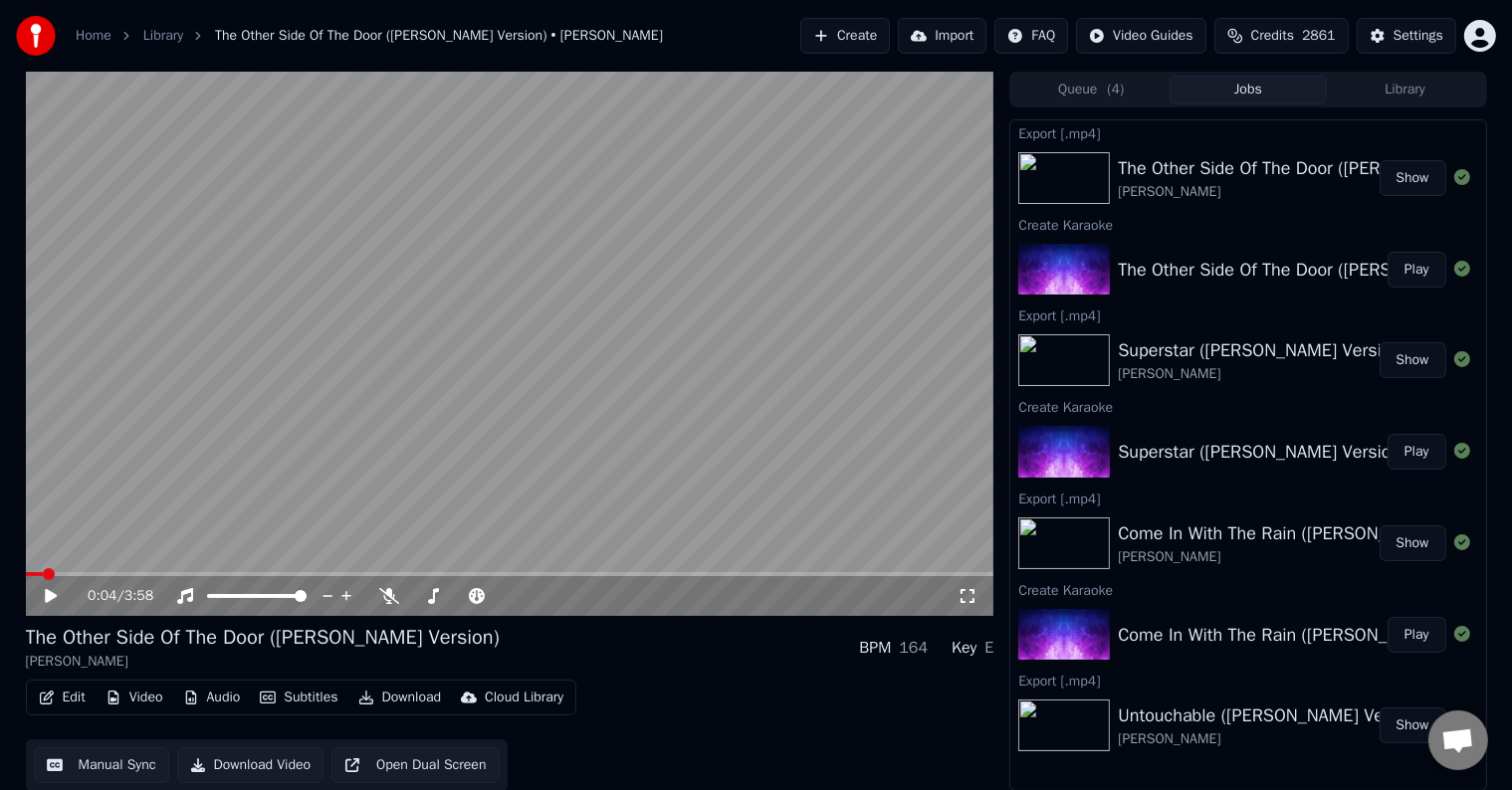 click on "Create" at bounding box center (845, 36) 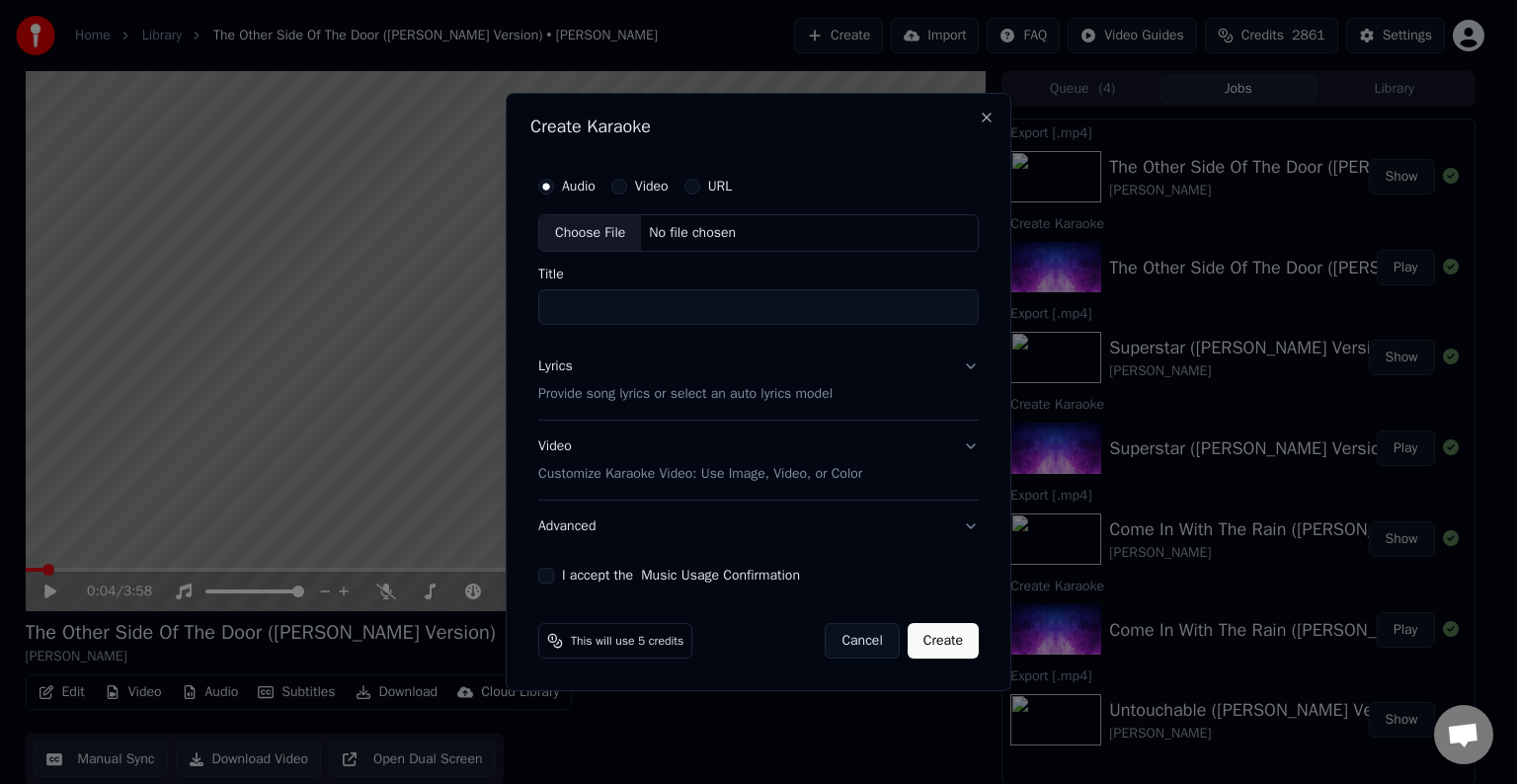 click on "Choose File" at bounding box center [590, 233] 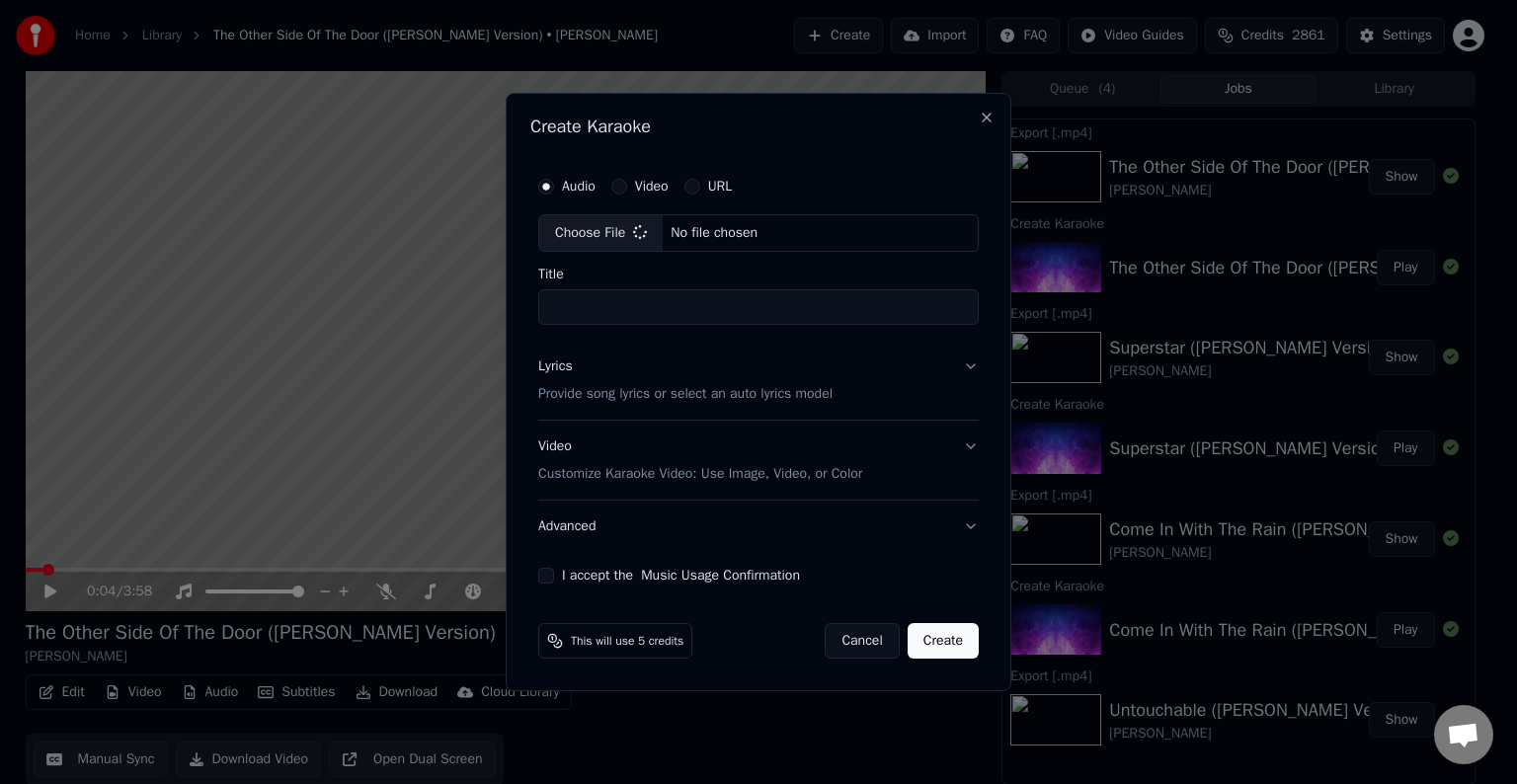 type on "**********" 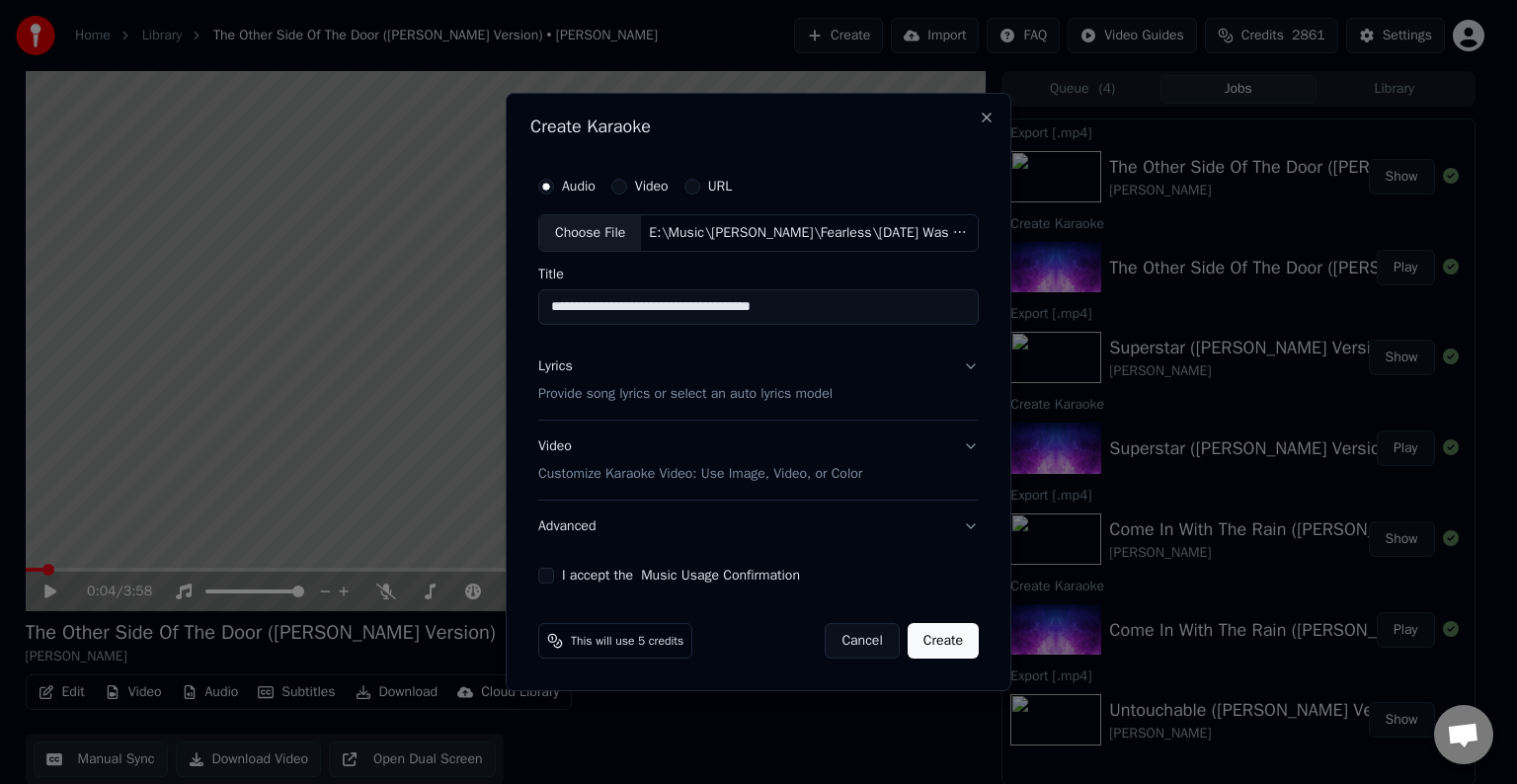 click on "Lyrics Provide song lyrics or select an auto lyrics model" at bounding box center [758, 380] 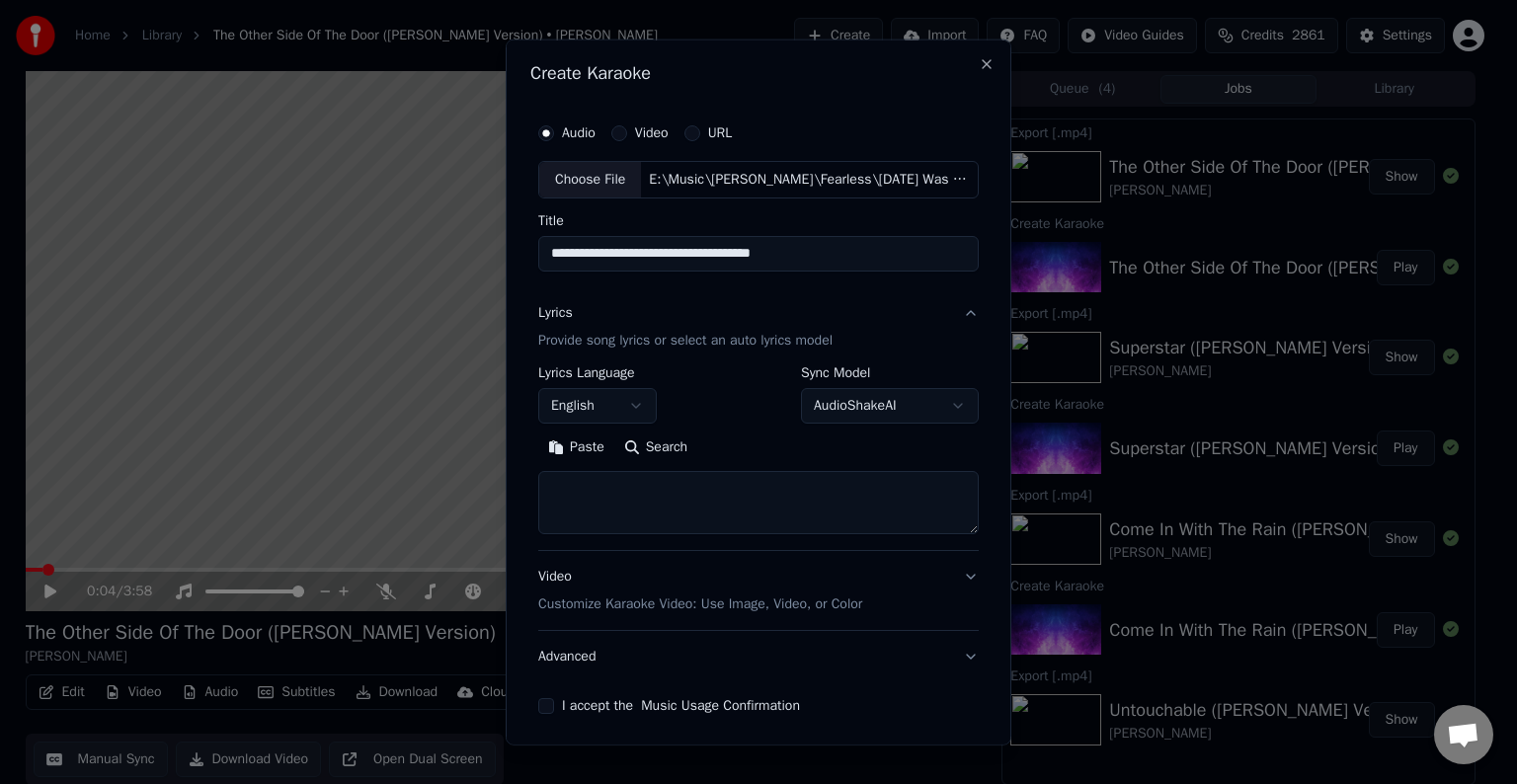 type 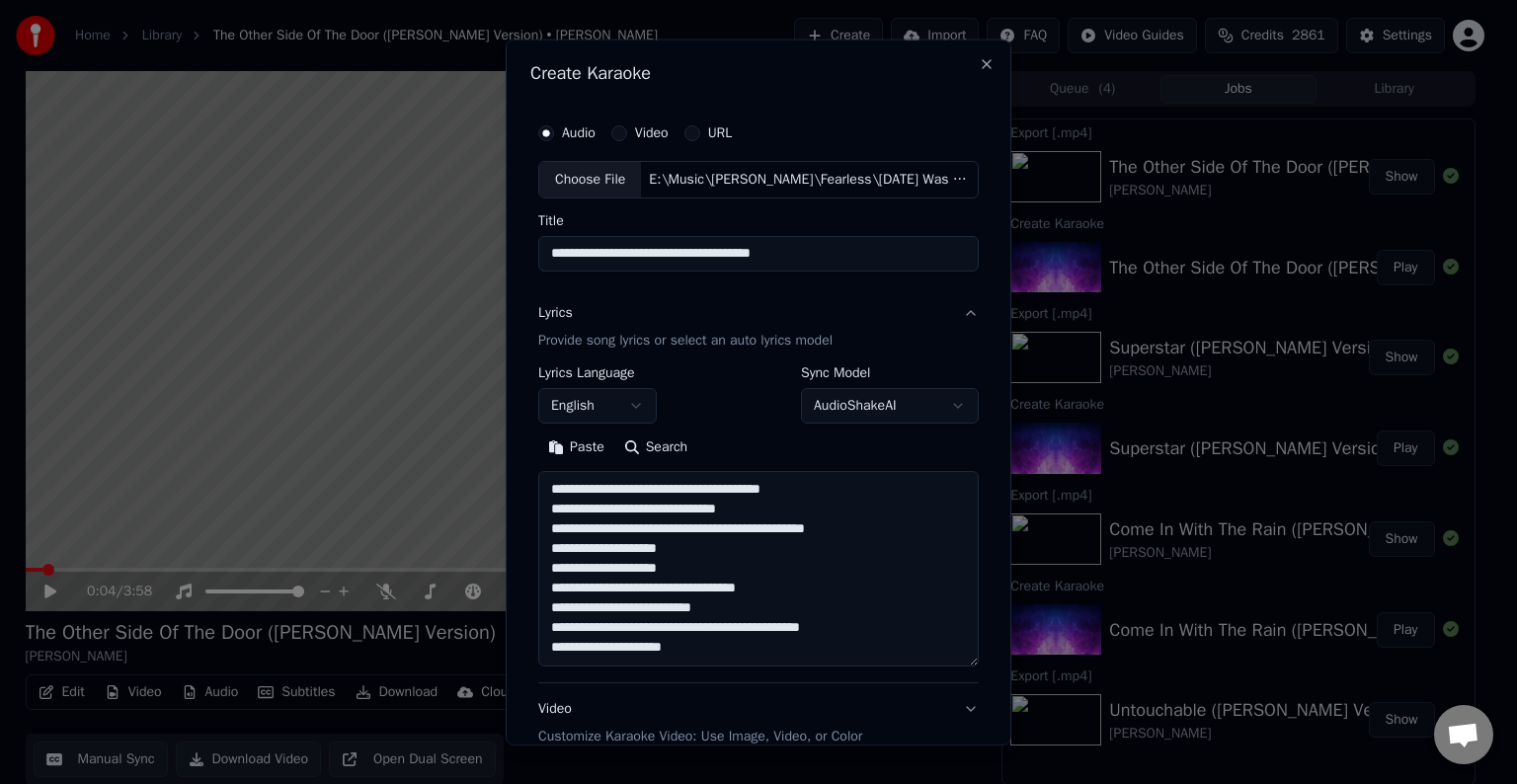 scroll, scrollTop: 142, scrollLeft: 0, axis: vertical 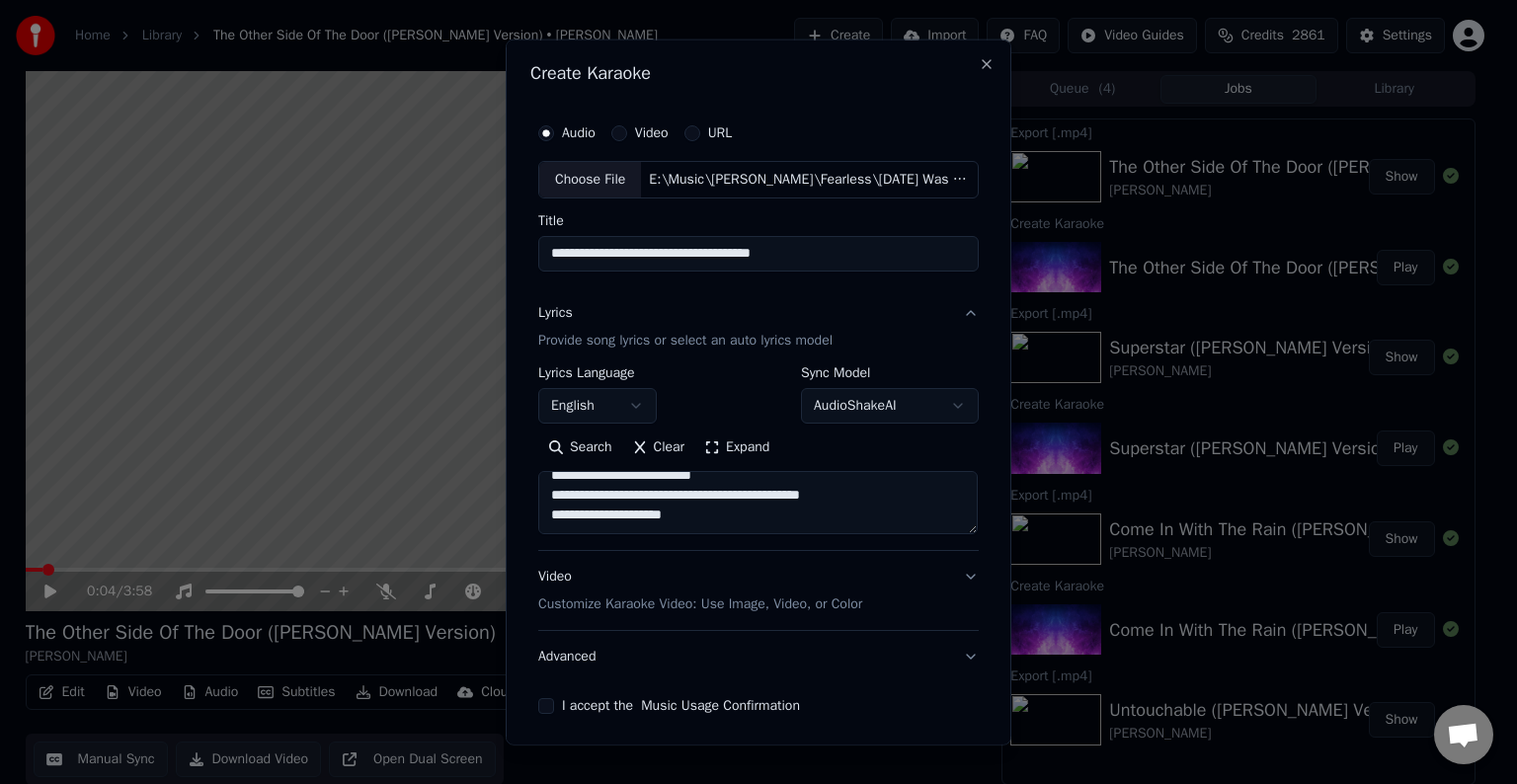 paste on "**********" 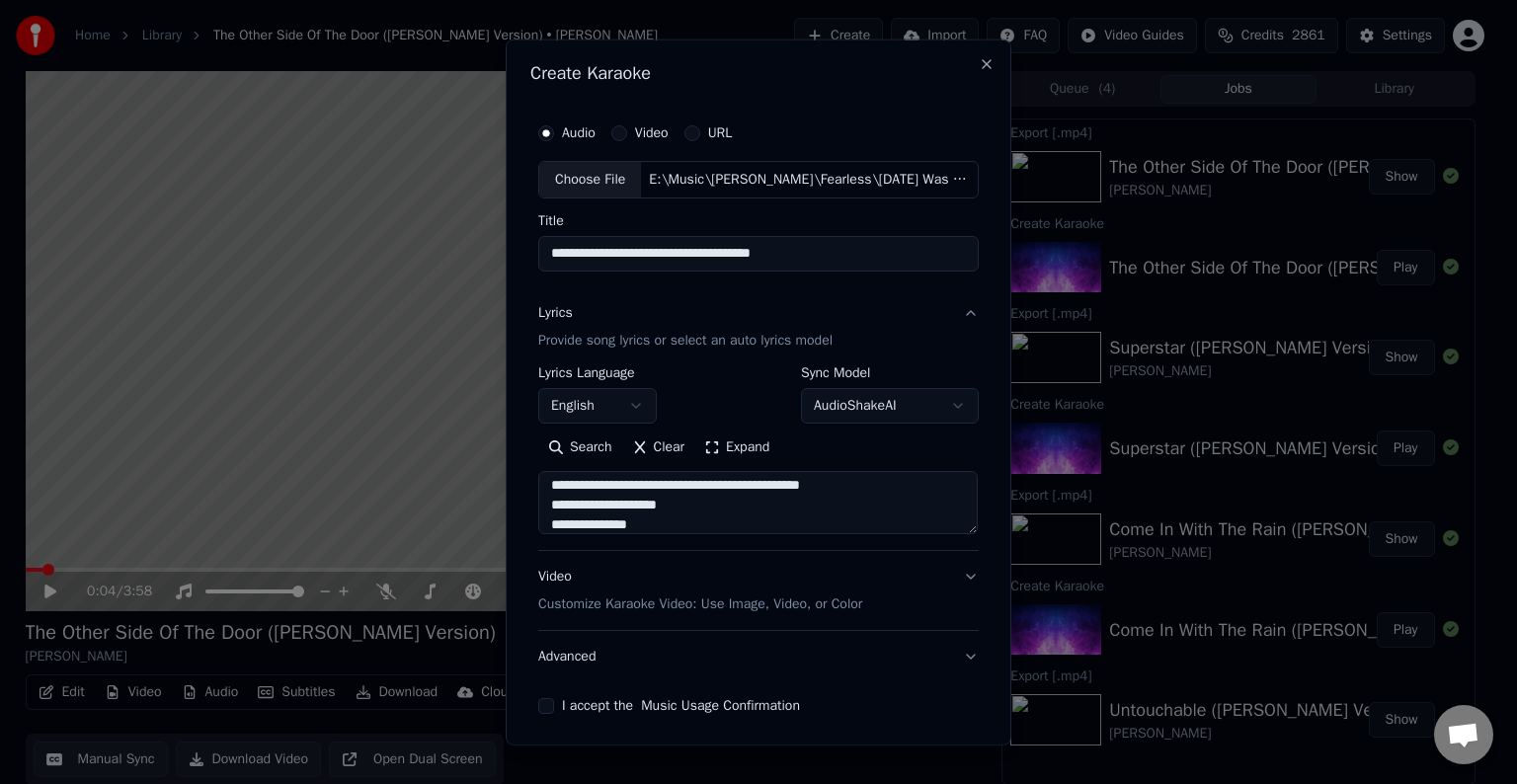scroll, scrollTop: 182, scrollLeft: 0, axis: vertical 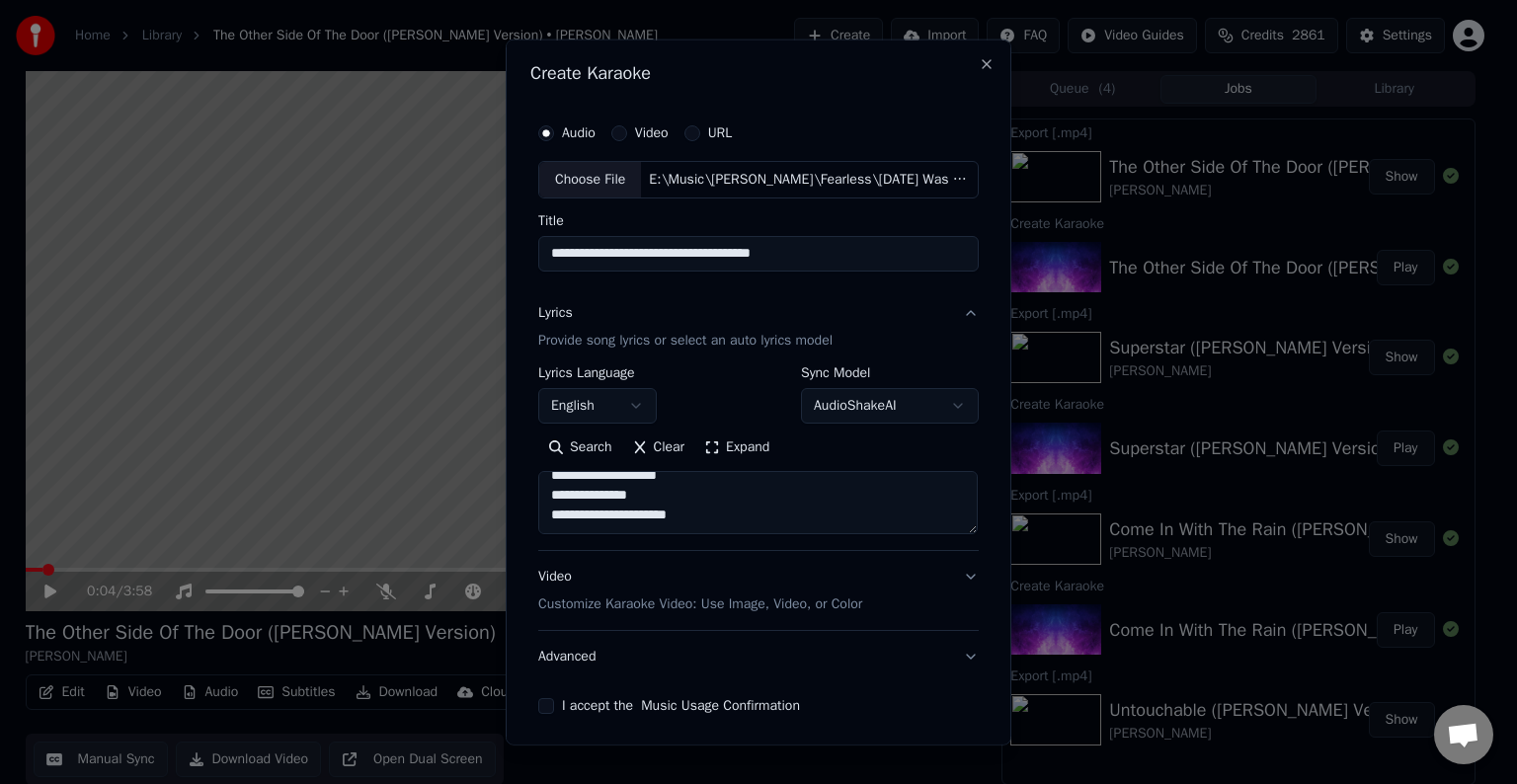 paste on "**********" 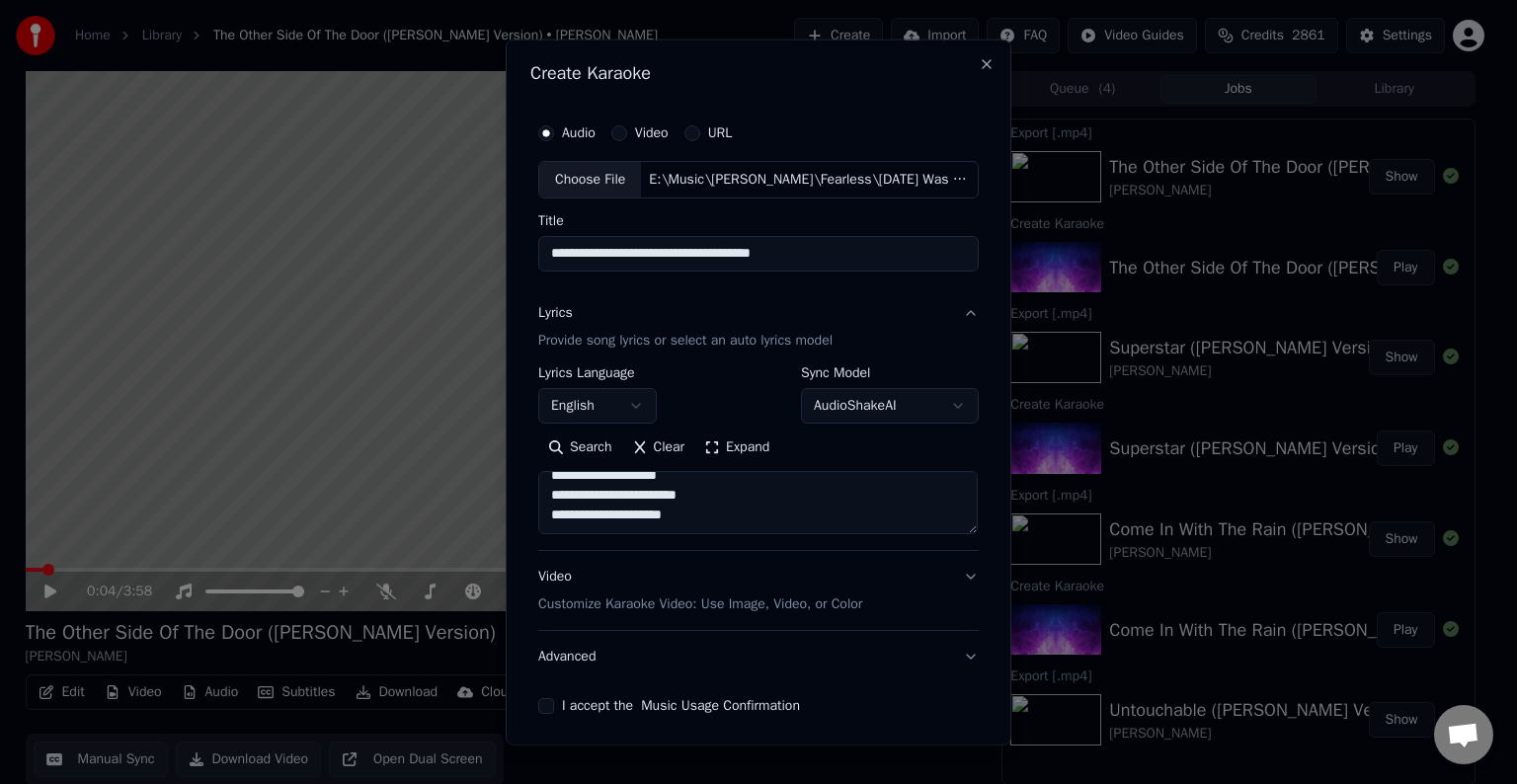 scroll, scrollTop: 329, scrollLeft: 0, axis: vertical 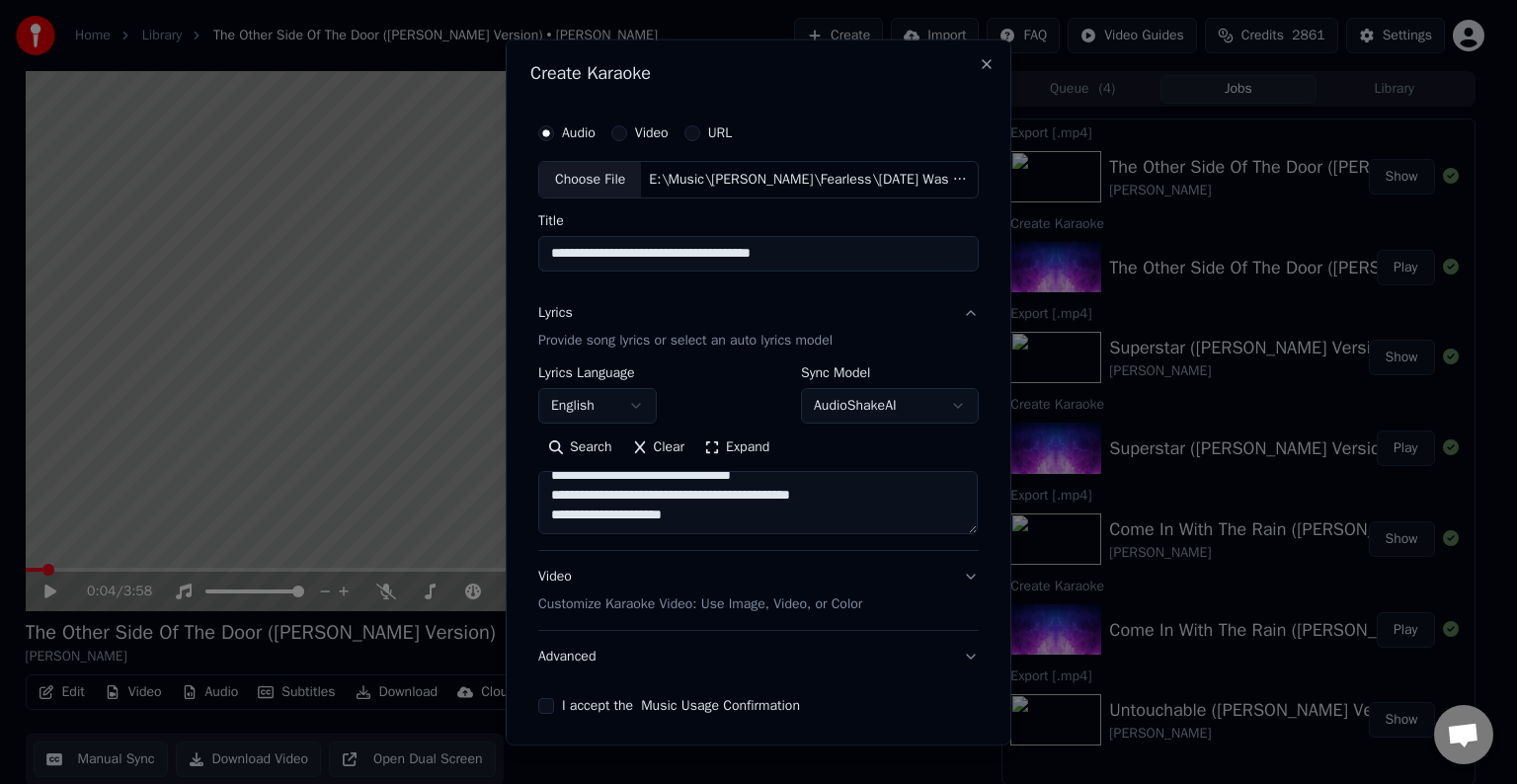 paste on "**********" 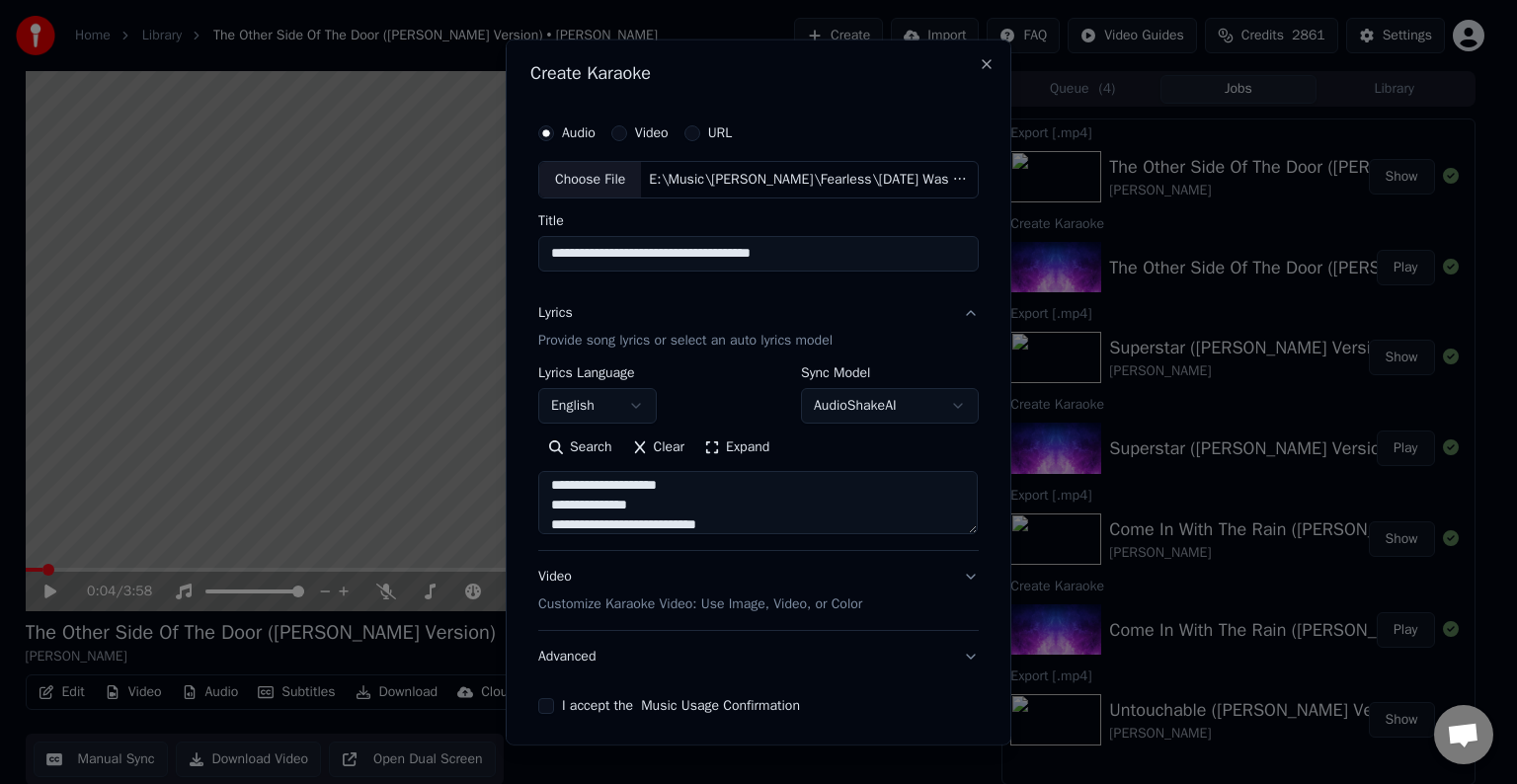 scroll, scrollTop: 517, scrollLeft: 0, axis: vertical 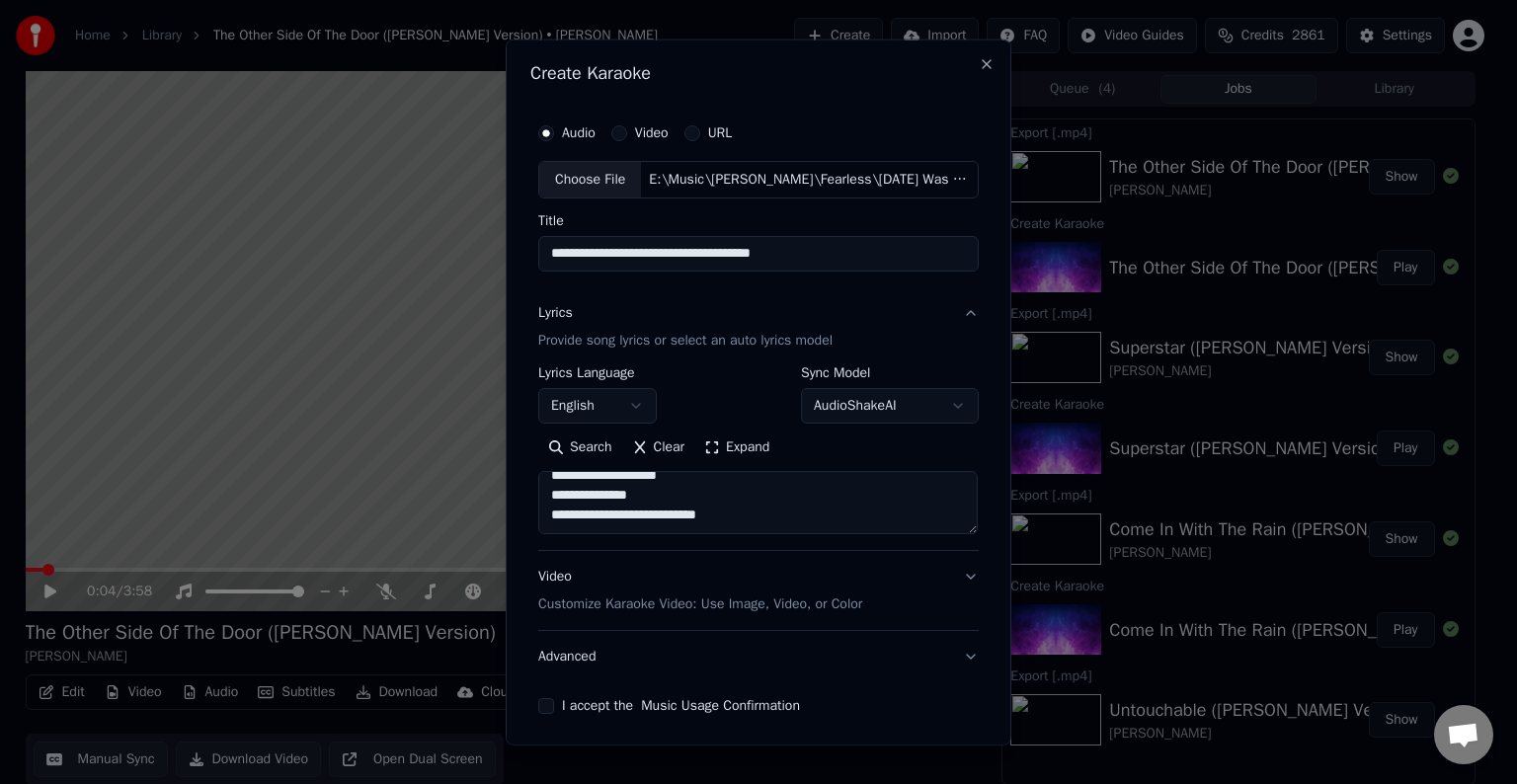 paste on "**********" 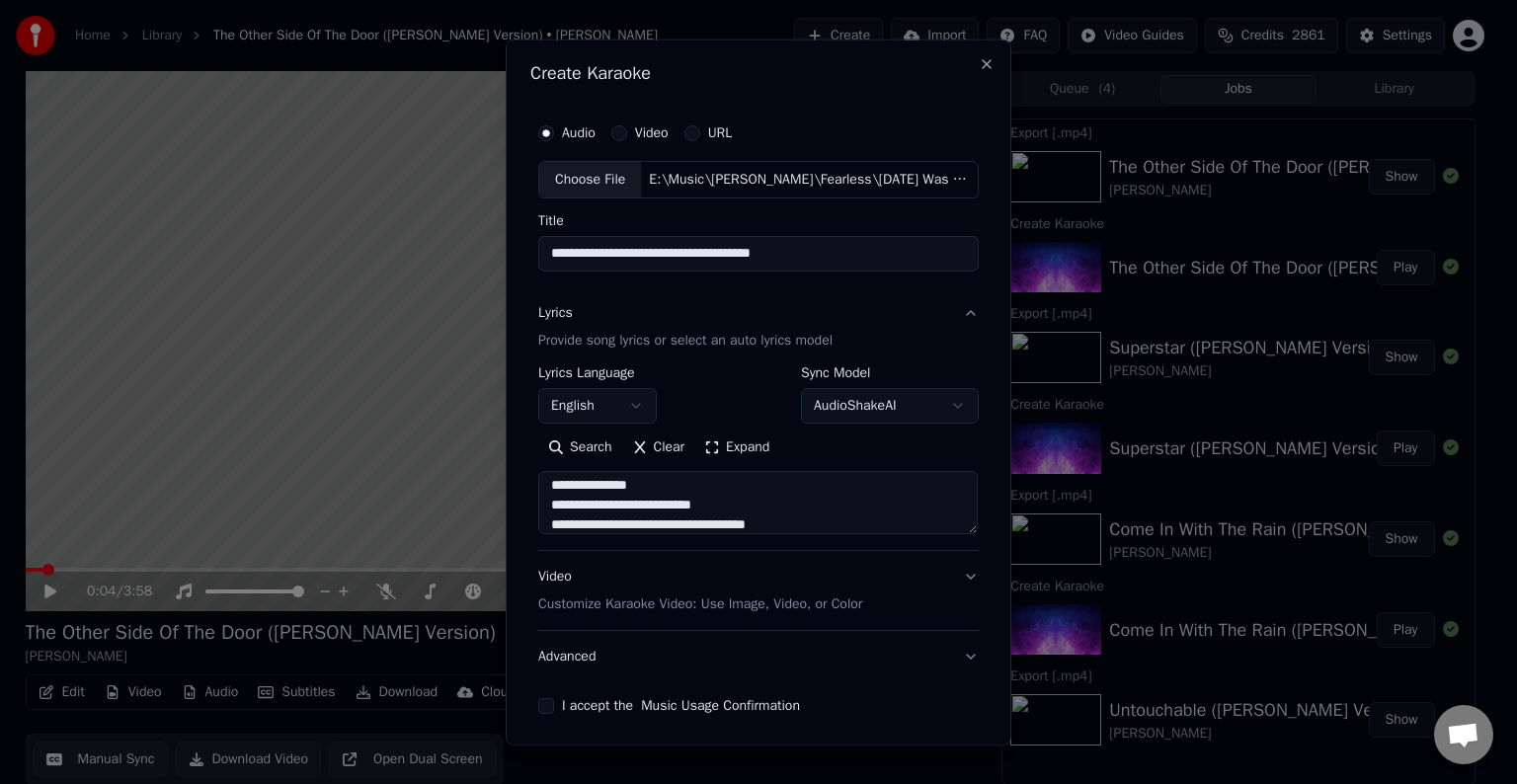 scroll, scrollTop: 656, scrollLeft: 0, axis: vertical 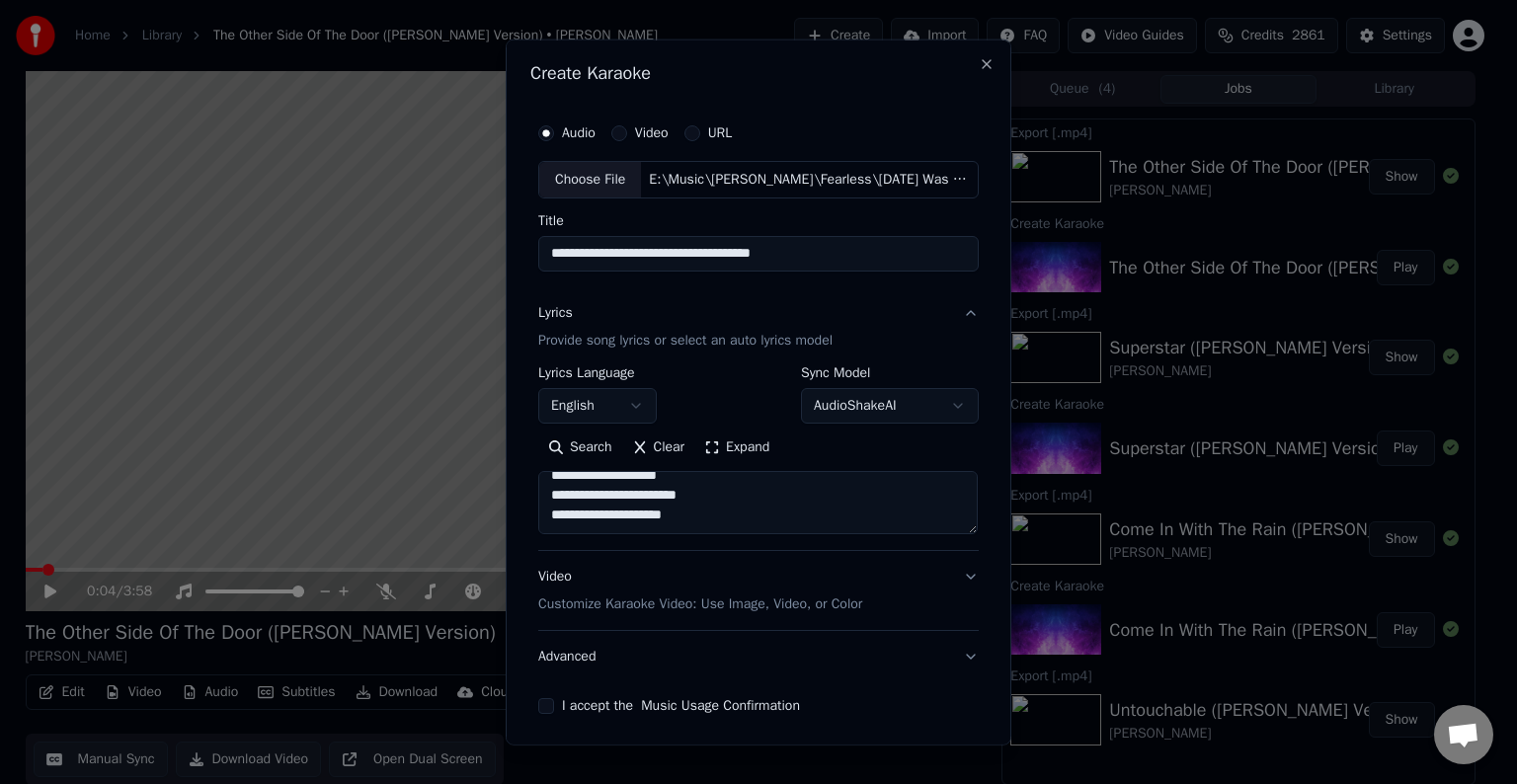 paste on "**********" 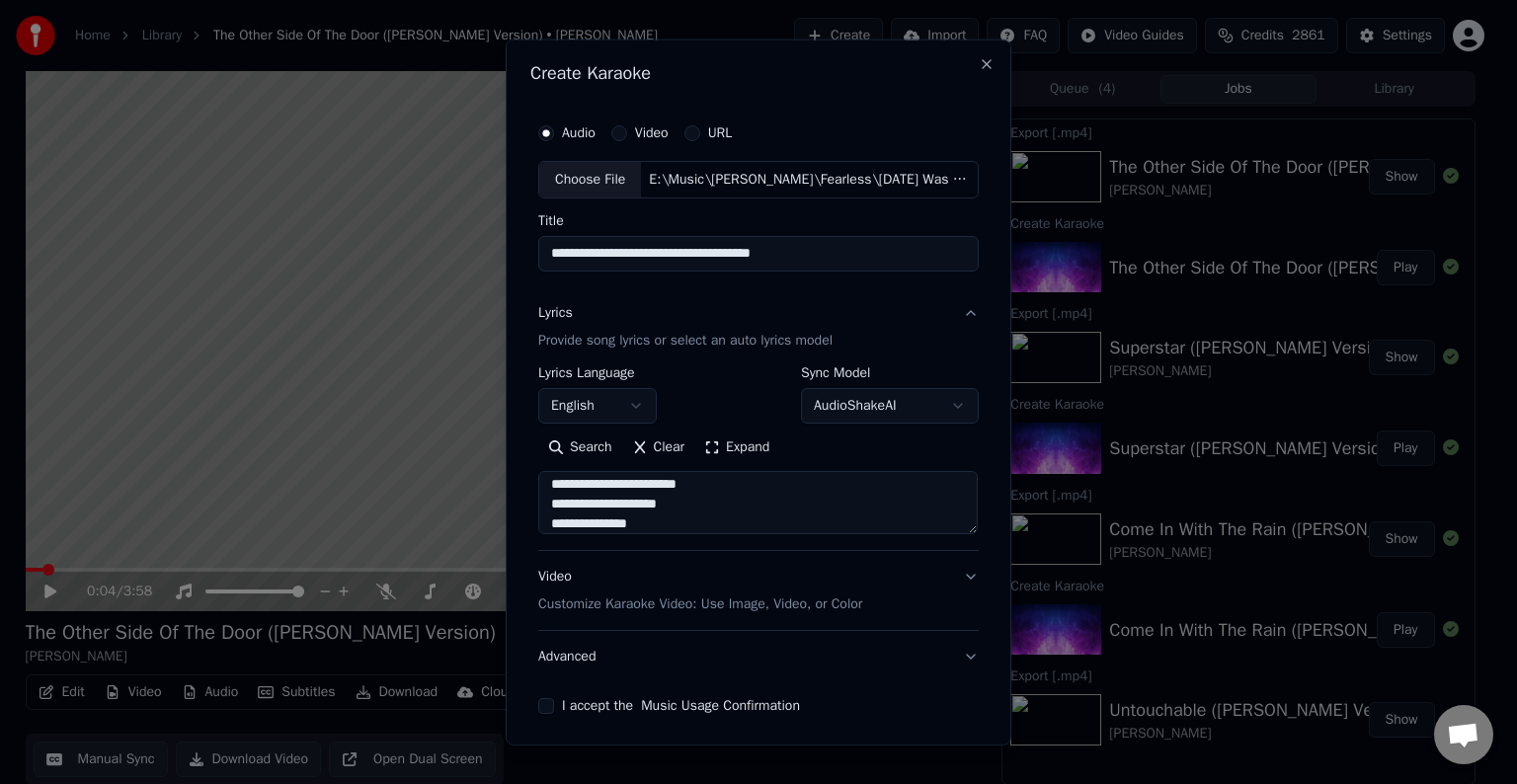 scroll, scrollTop: 774, scrollLeft: 0, axis: vertical 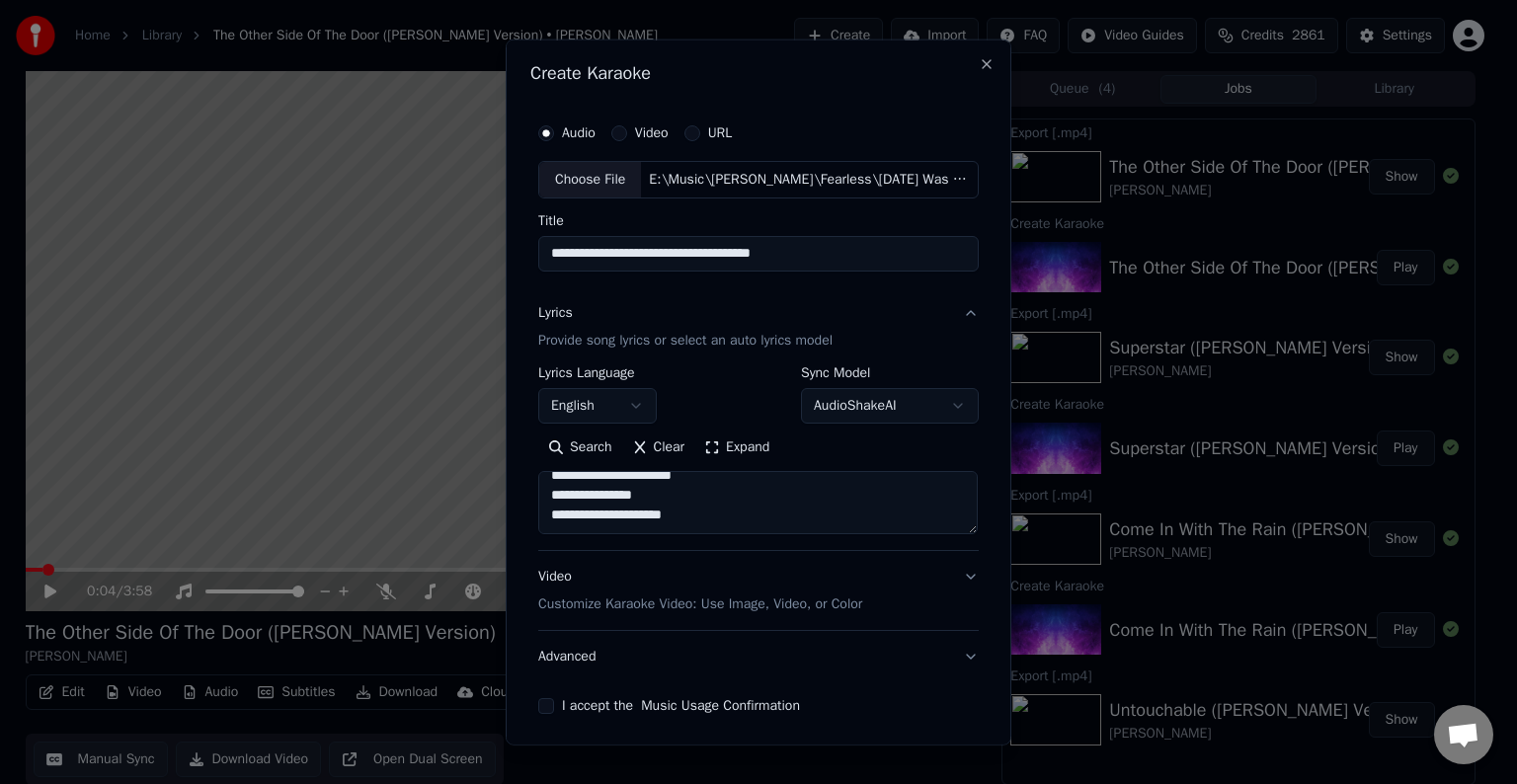 paste on "**********" 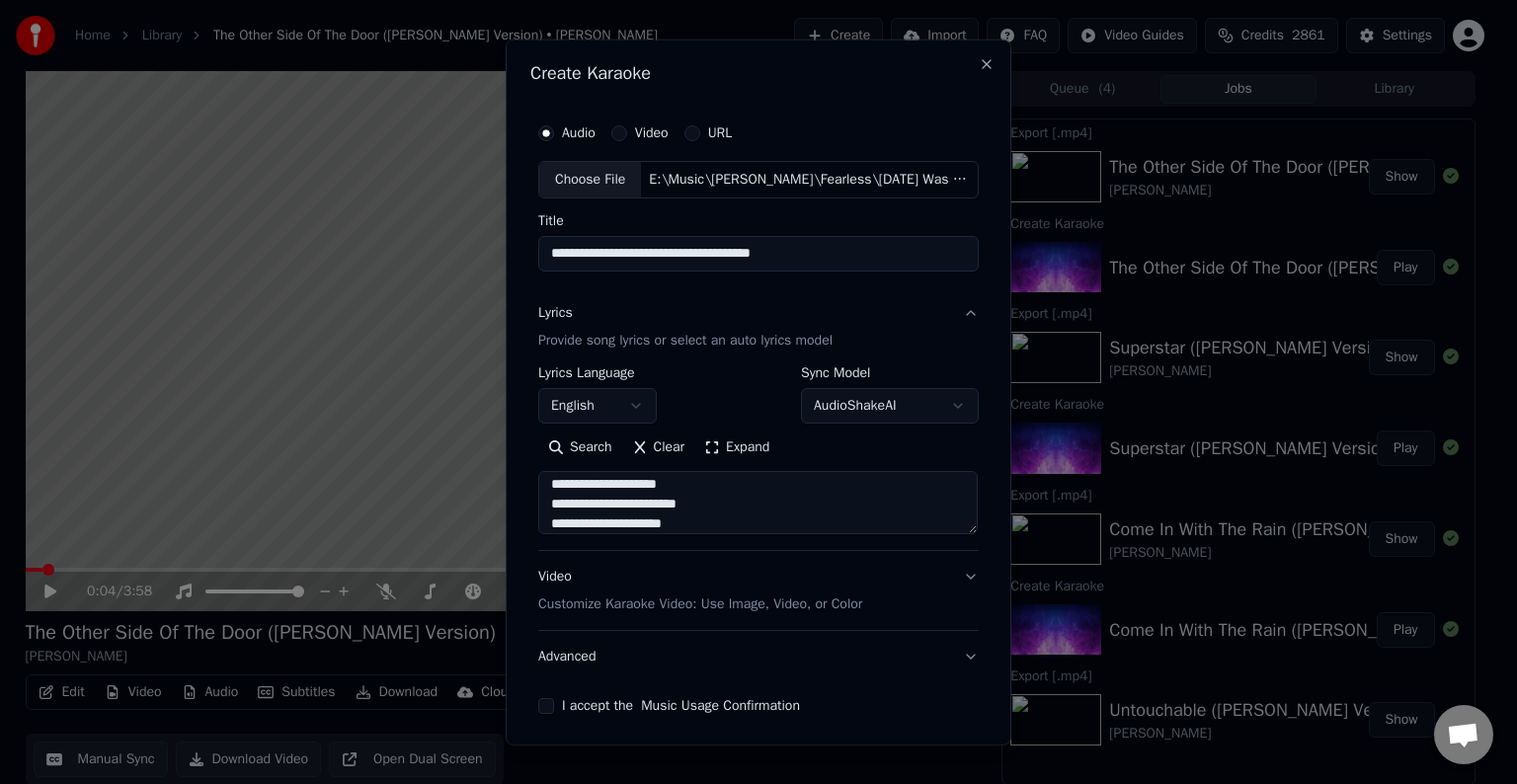 scroll, scrollTop: 991, scrollLeft: 0, axis: vertical 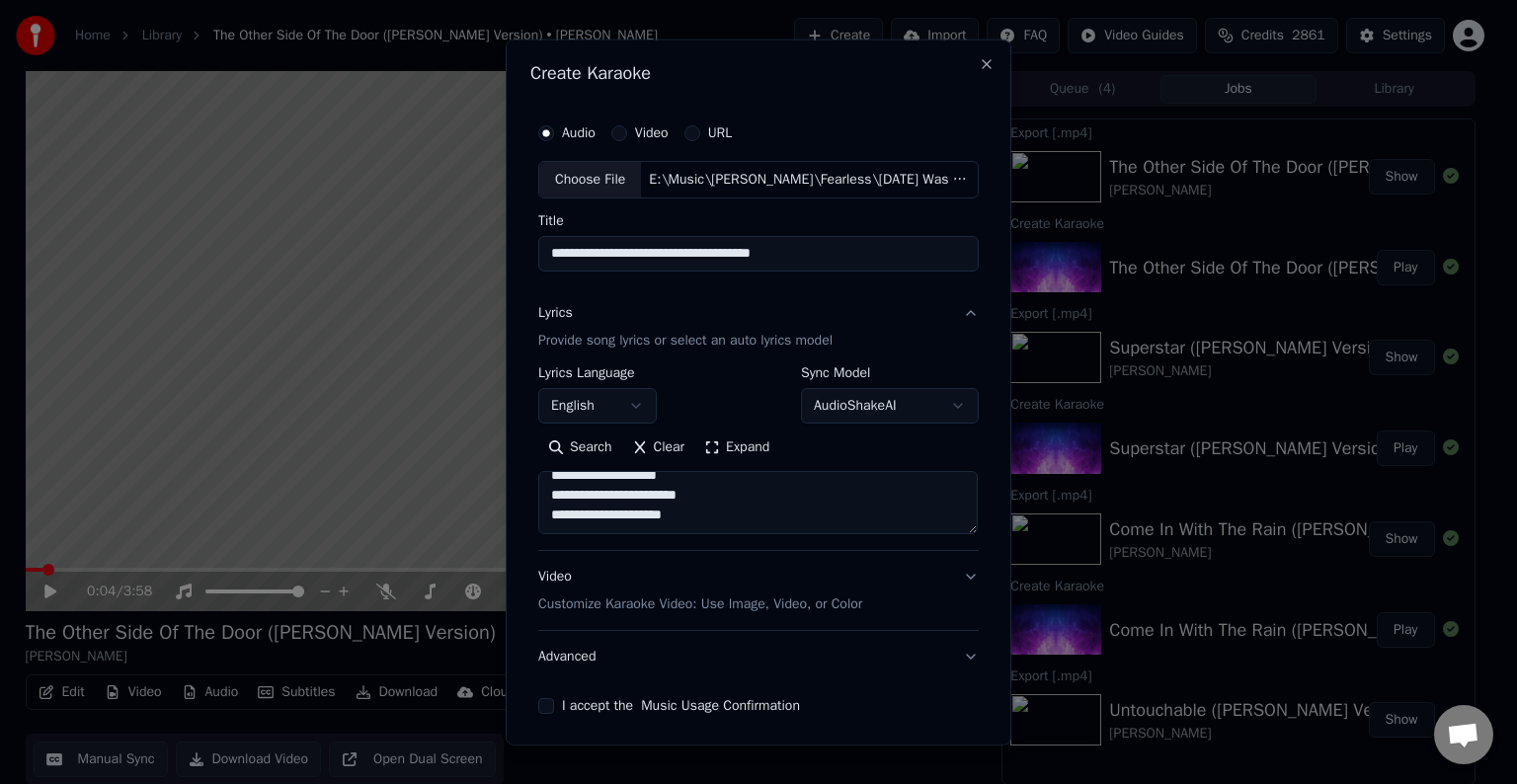 paste on "**********" 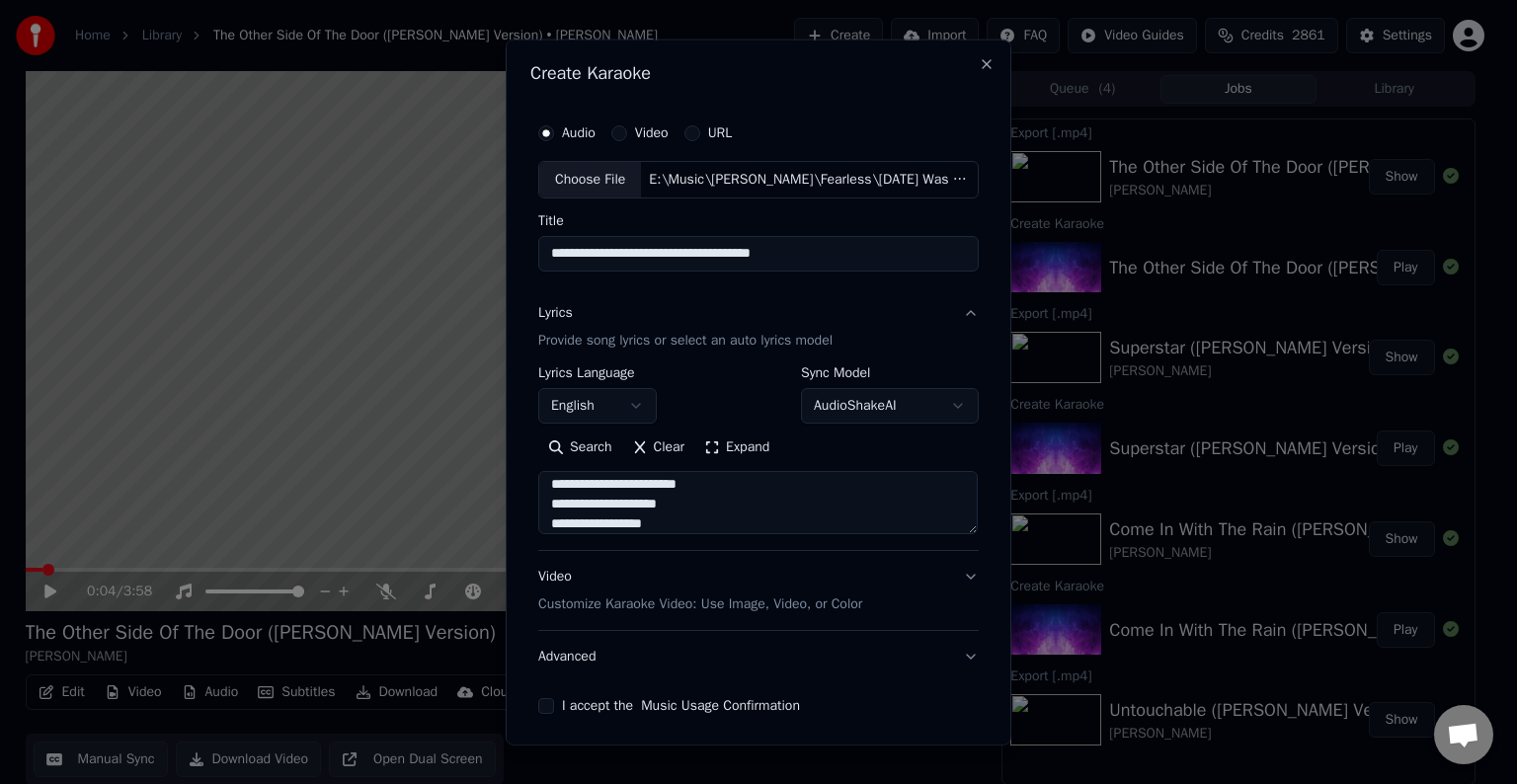 scroll, scrollTop: 1011, scrollLeft: 0, axis: vertical 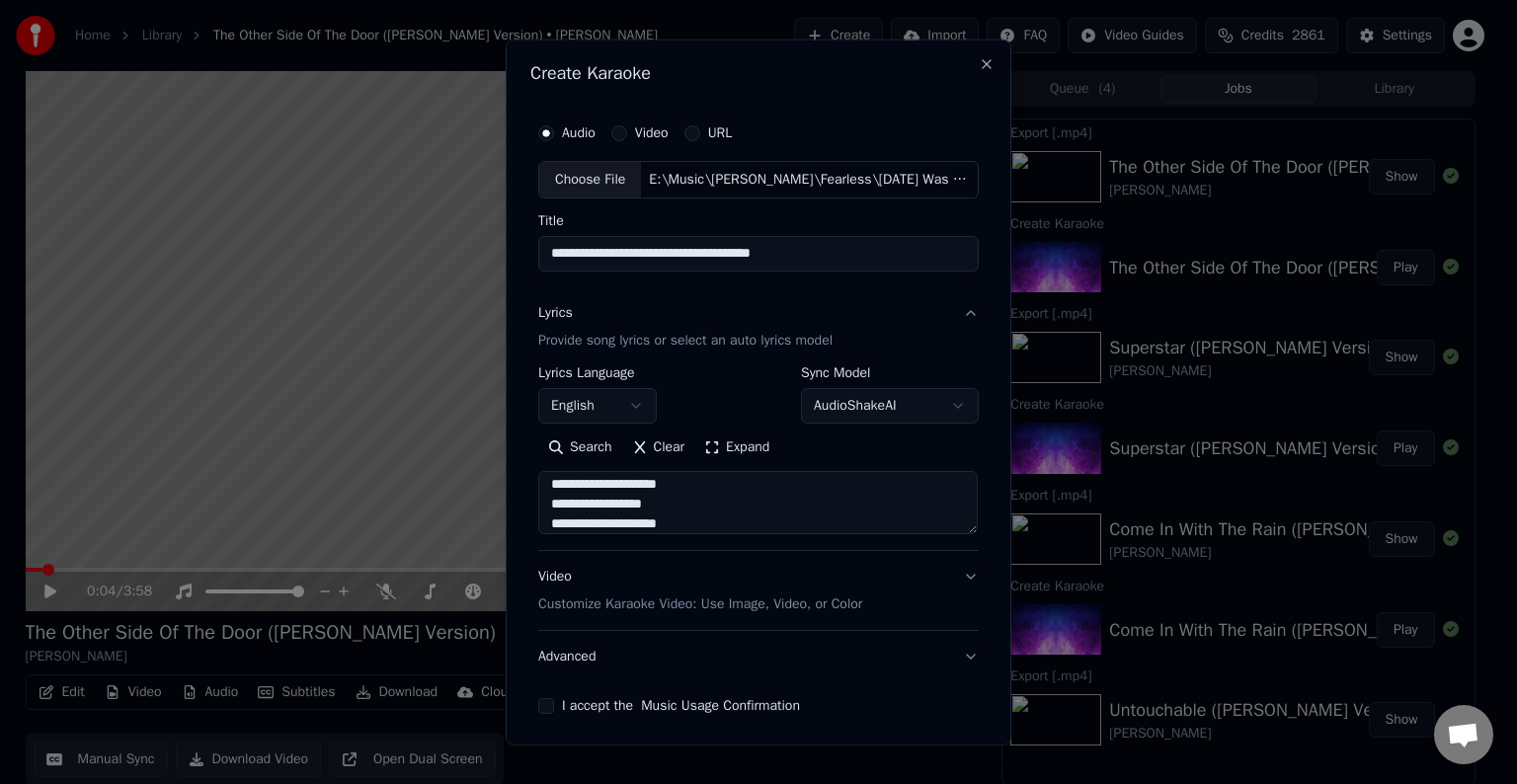 type on "**********" 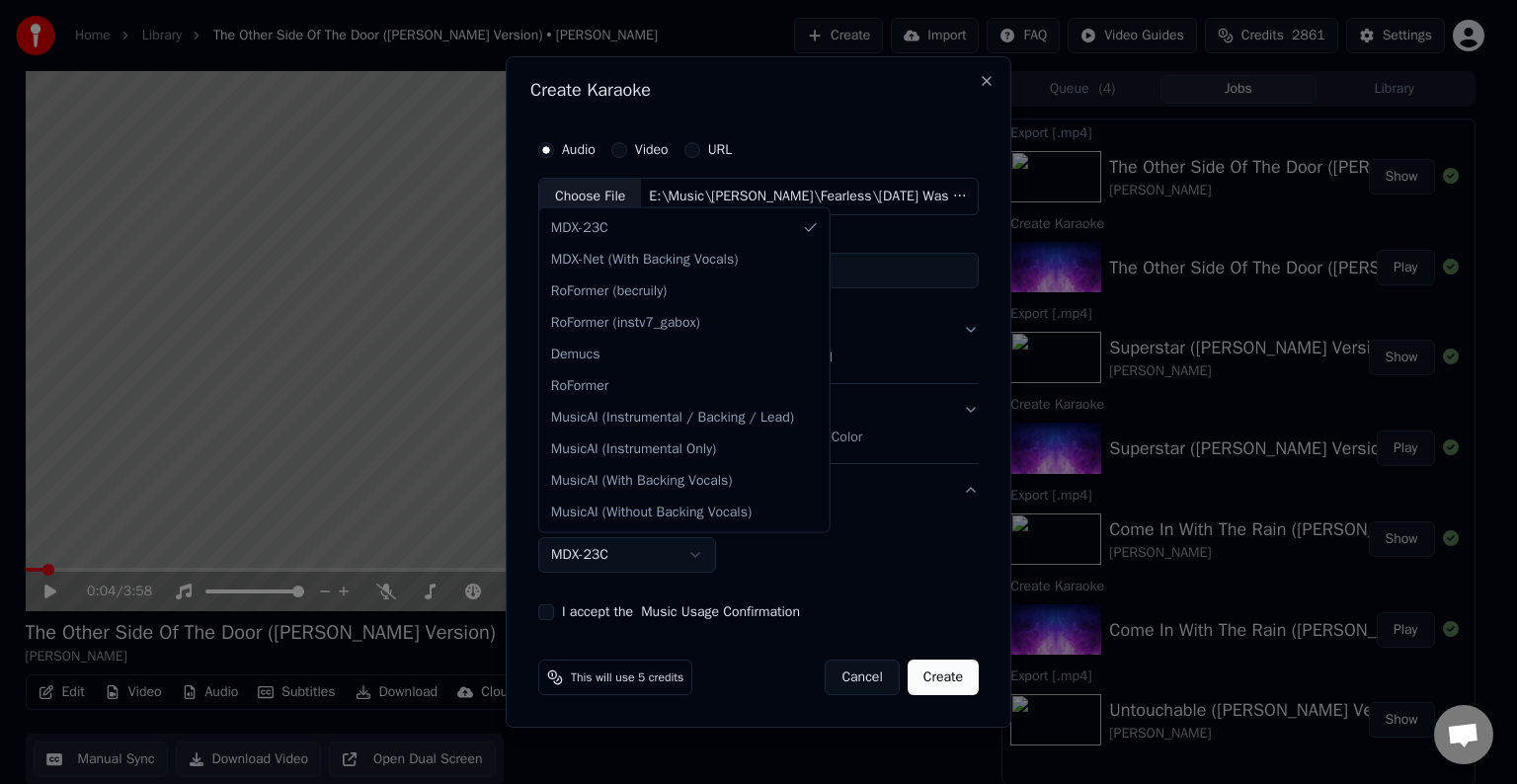 click on "**********" at bounding box center [750, 392] 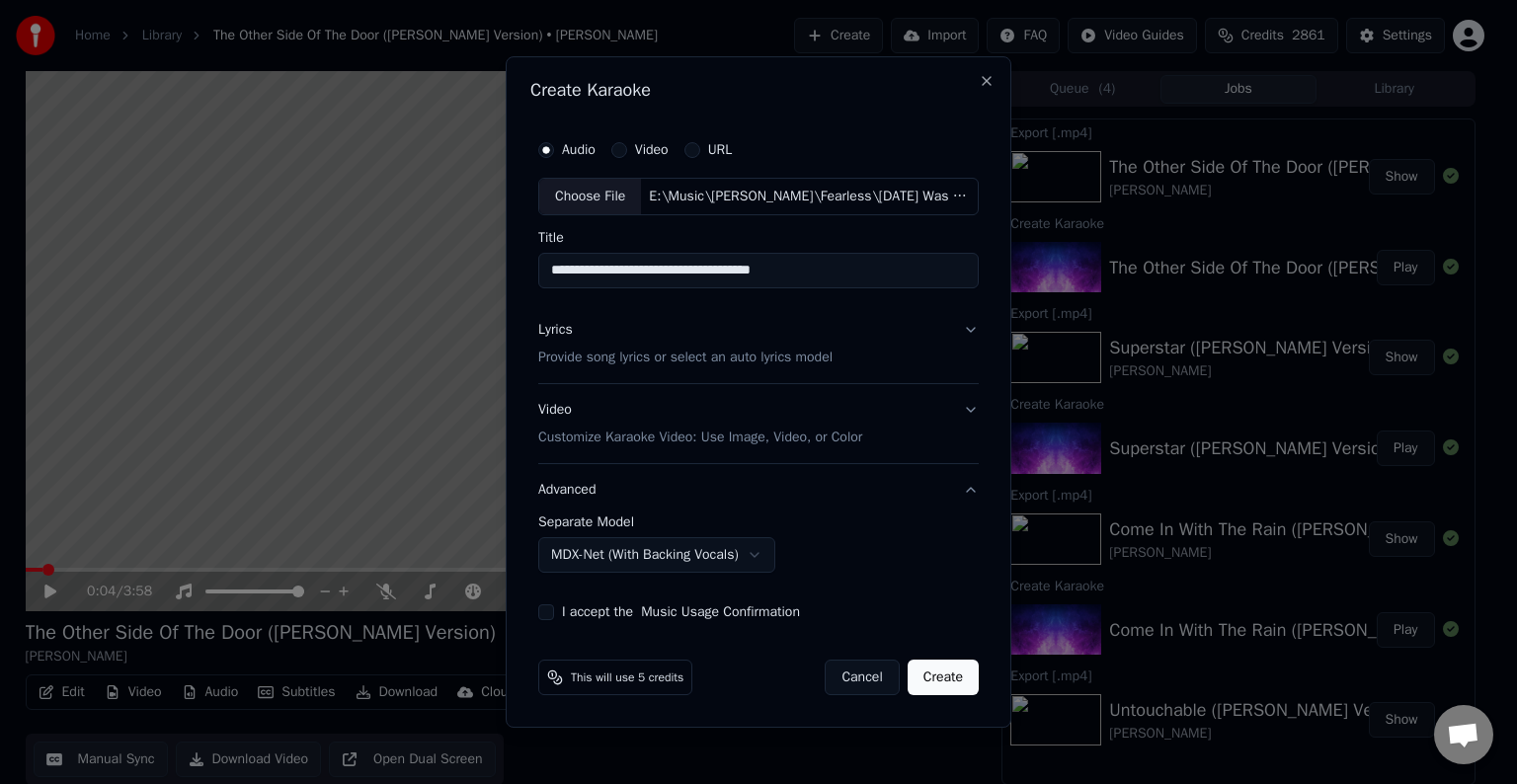 click on "**********" at bounding box center (758, 375) 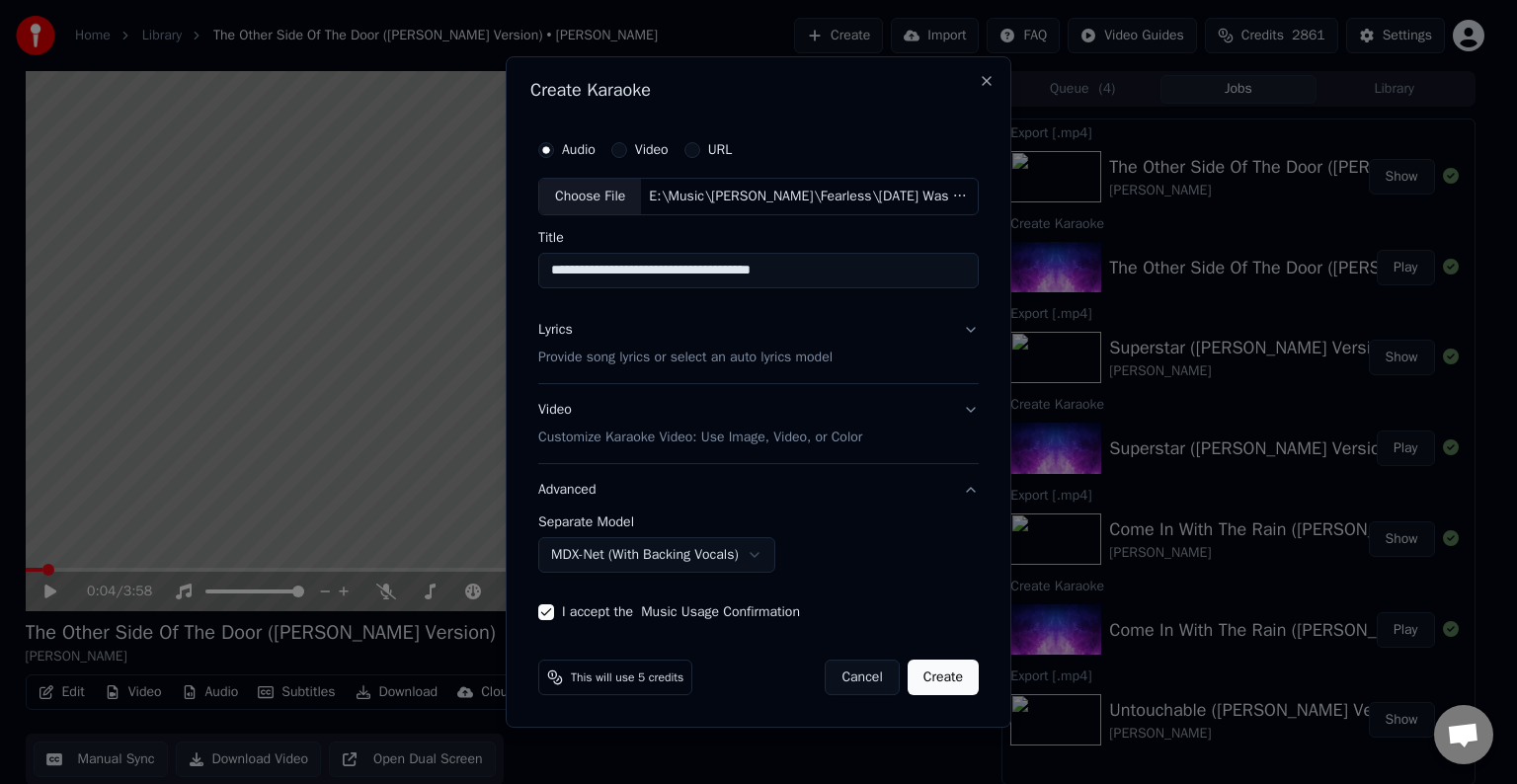 click on "Create" at bounding box center (943, 677) 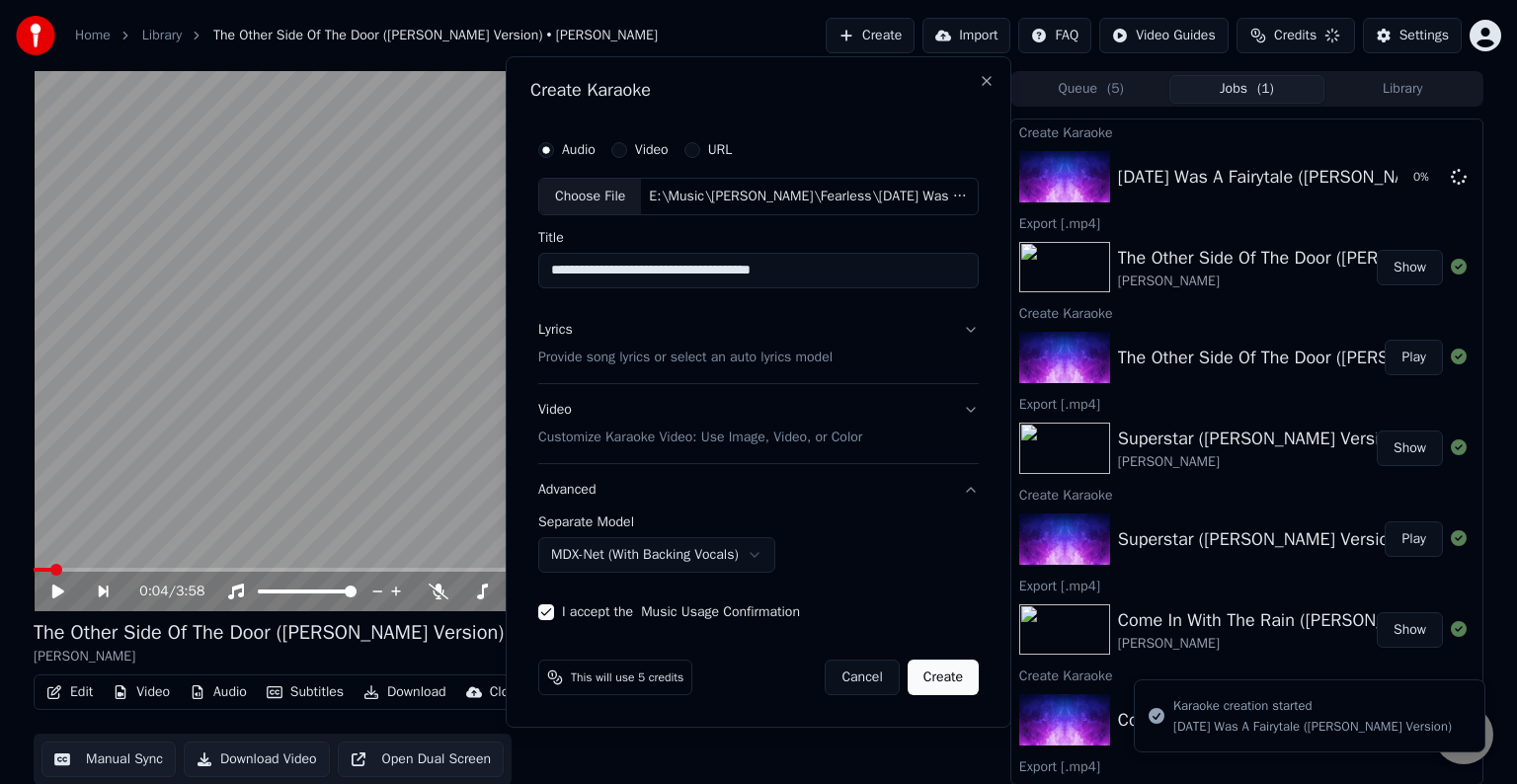select on "******" 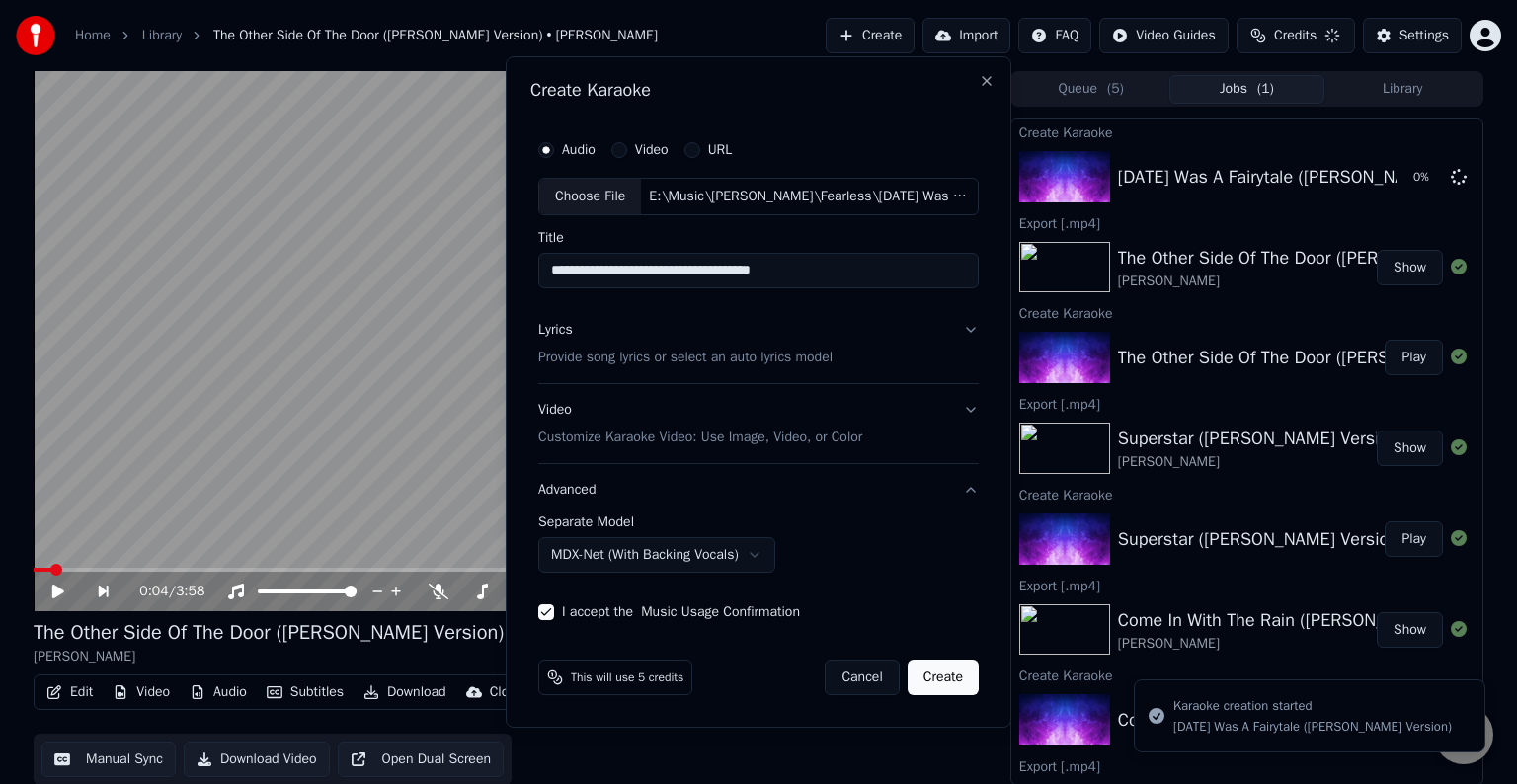 type 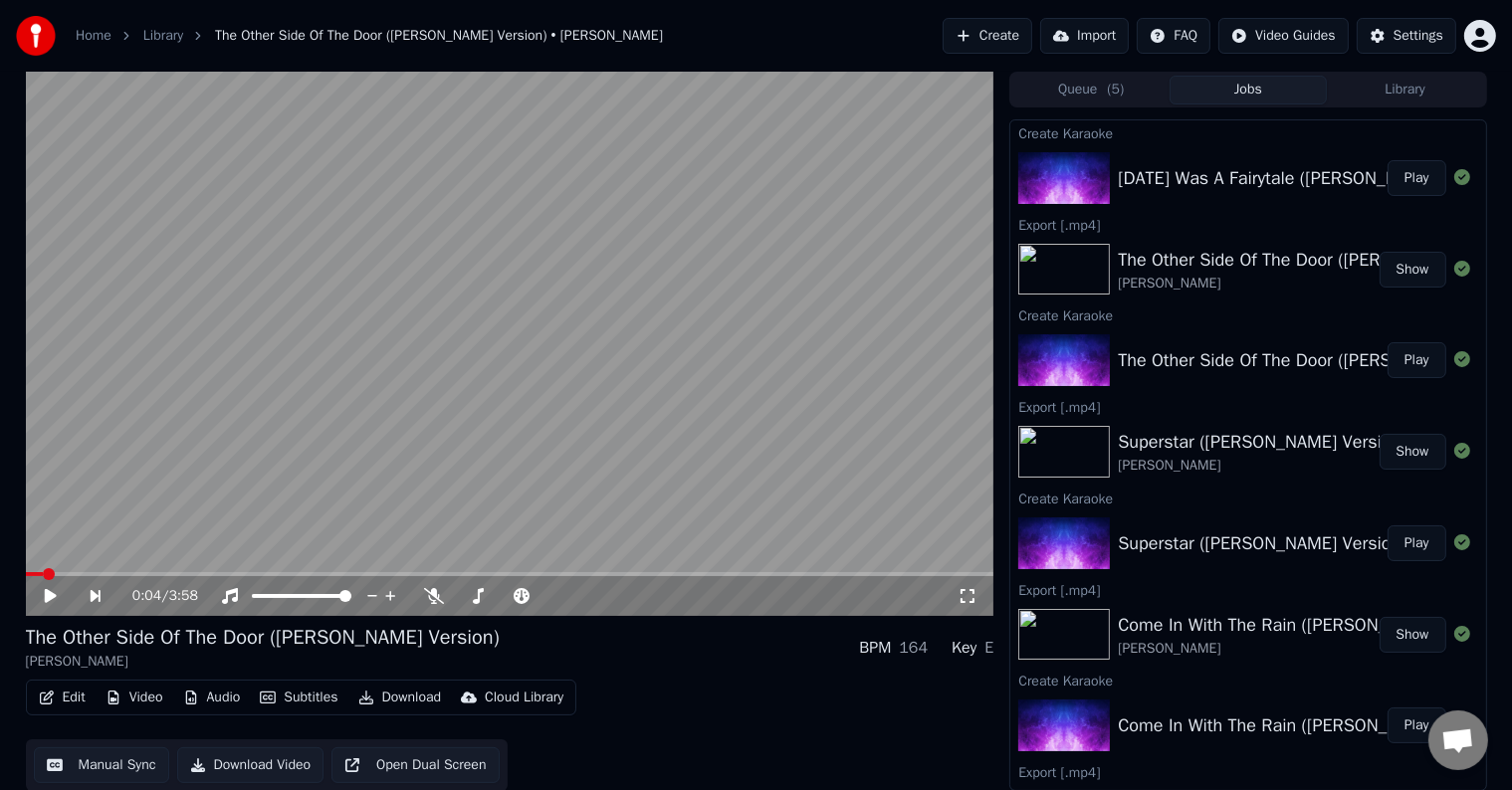 click on "Play" at bounding box center (1416, 178) 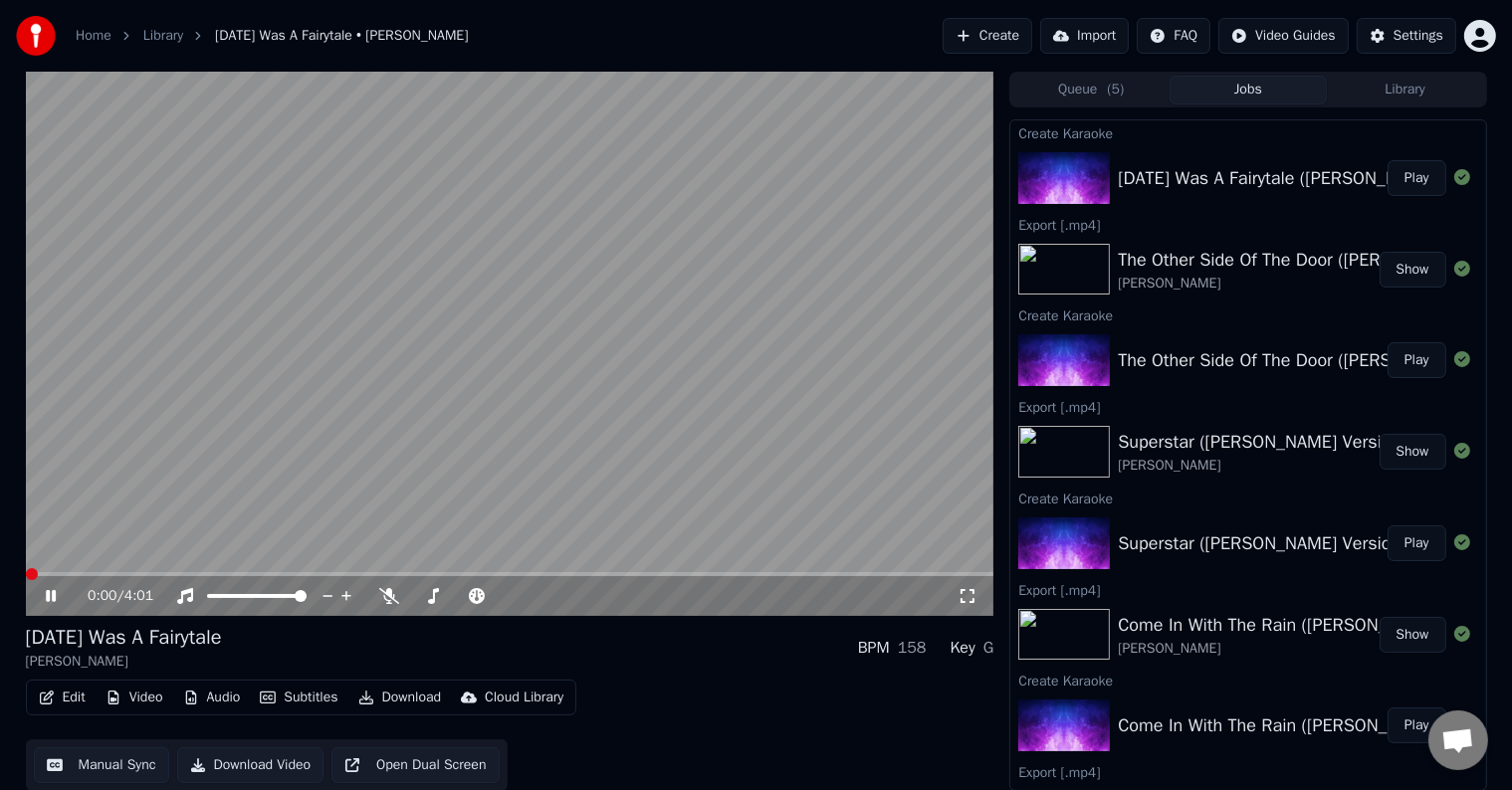 click 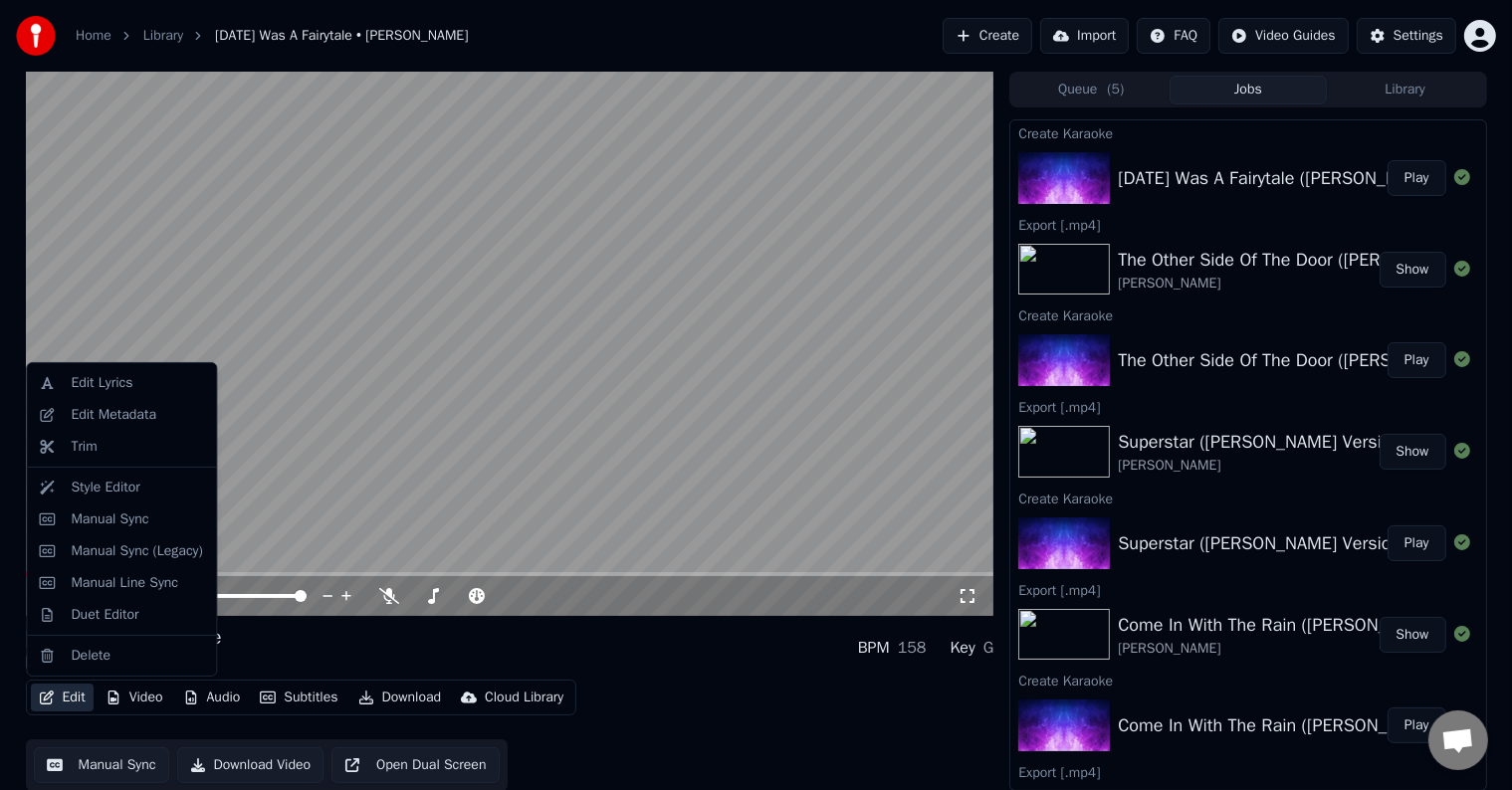 click on "Edit" at bounding box center (62, 697) 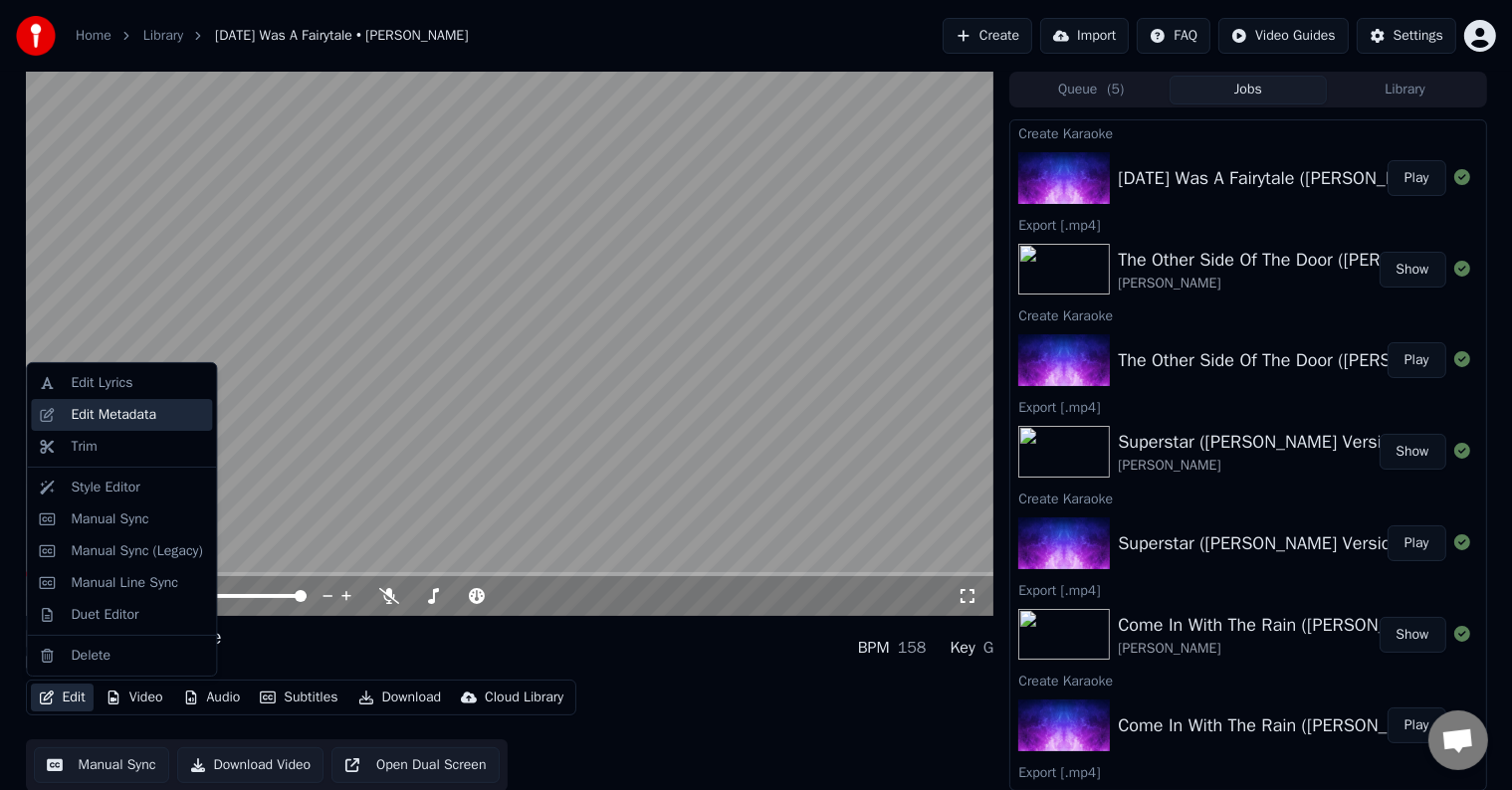 click on "Edit Metadata" at bounding box center [113, 415] 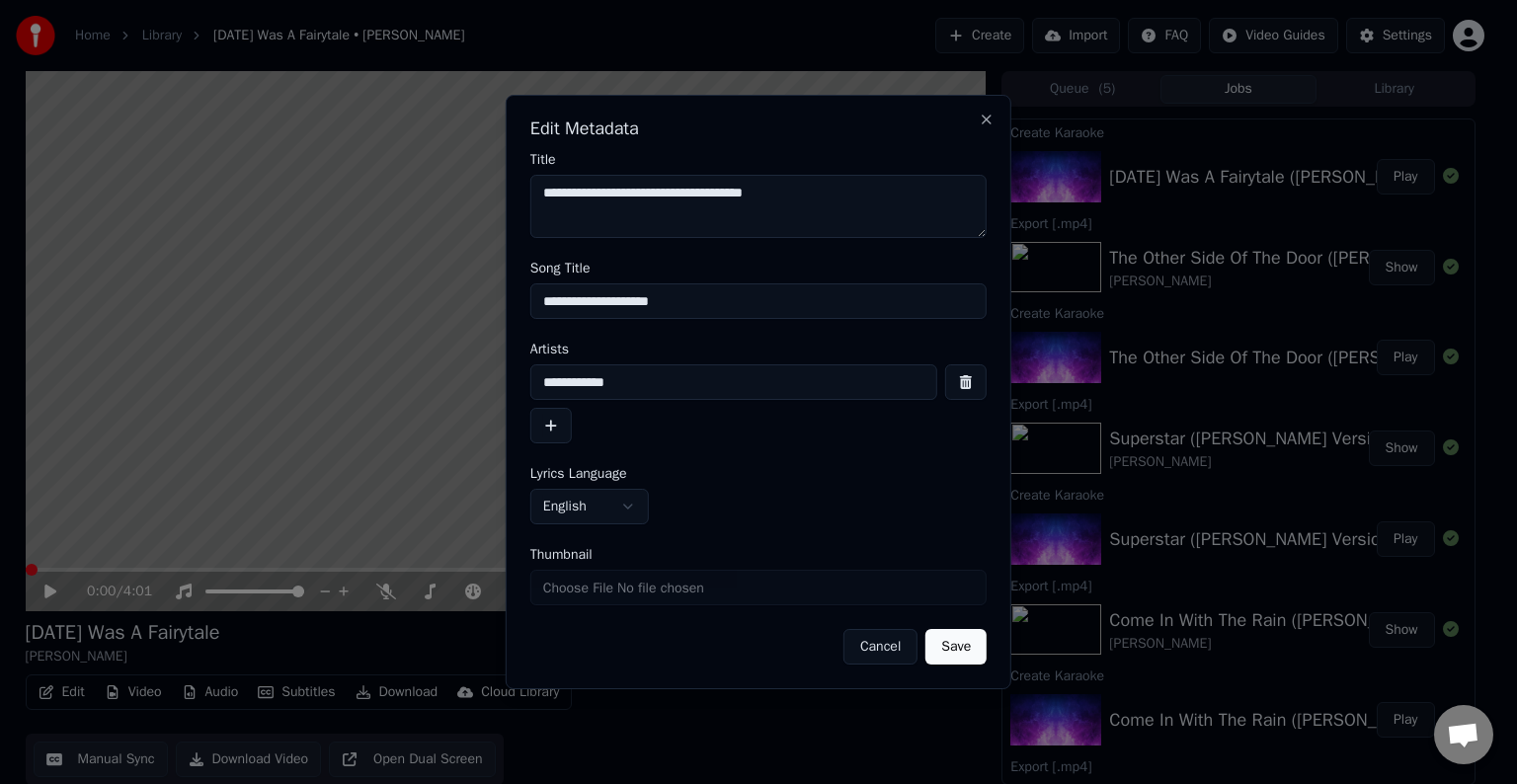 click on "**********" at bounding box center (758, 290) 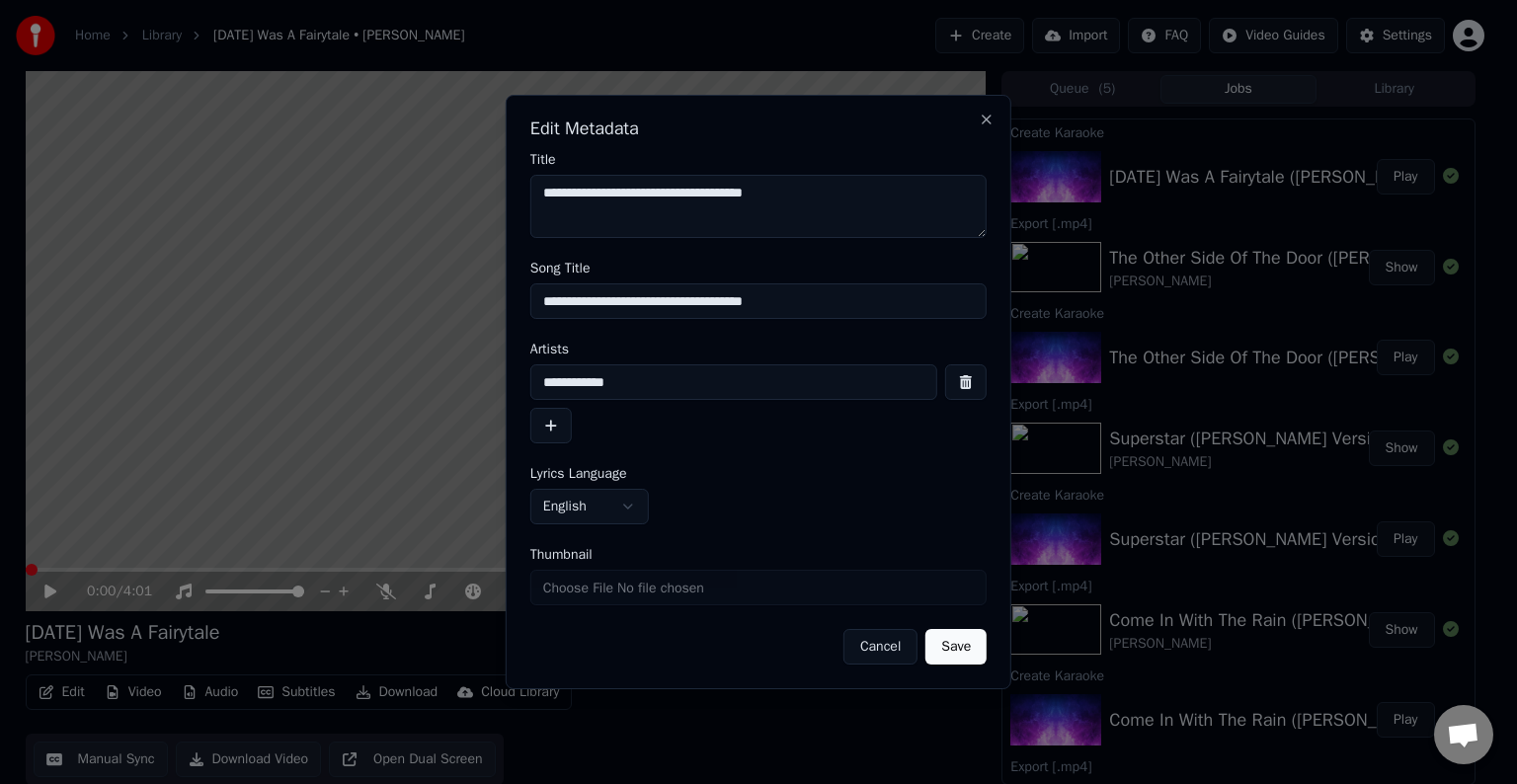 type on "**********" 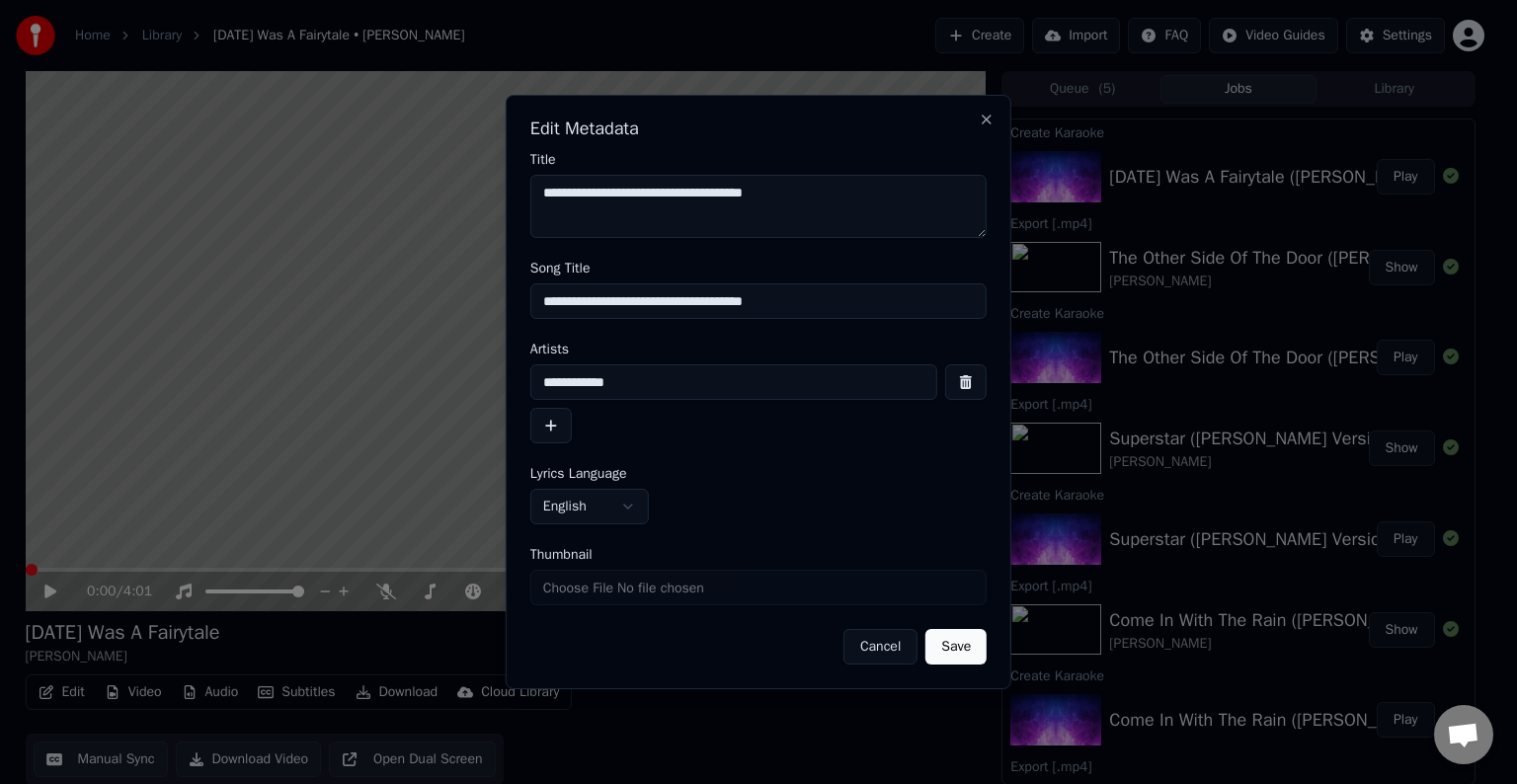 click on "Save" at bounding box center (956, 647) 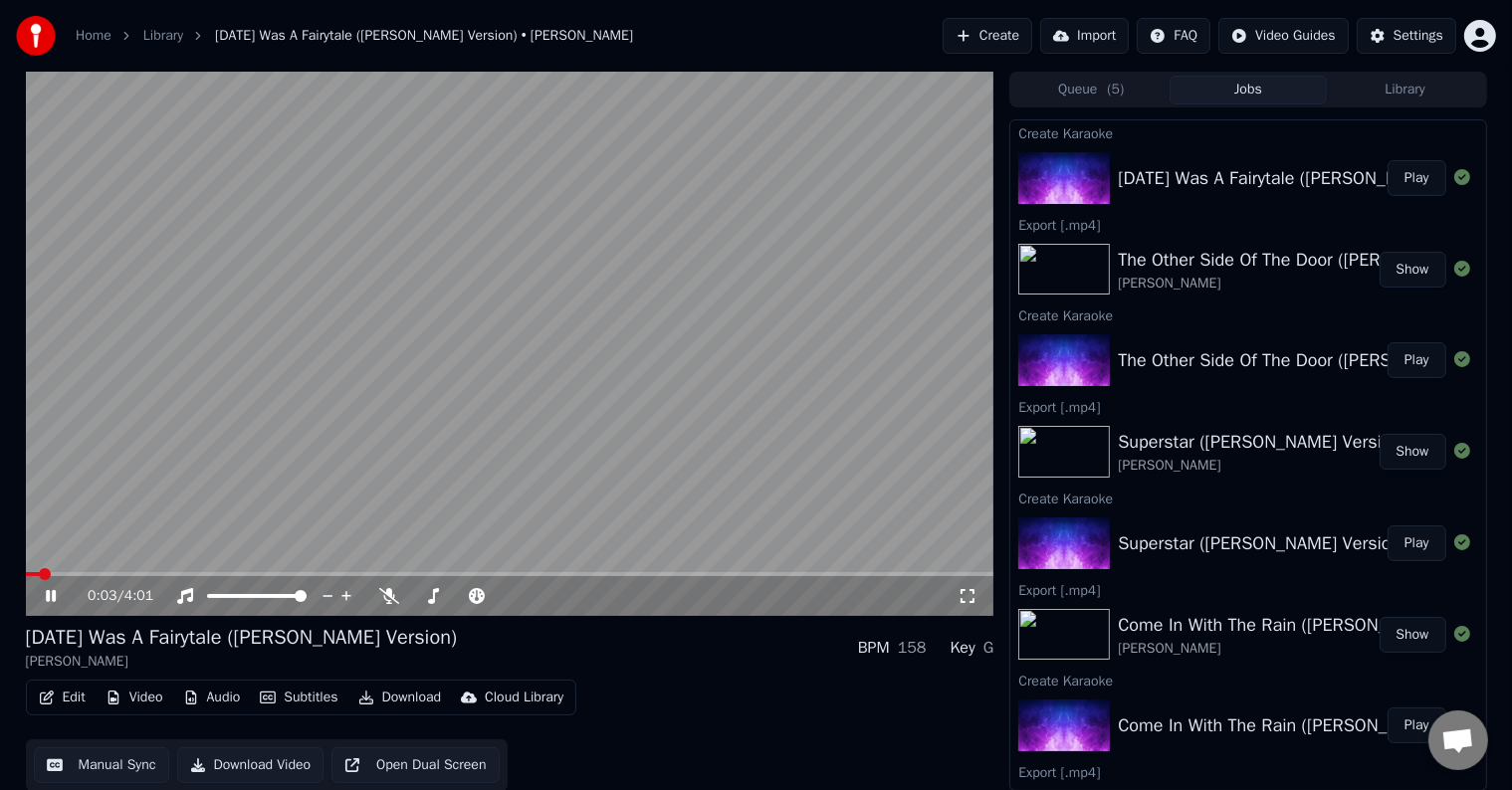 click 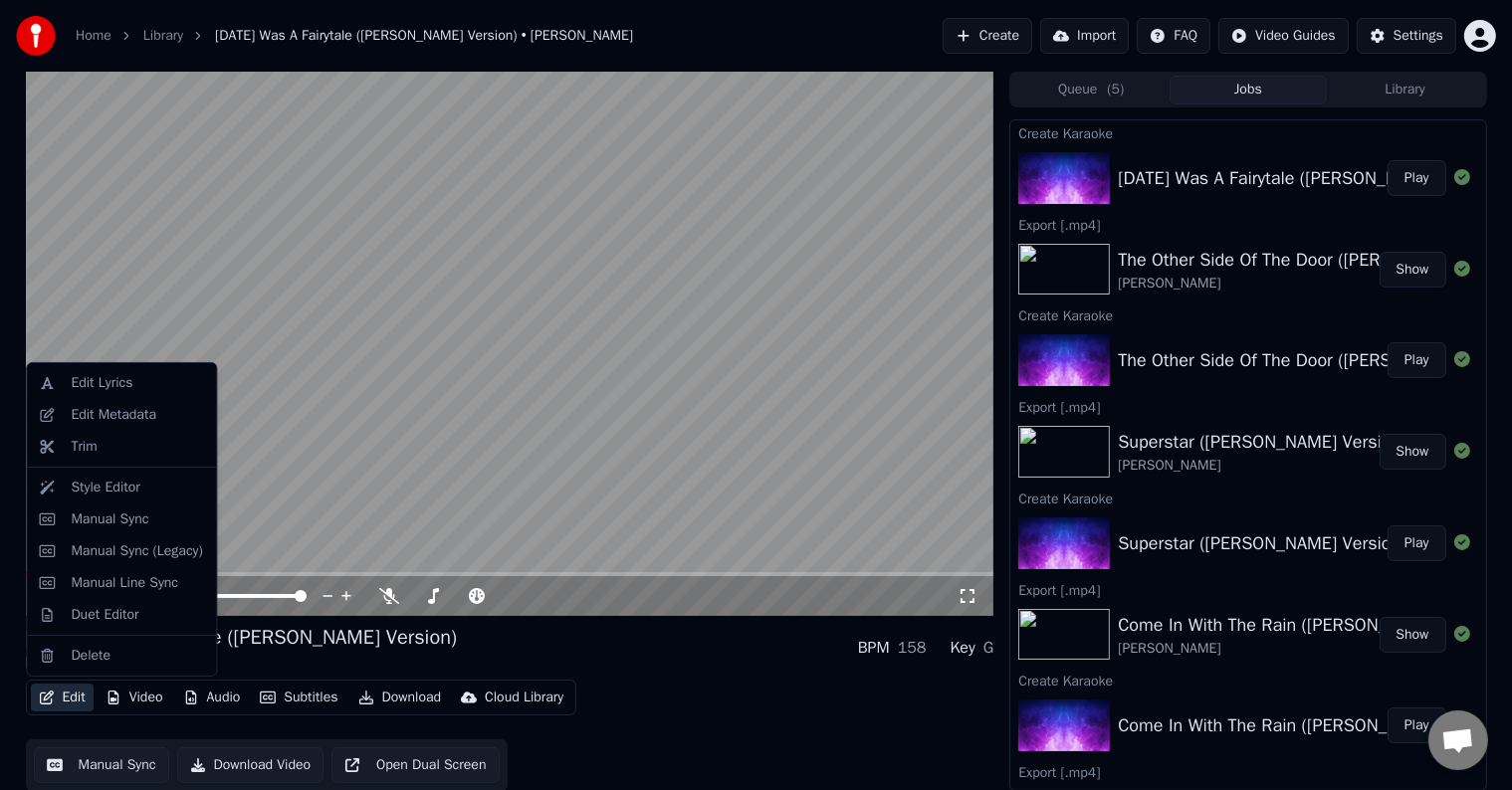 click on "Edit" at bounding box center (62, 697) 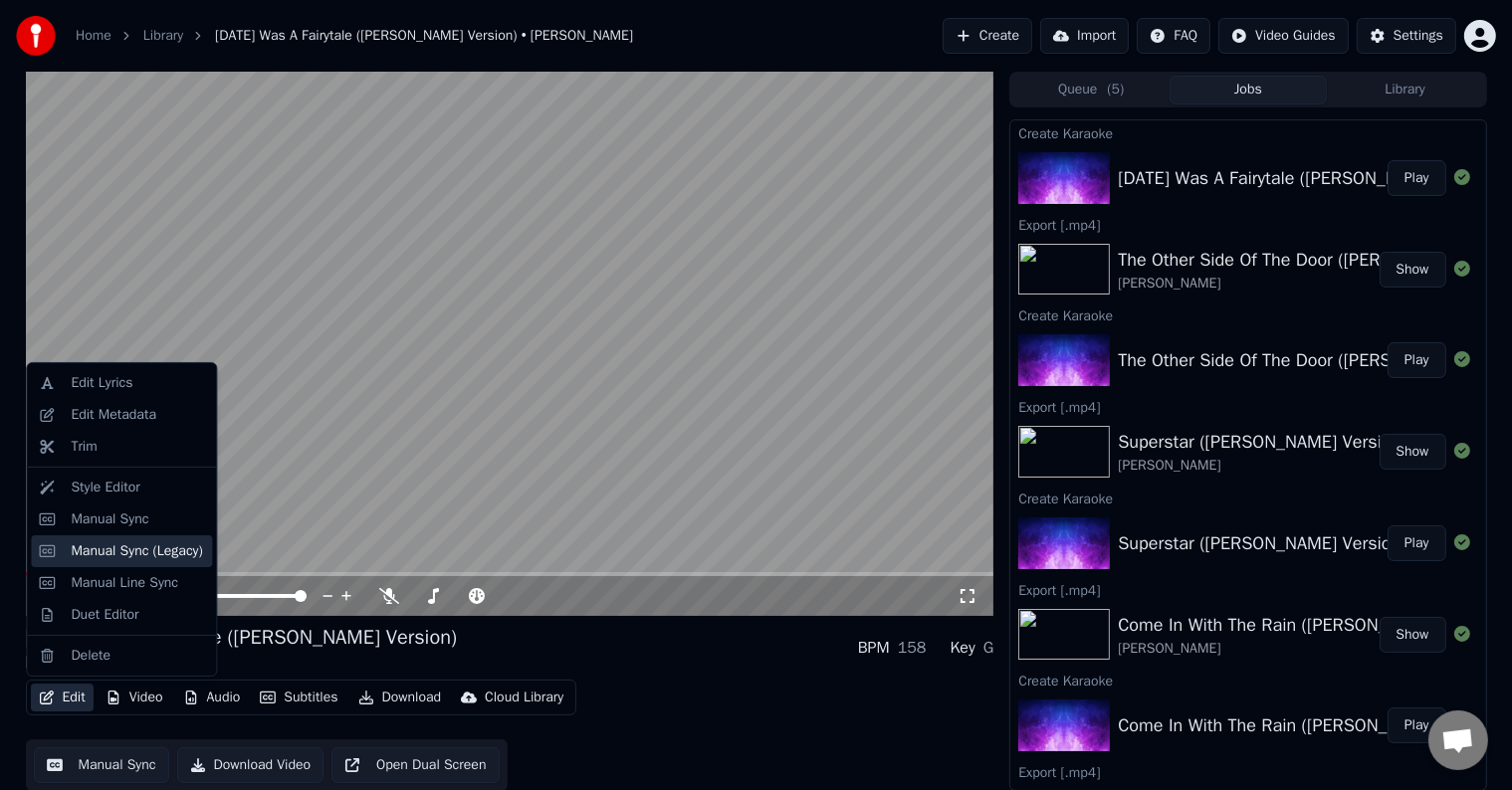 click on "Manual Sync (Legacy)" at bounding box center (136, 551) 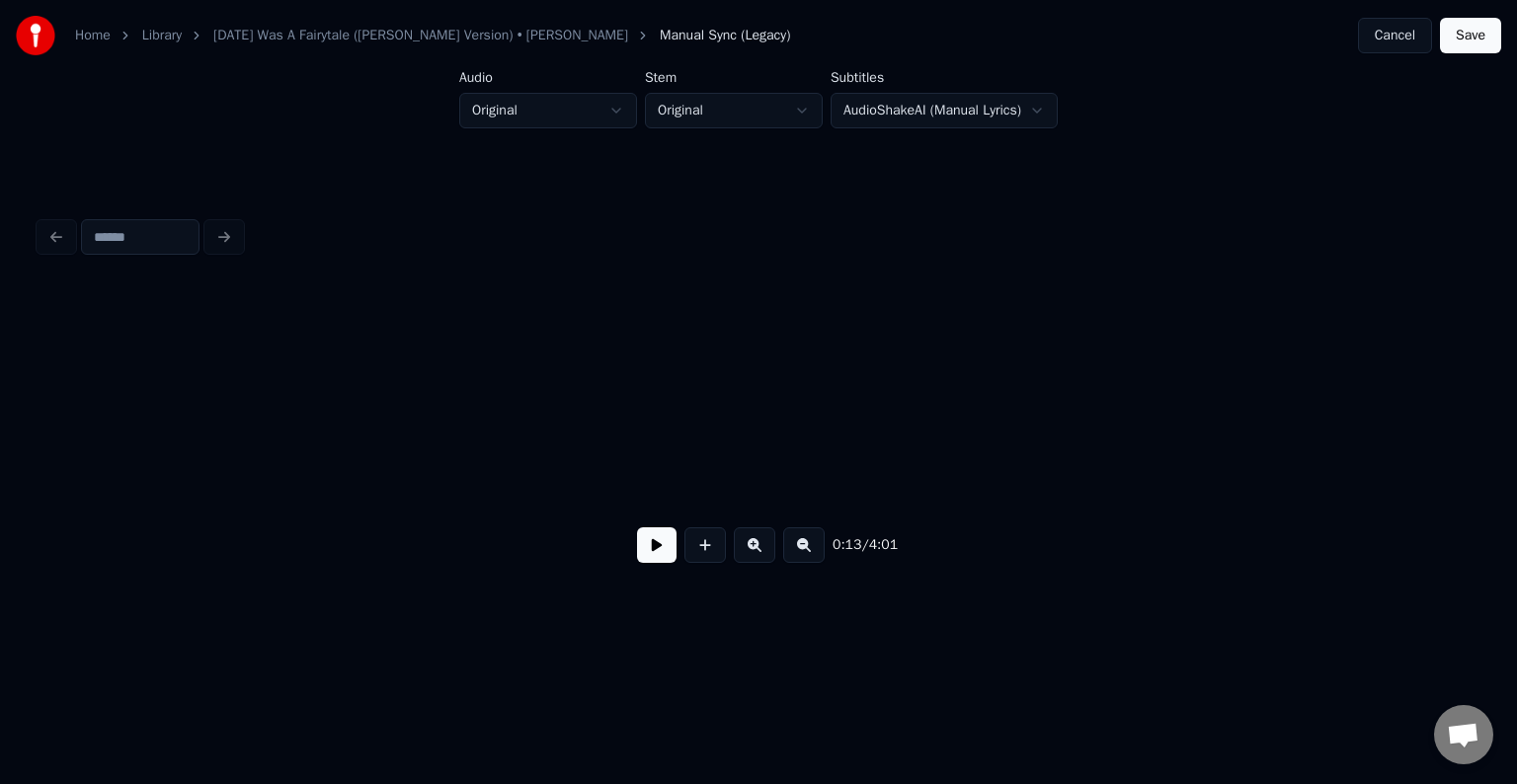 scroll, scrollTop: 0, scrollLeft: 1928, axis: horizontal 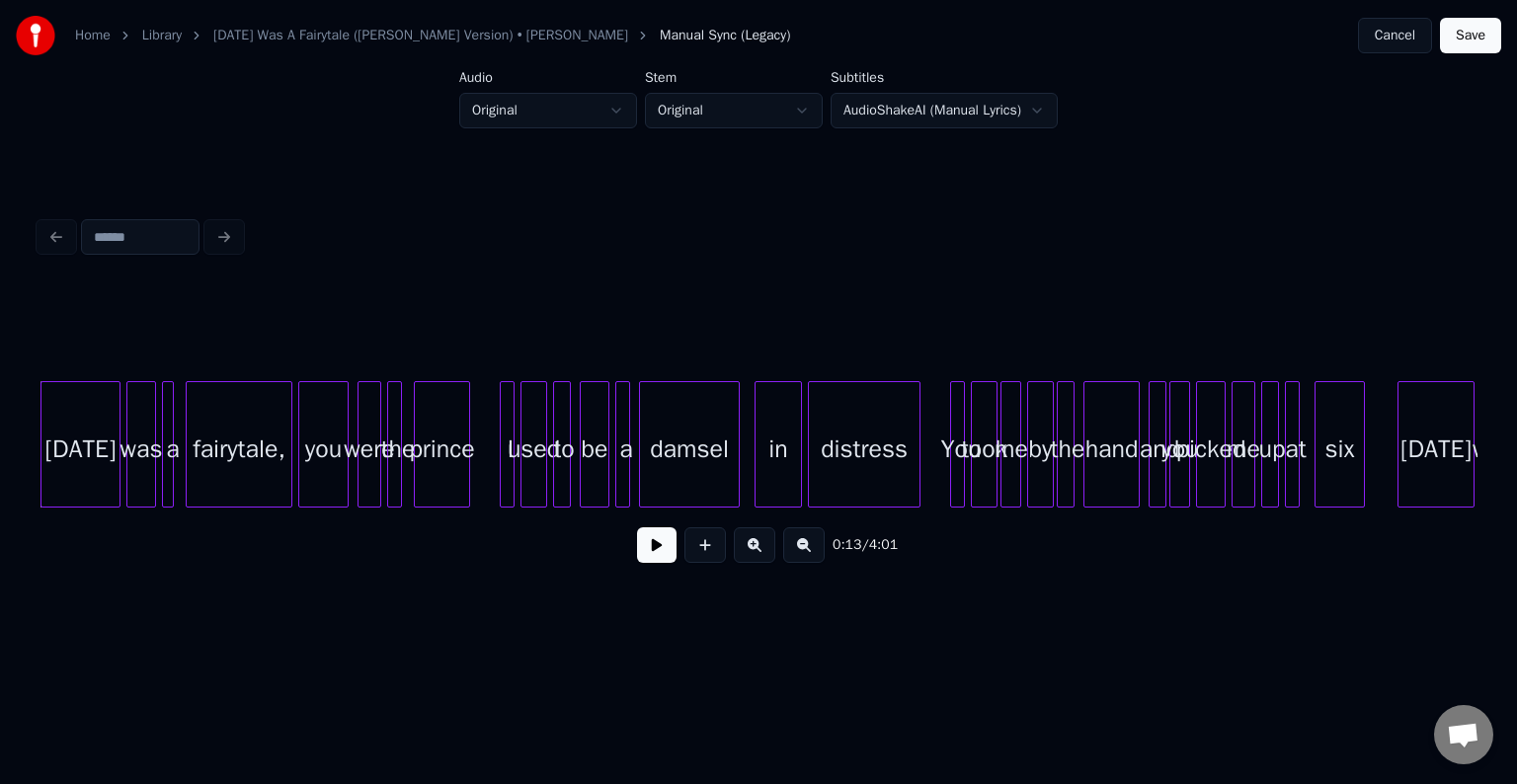 click at bounding box center (657, 545) 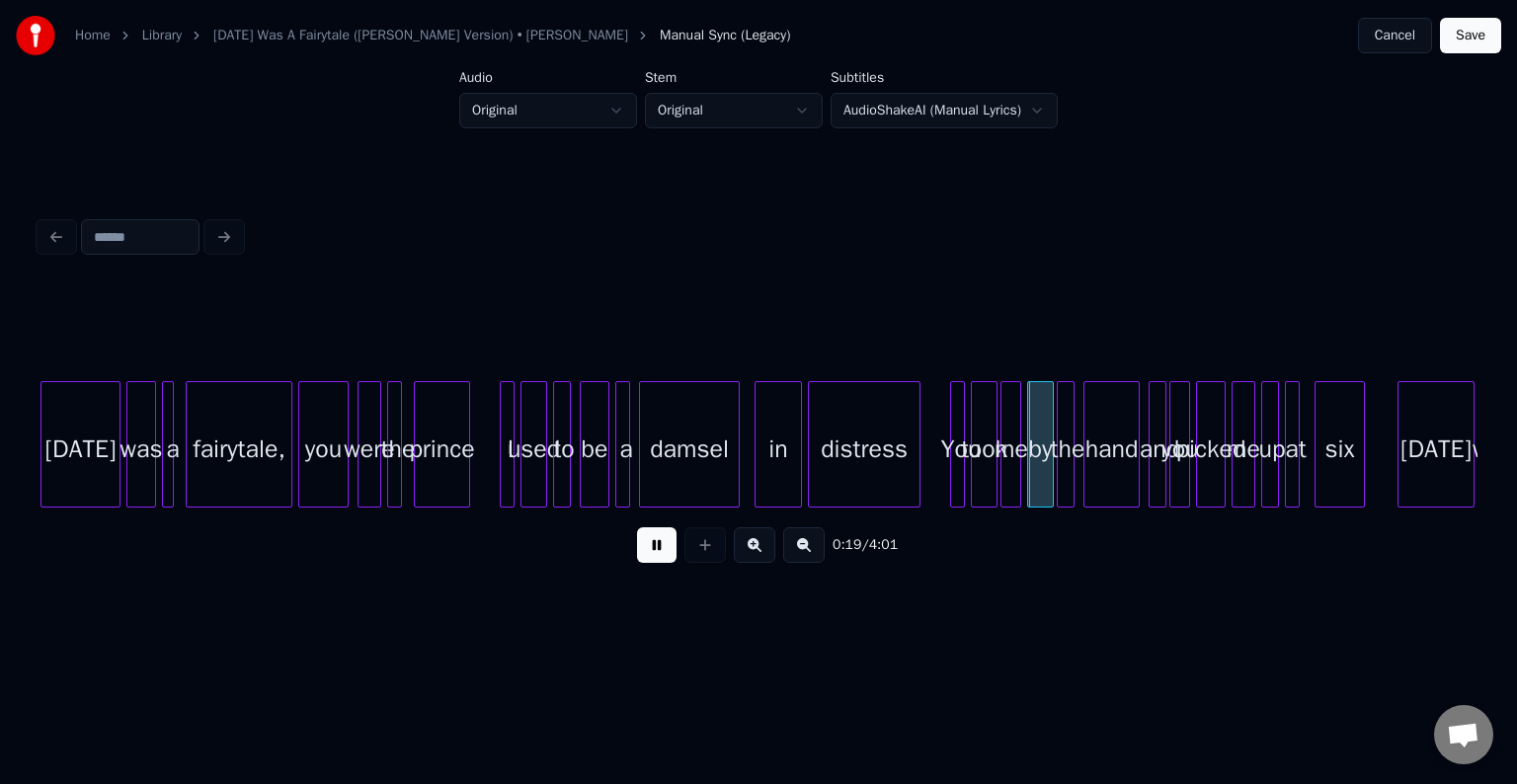 click on "Home Library [DATE] Was A Fairytale ([PERSON_NAME] Version) • [PERSON_NAME] Manual Sync (Legacy) Cancel Save Audio Original Stem Original Subtitles AudioShakeAI (Manual Lyrics) 0:19  /  4:01" at bounding box center [758, 331] 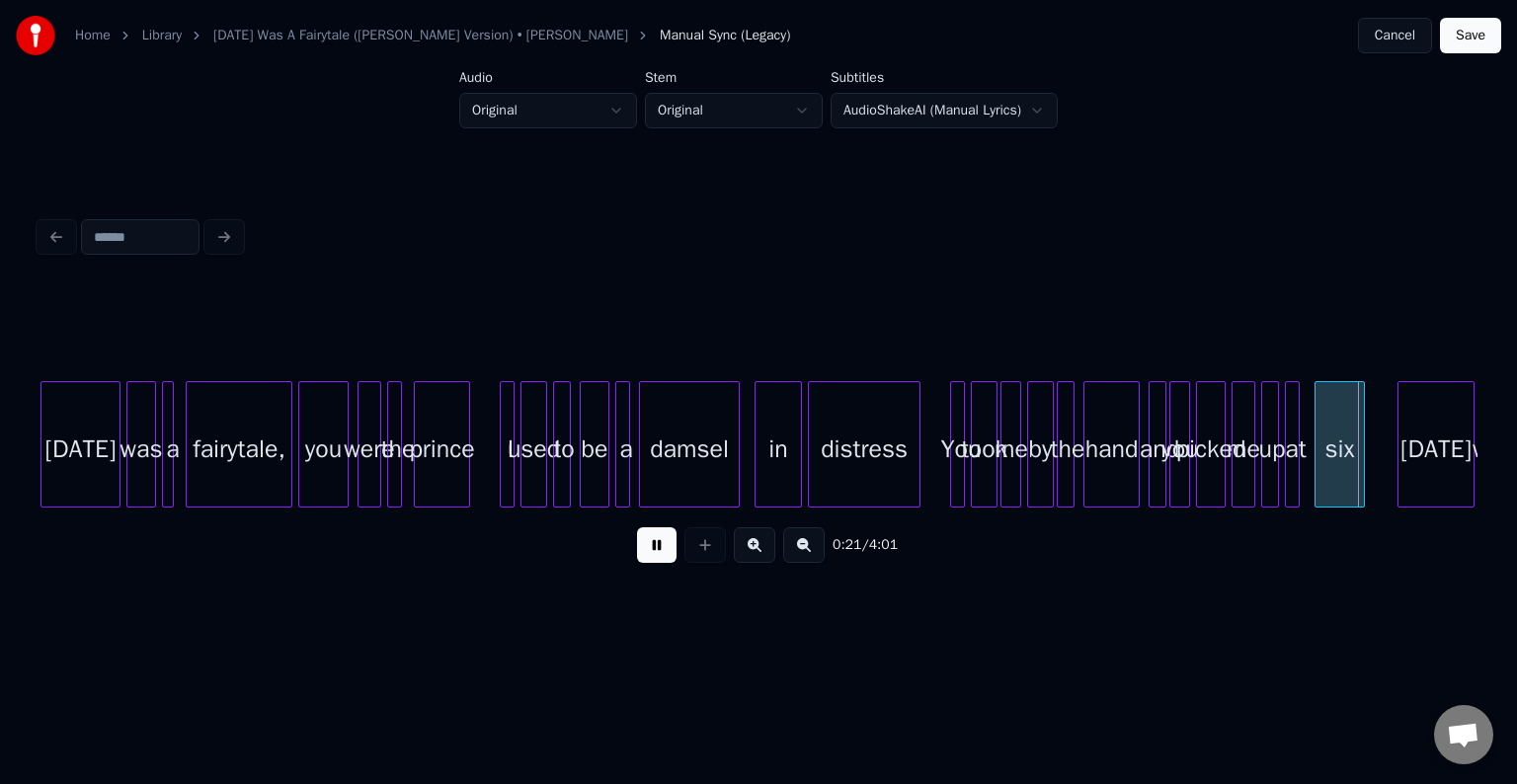 click at bounding box center (657, 545) 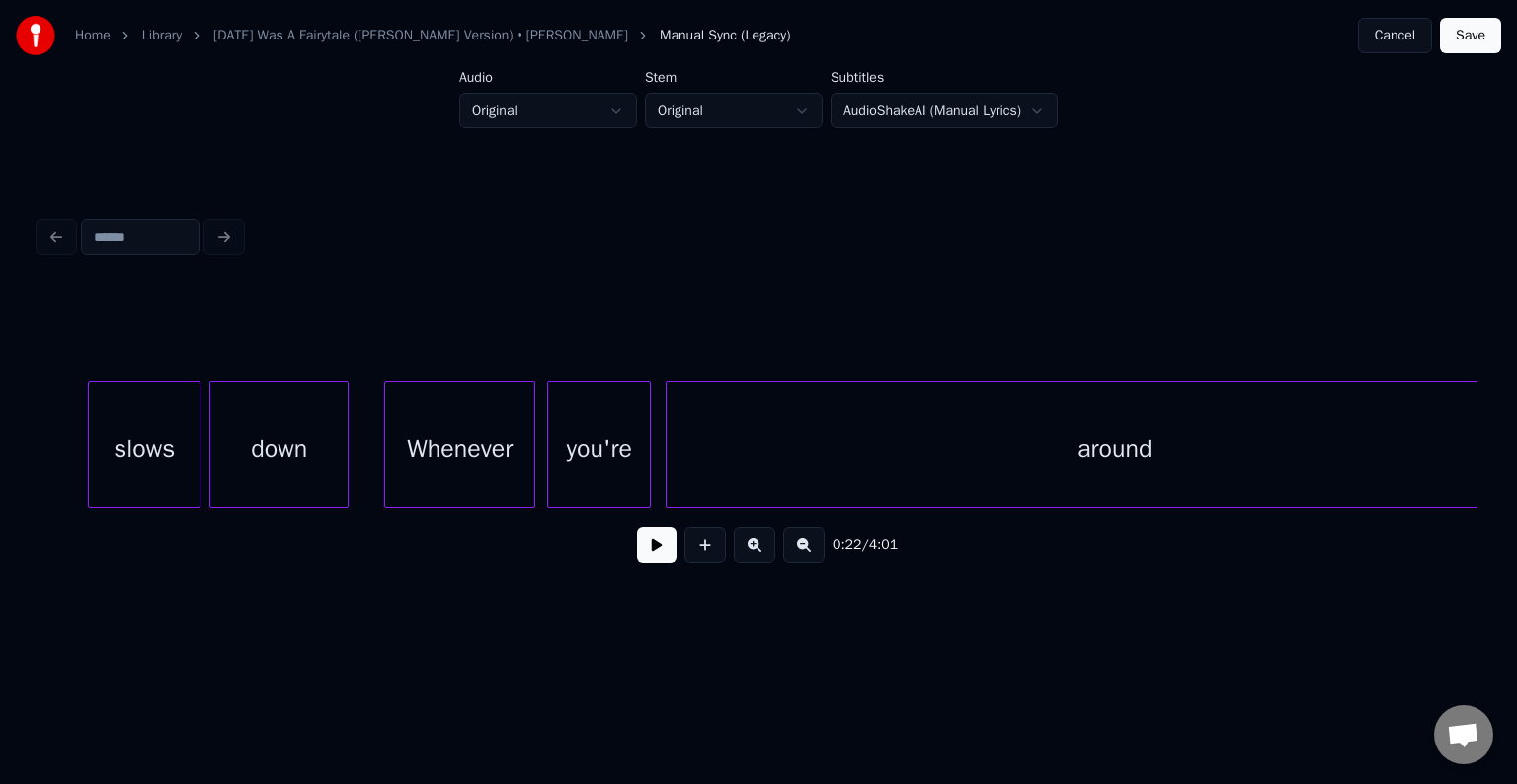 scroll, scrollTop: 0, scrollLeft: 7455, axis: horizontal 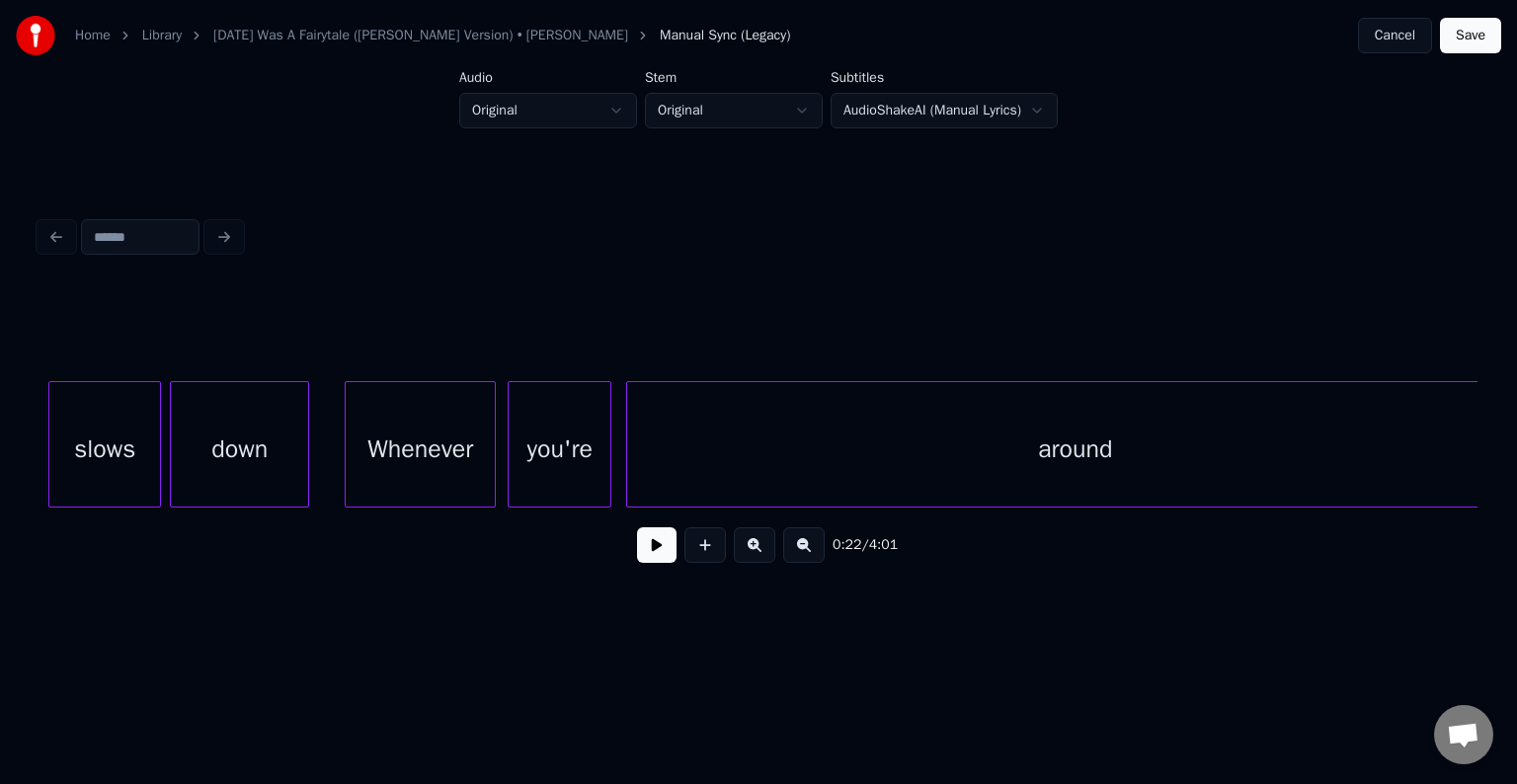 click on "you're" at bounding box center (559, 449) 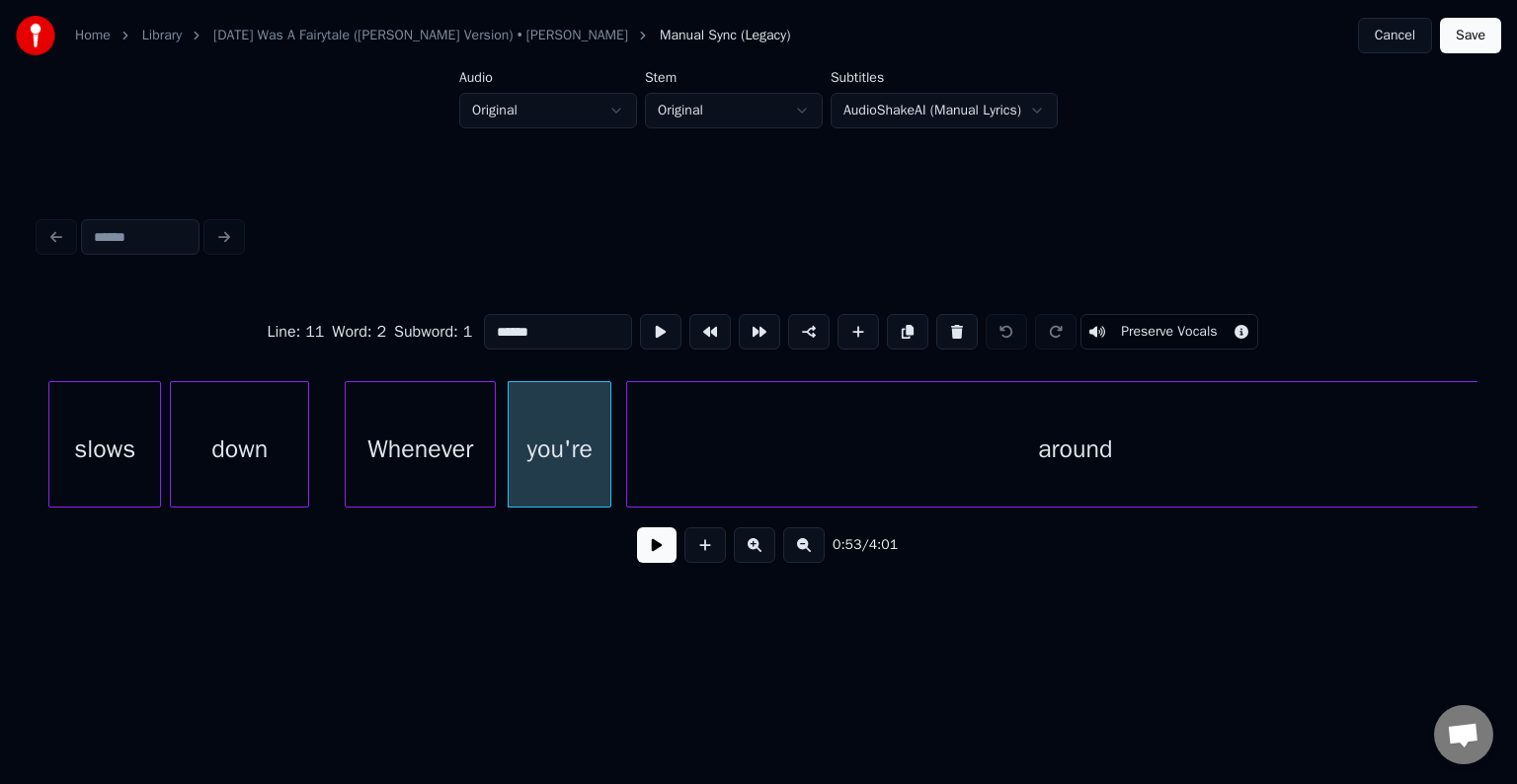 click on "Whenever" at bounding box center (420, 449) 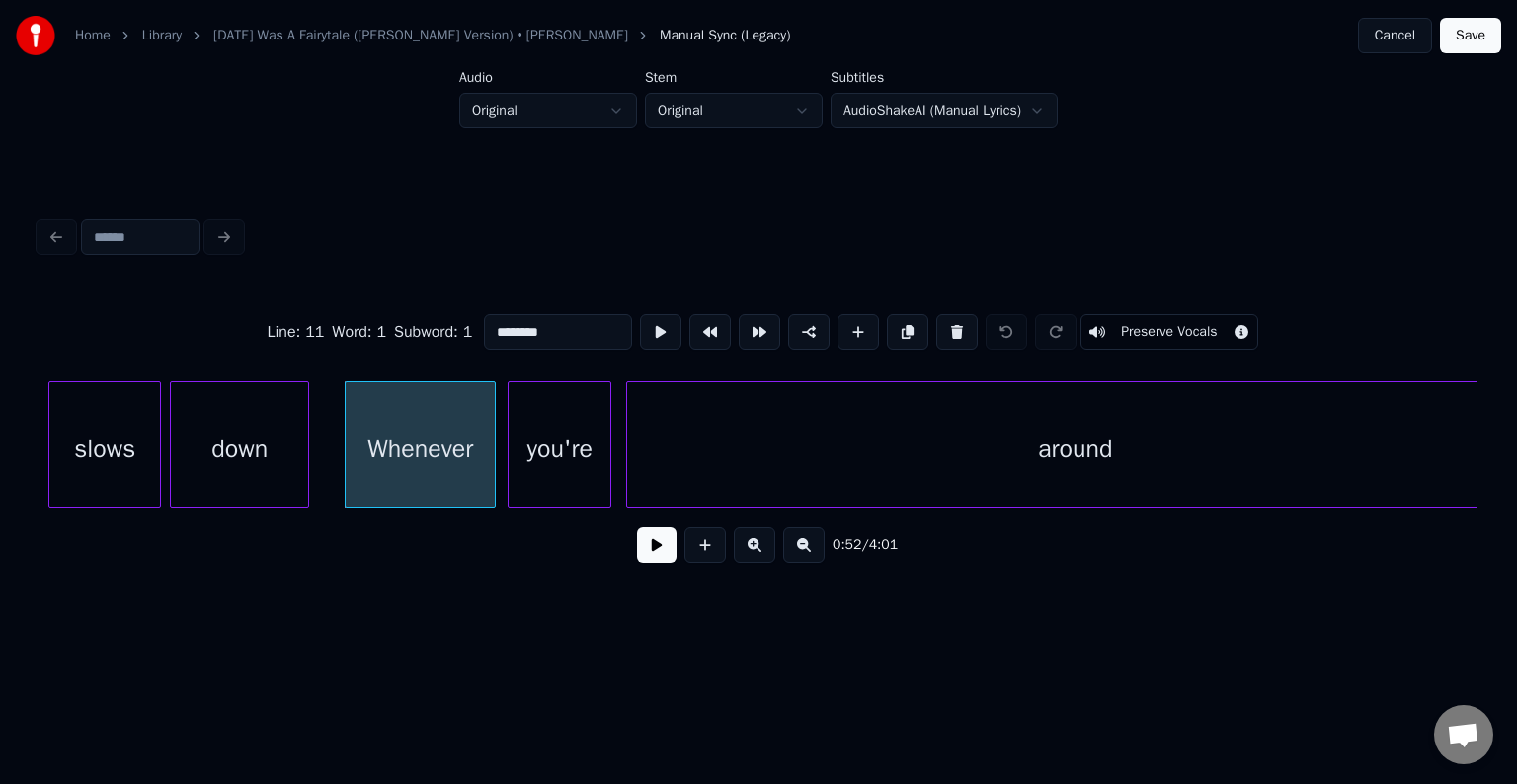 click at bounding box center (657, 545) 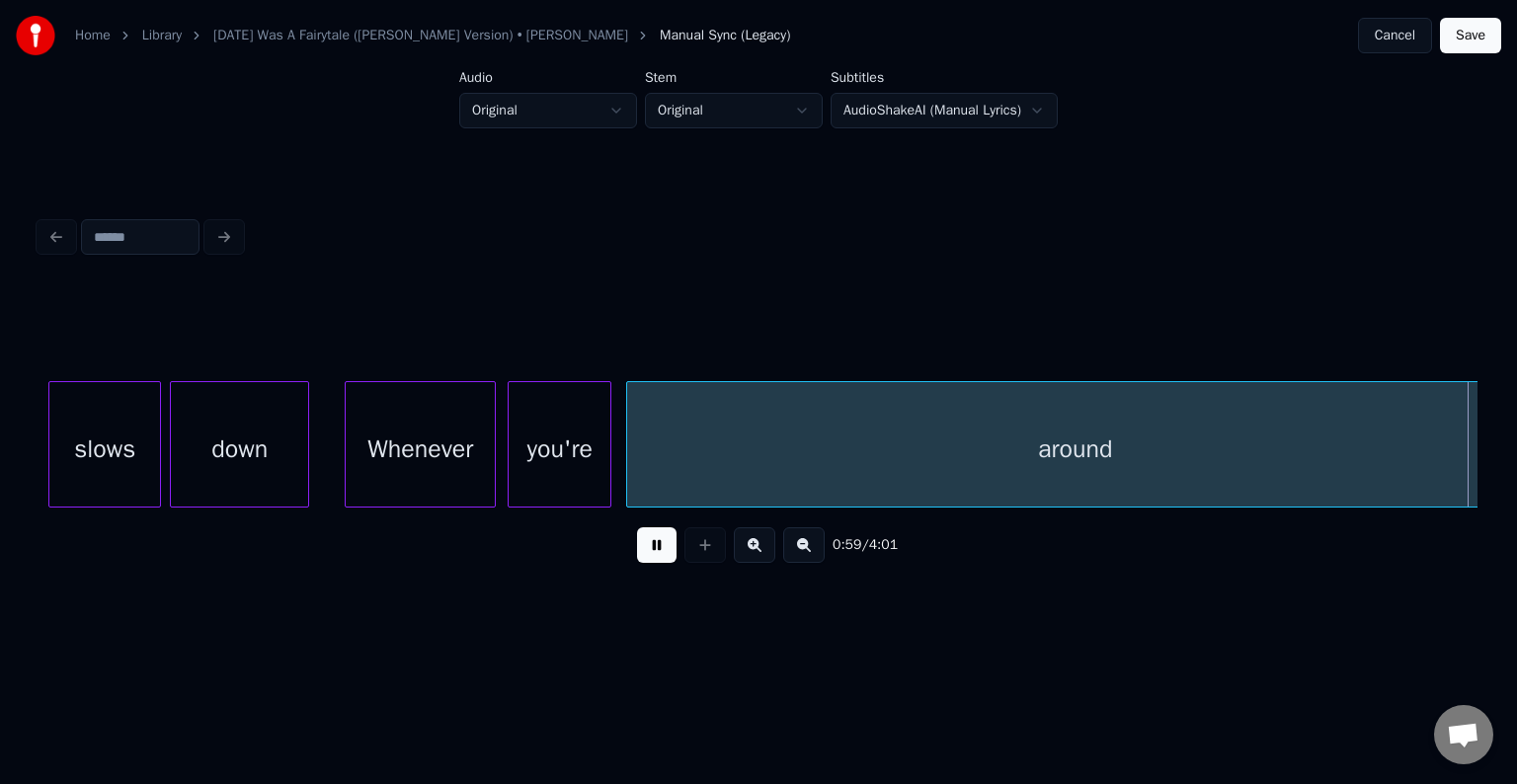 scroll, scrollTop: 0, scrollLeft: 8894, axis: horizontal 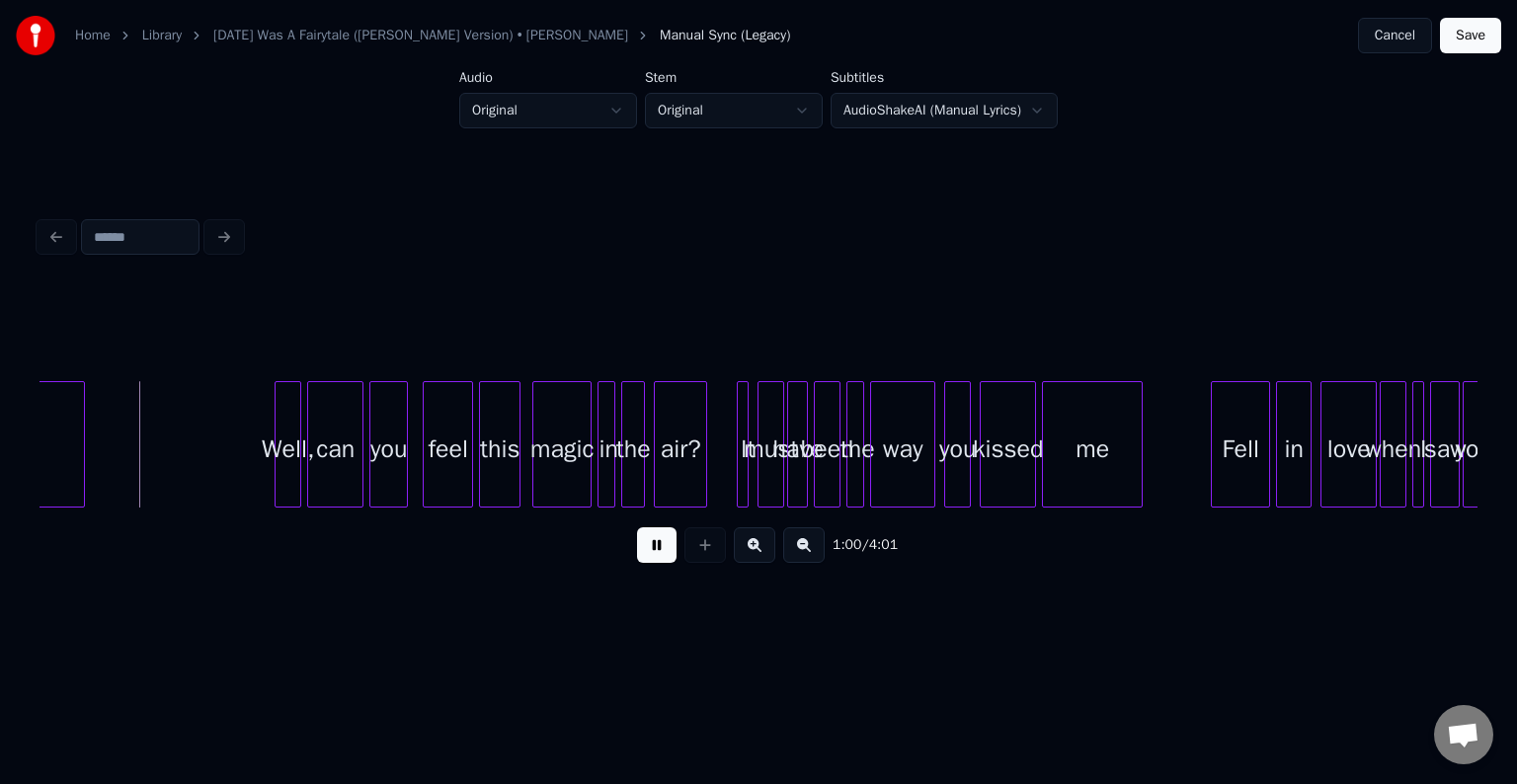 click at bounding box center [657, 545] 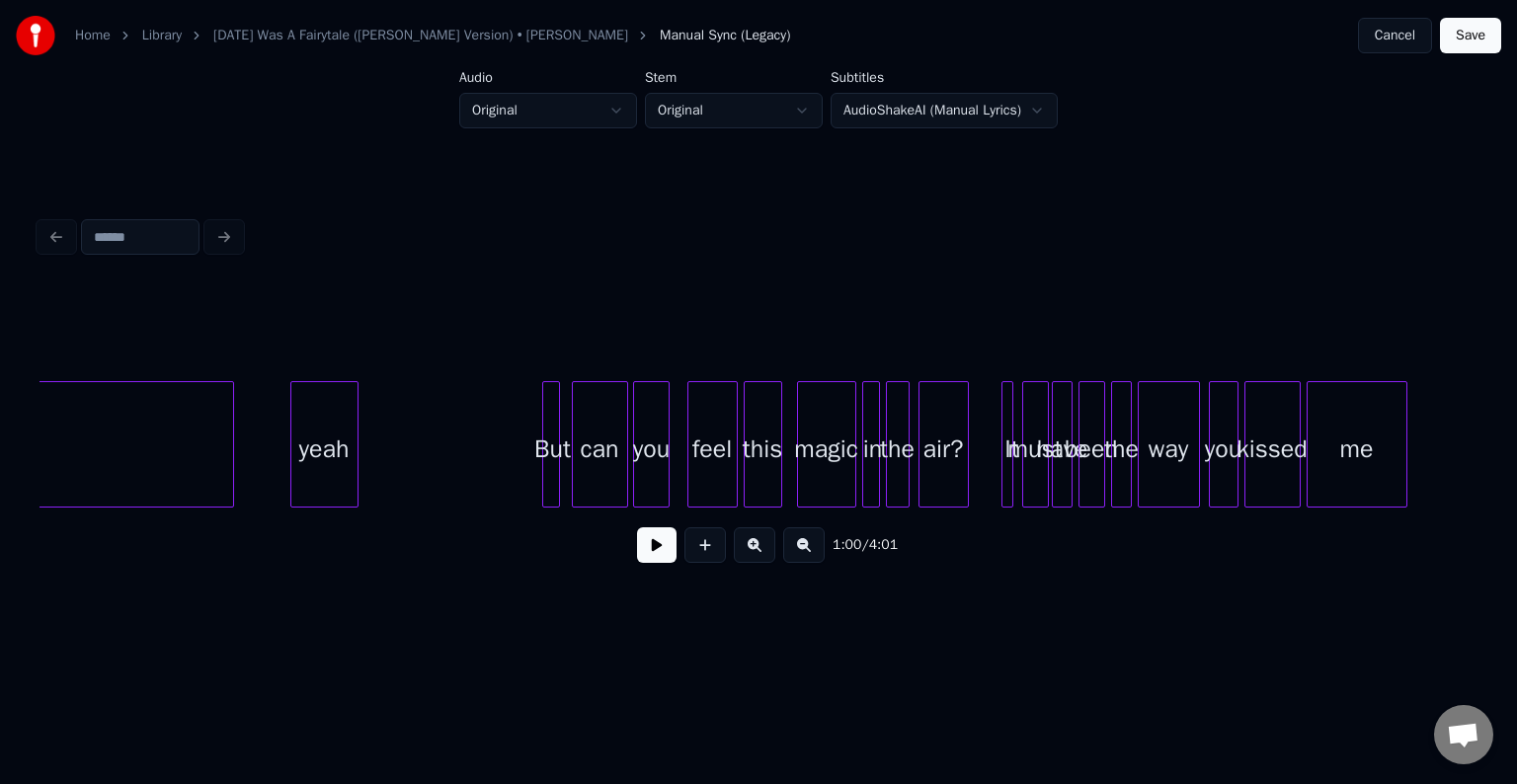 scroll, scrollTop: 0, scrollLeft: 17350, axis: horizontal 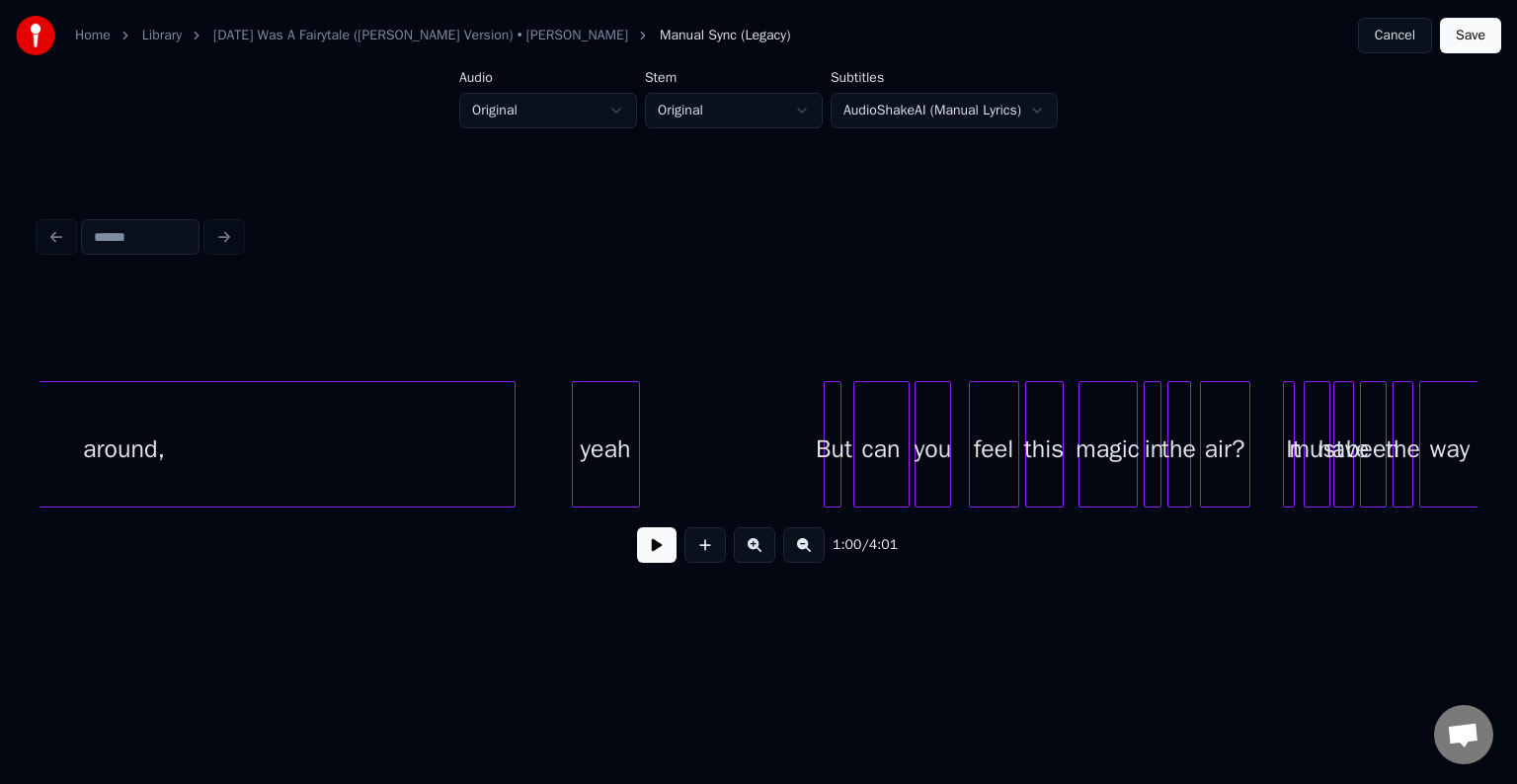click on "yeah" at bounding box center [605, 449] 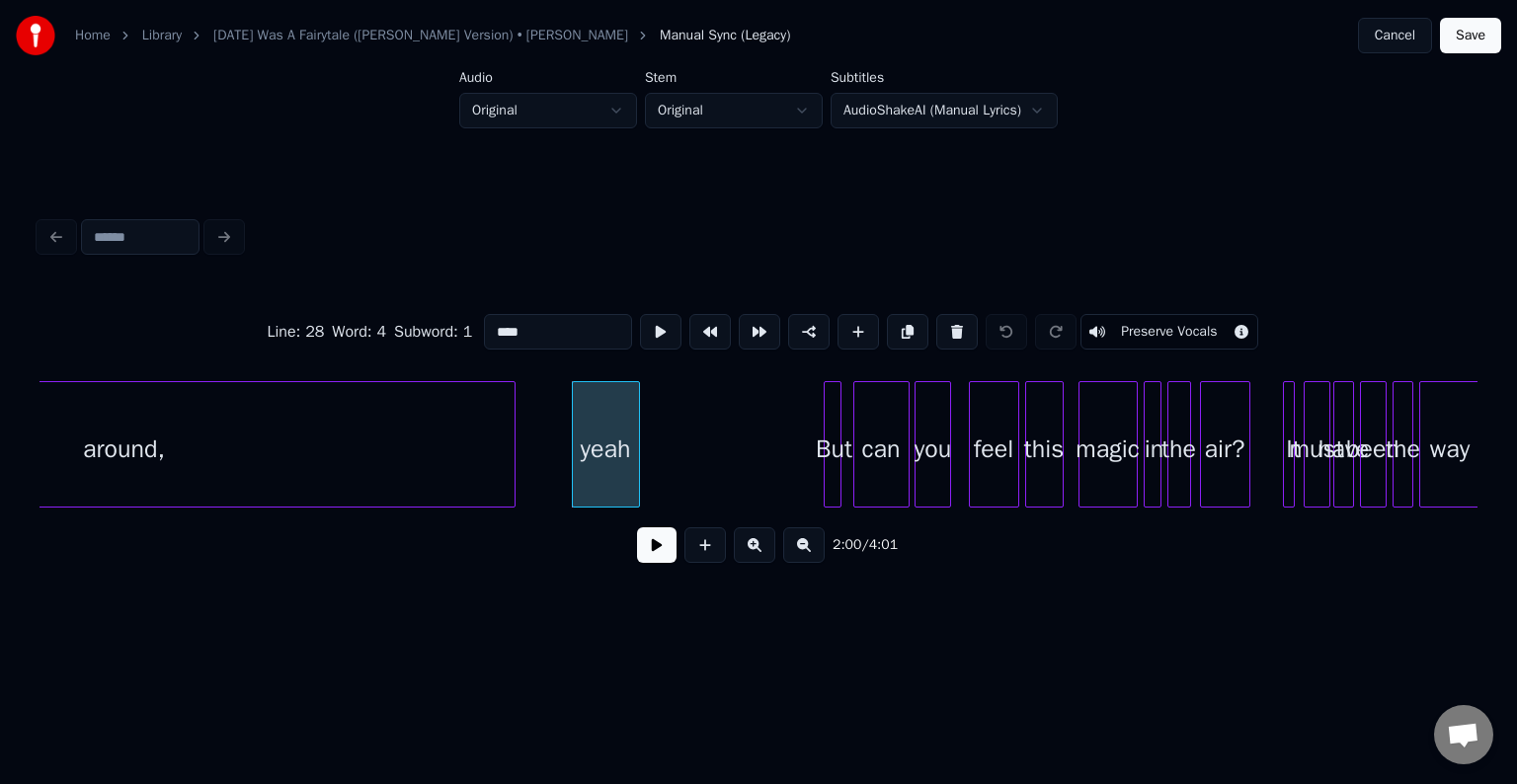 click at bounding box center (657, 545) 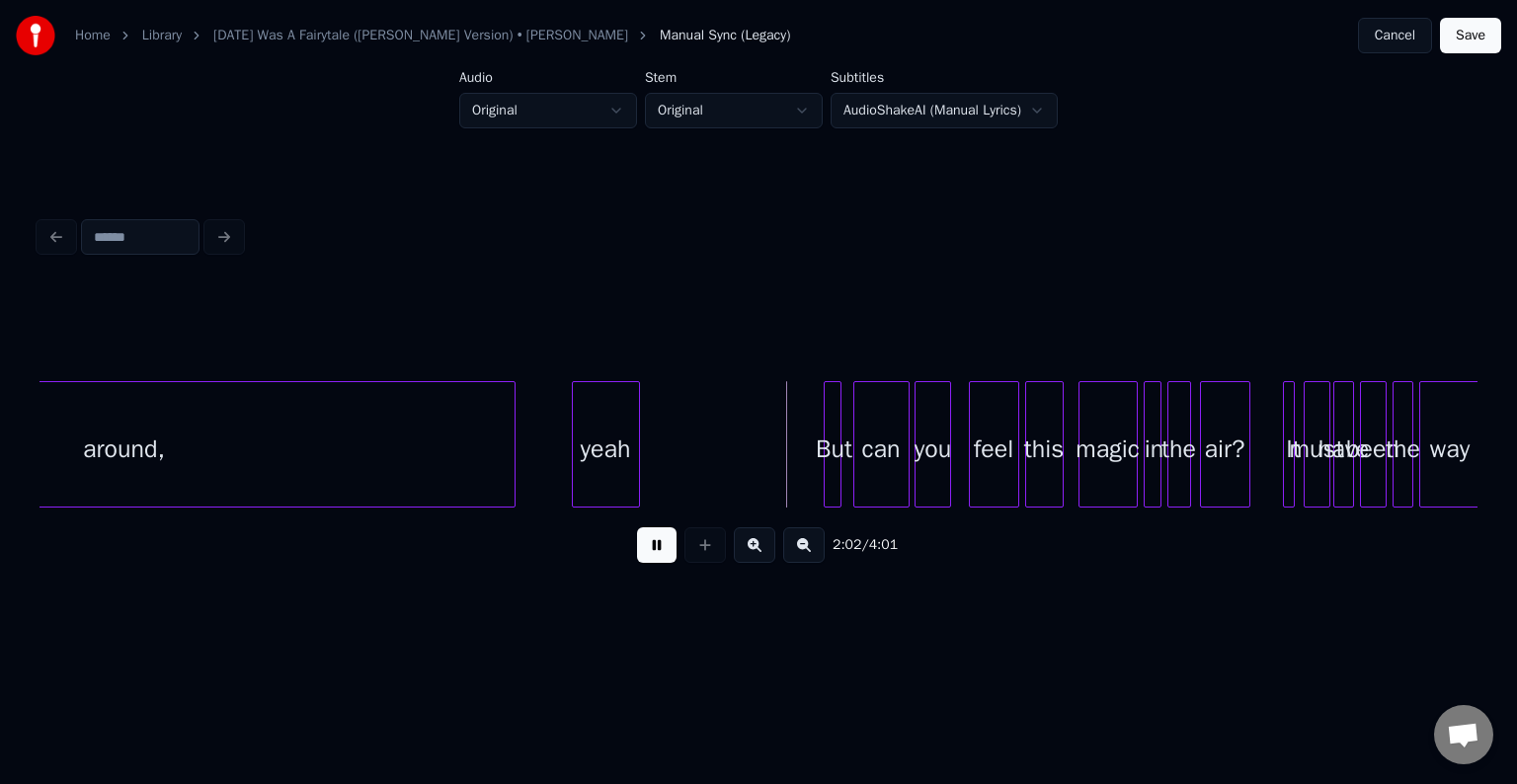 click at bounding box center [657, 545] 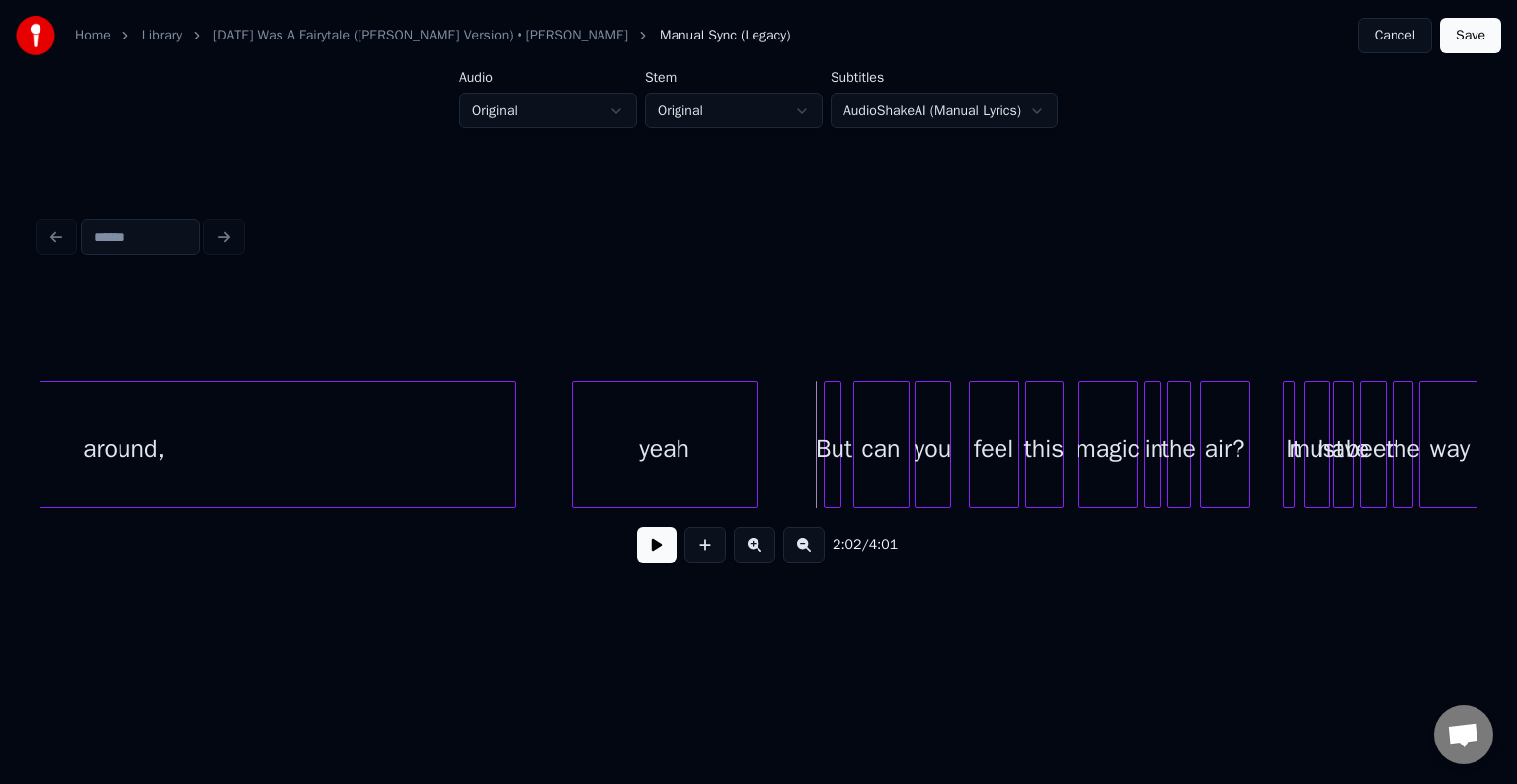 click at bounding box center (754, 444) 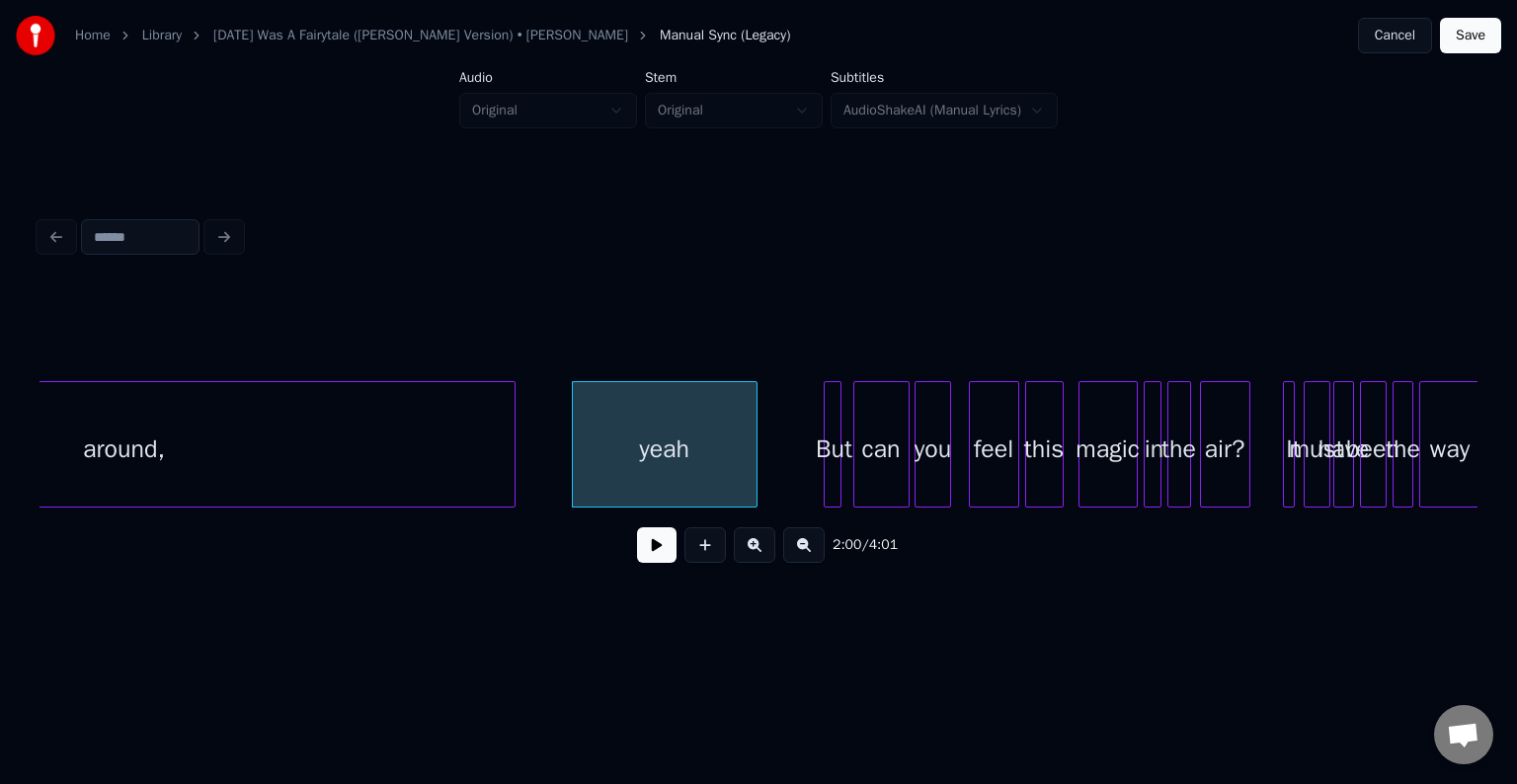 click at bounding box center (657, 545) 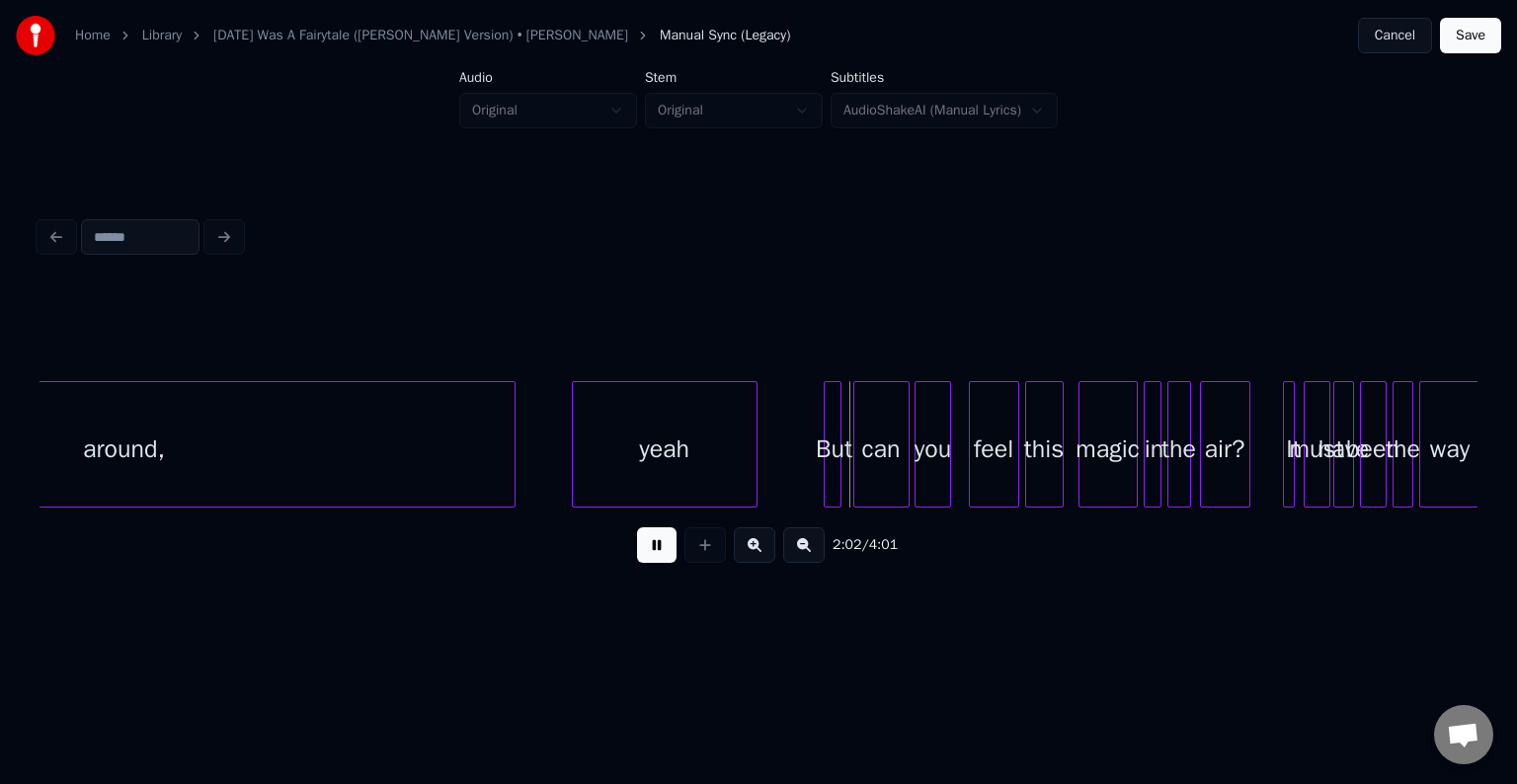click at bounding box center [657, 545] 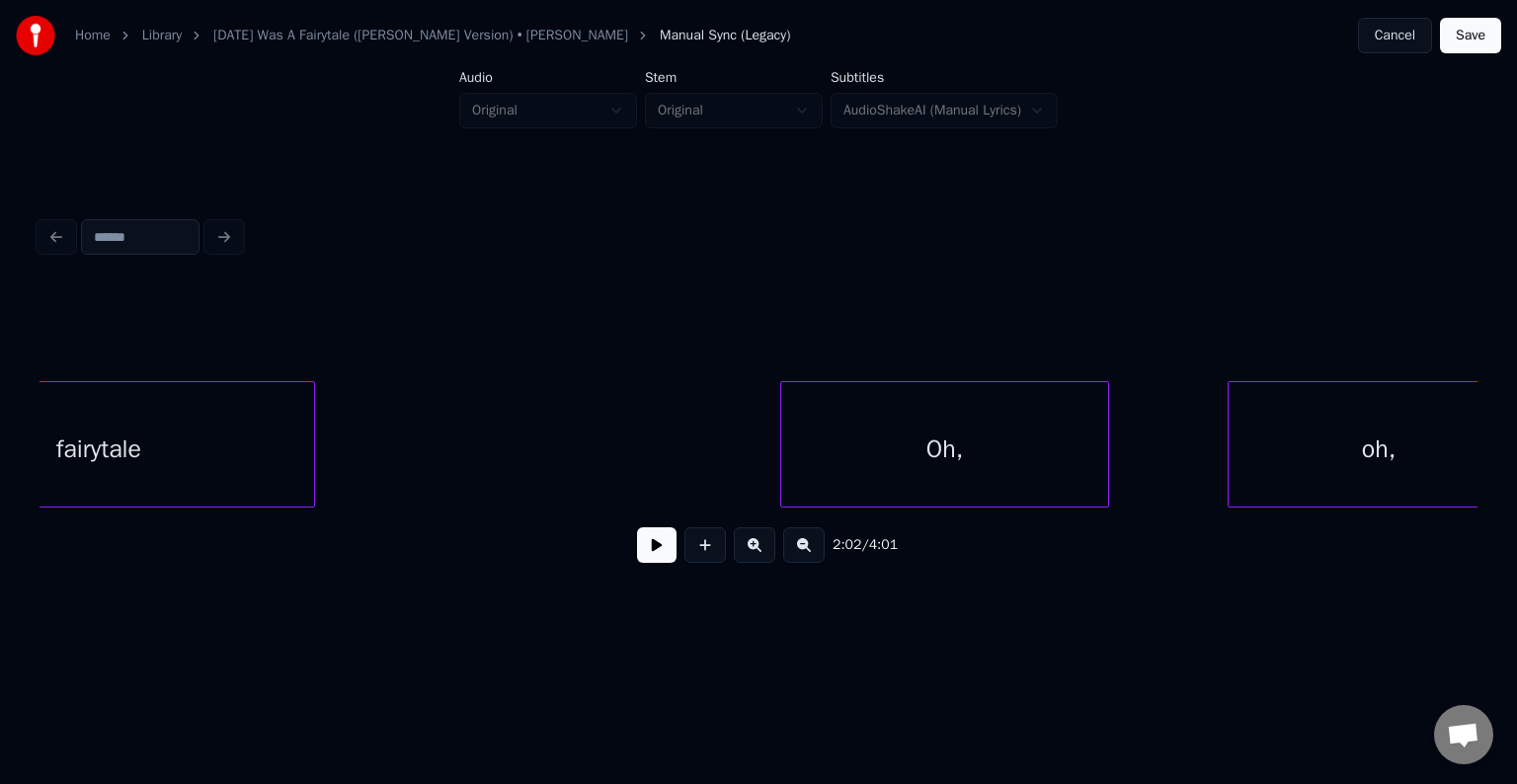 scroll, scrollTop: 0, scrollLeft: 31776, axis: horizontal 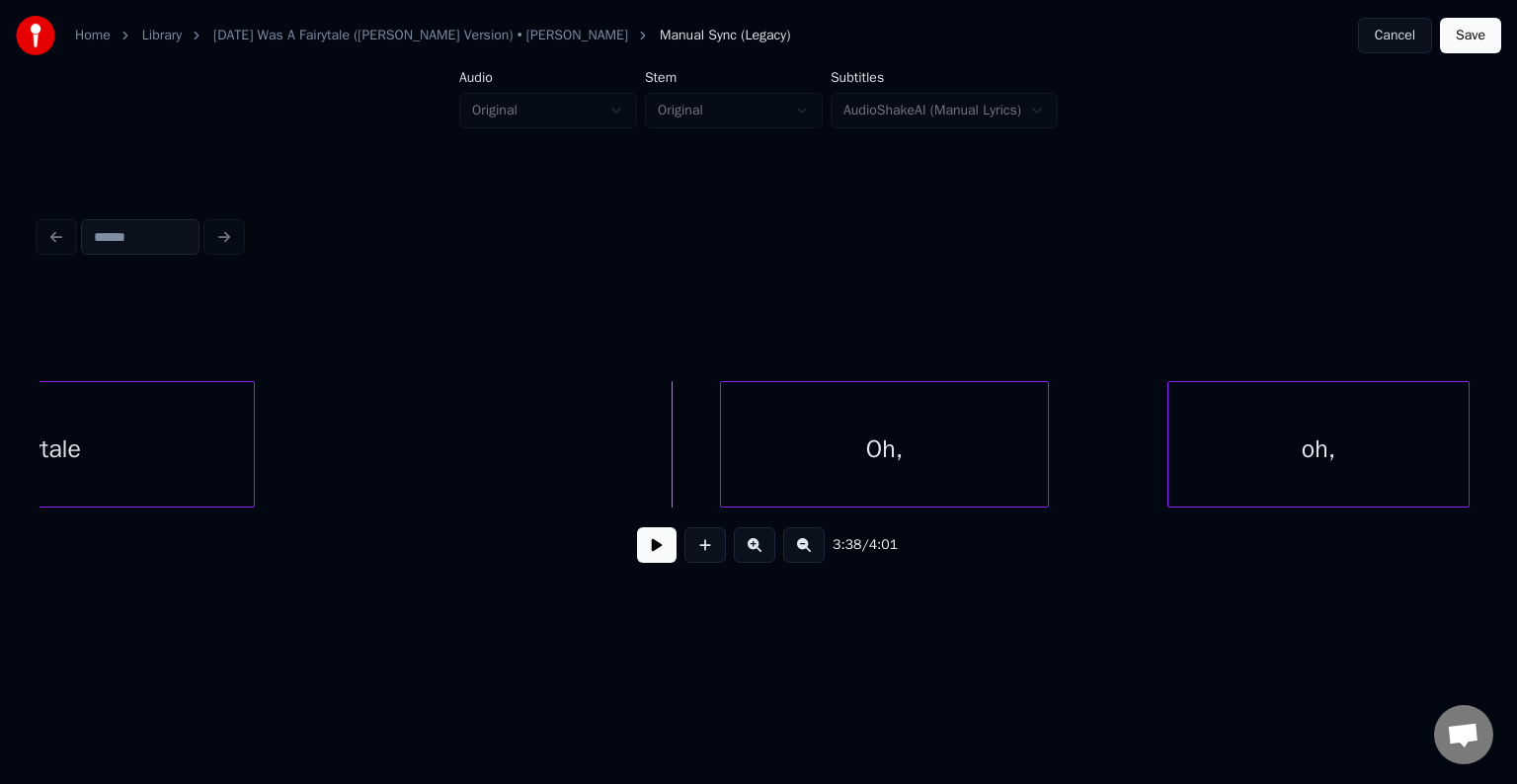 click at bounding box center [657, 545] 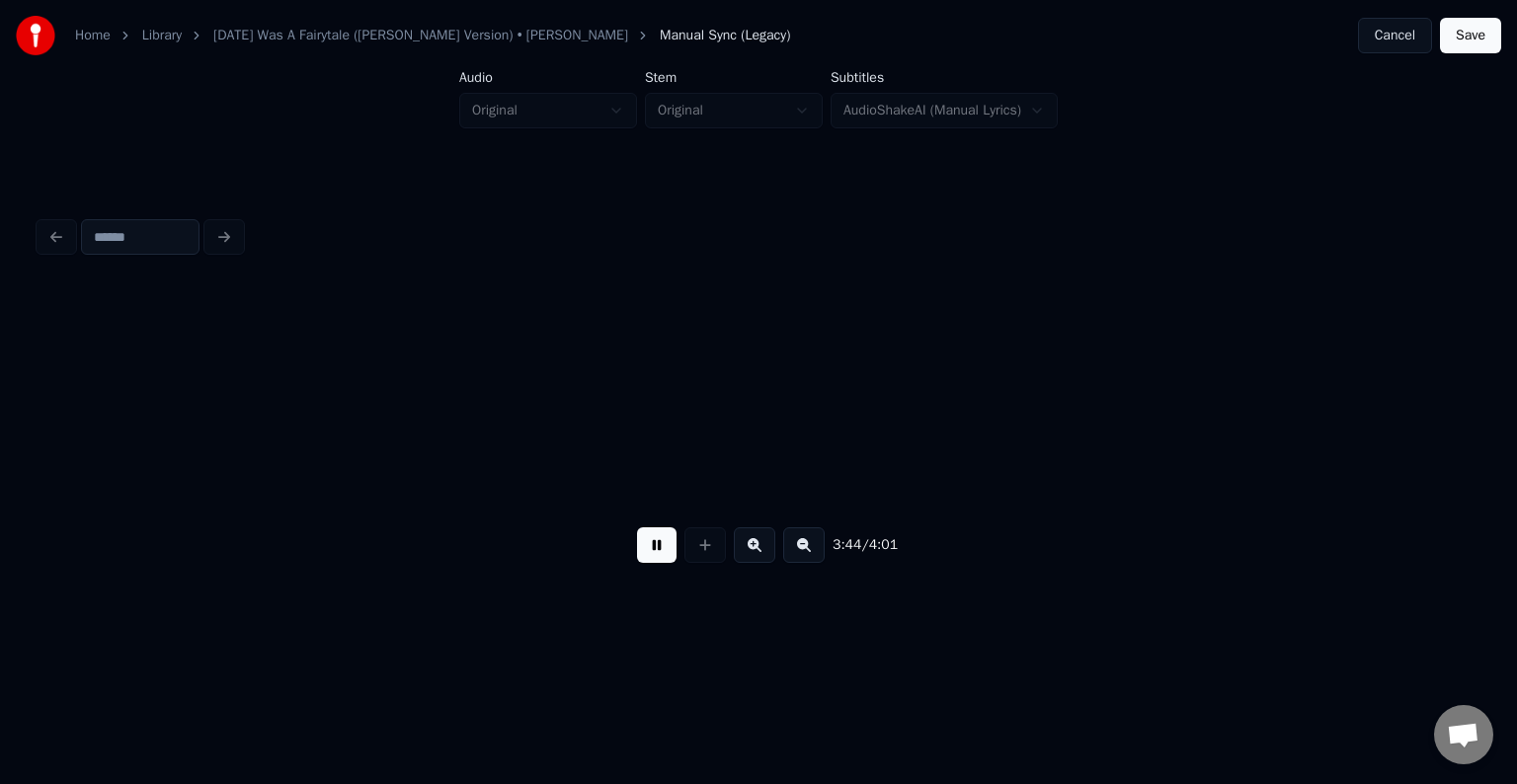 scroll, scrollTop: 0, scrollLeft: 33215, axis: horizontal 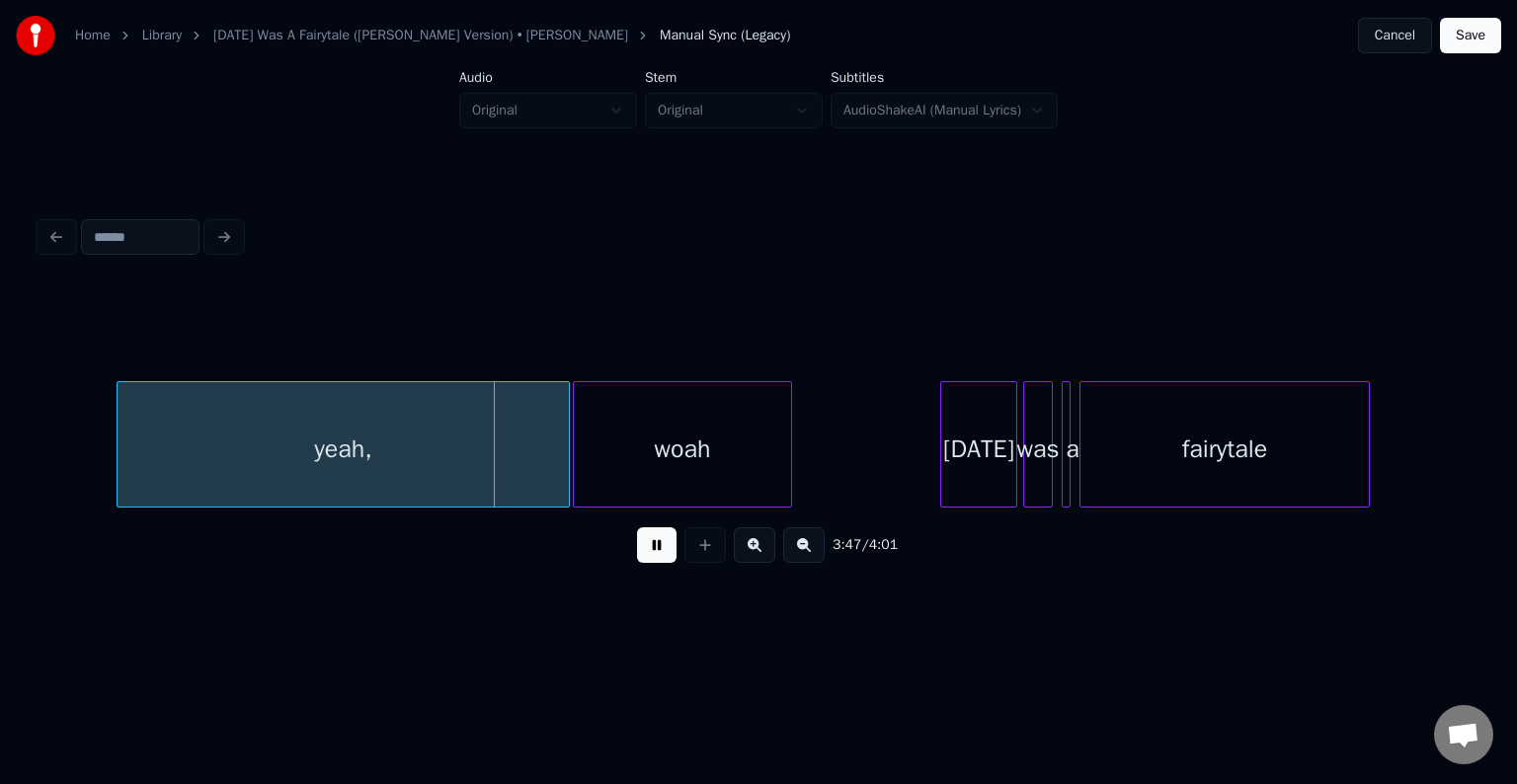 click at bounding box center (657, 545) 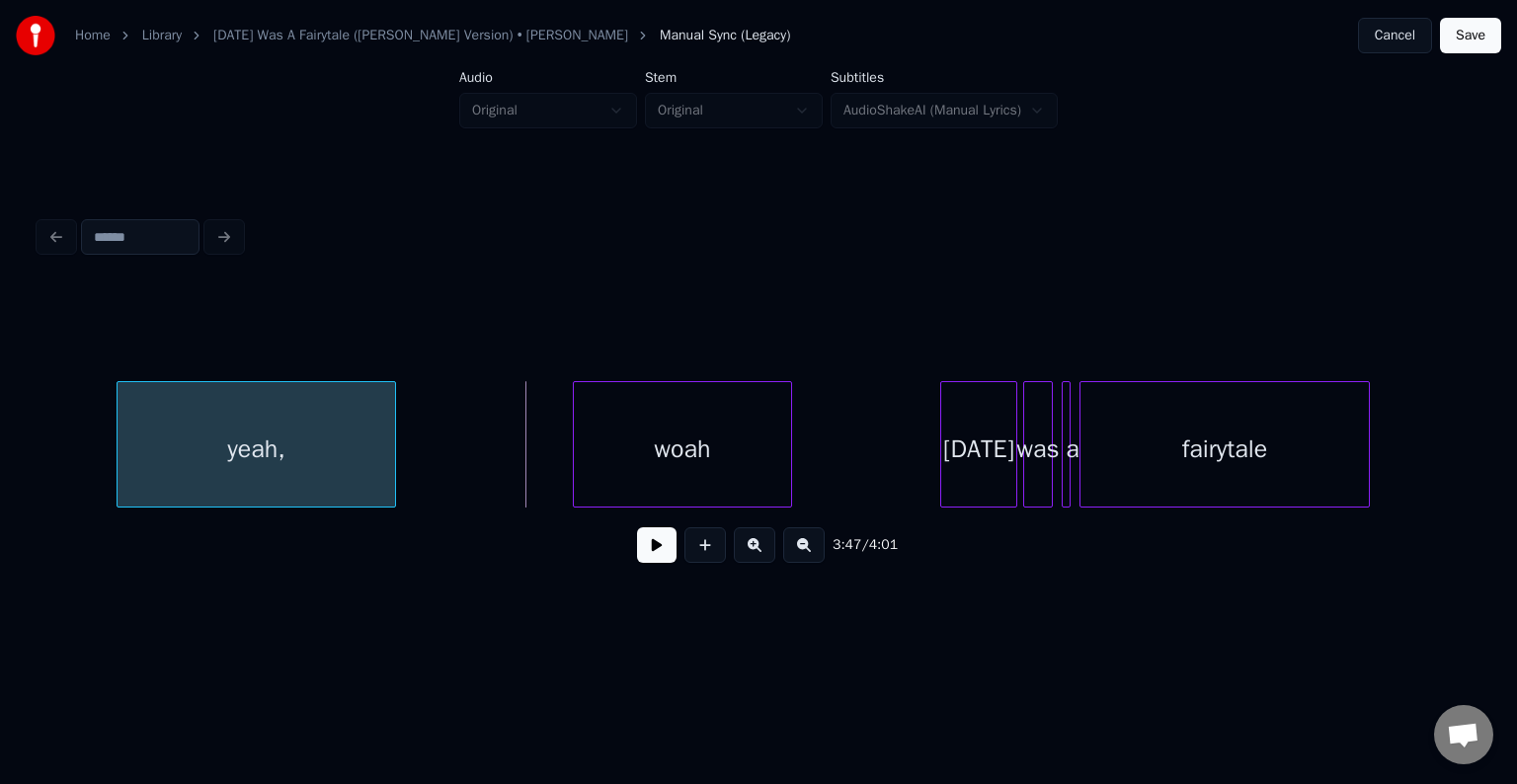 click at bounding box center (392, 444) 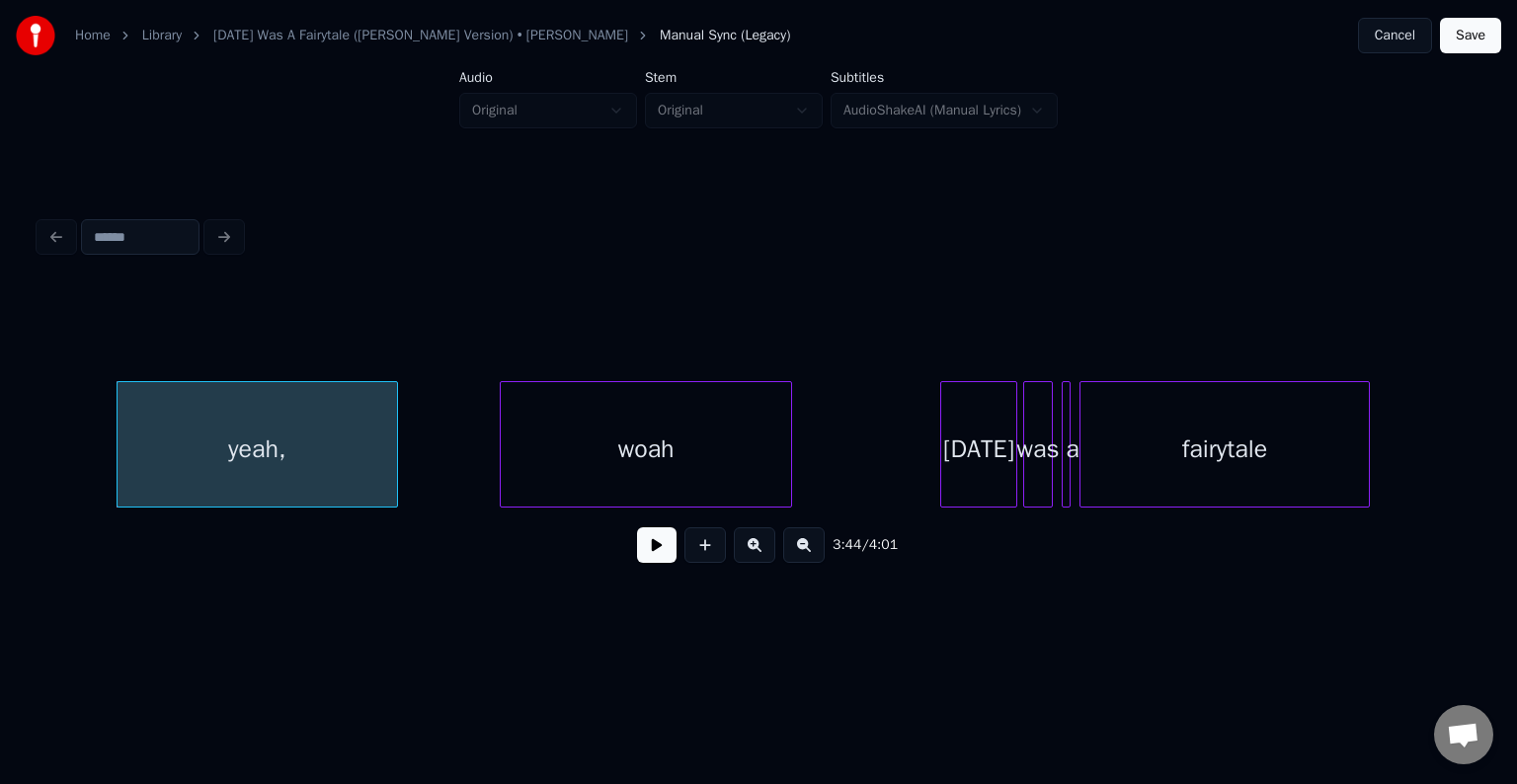click at bounding box center [504, 444] 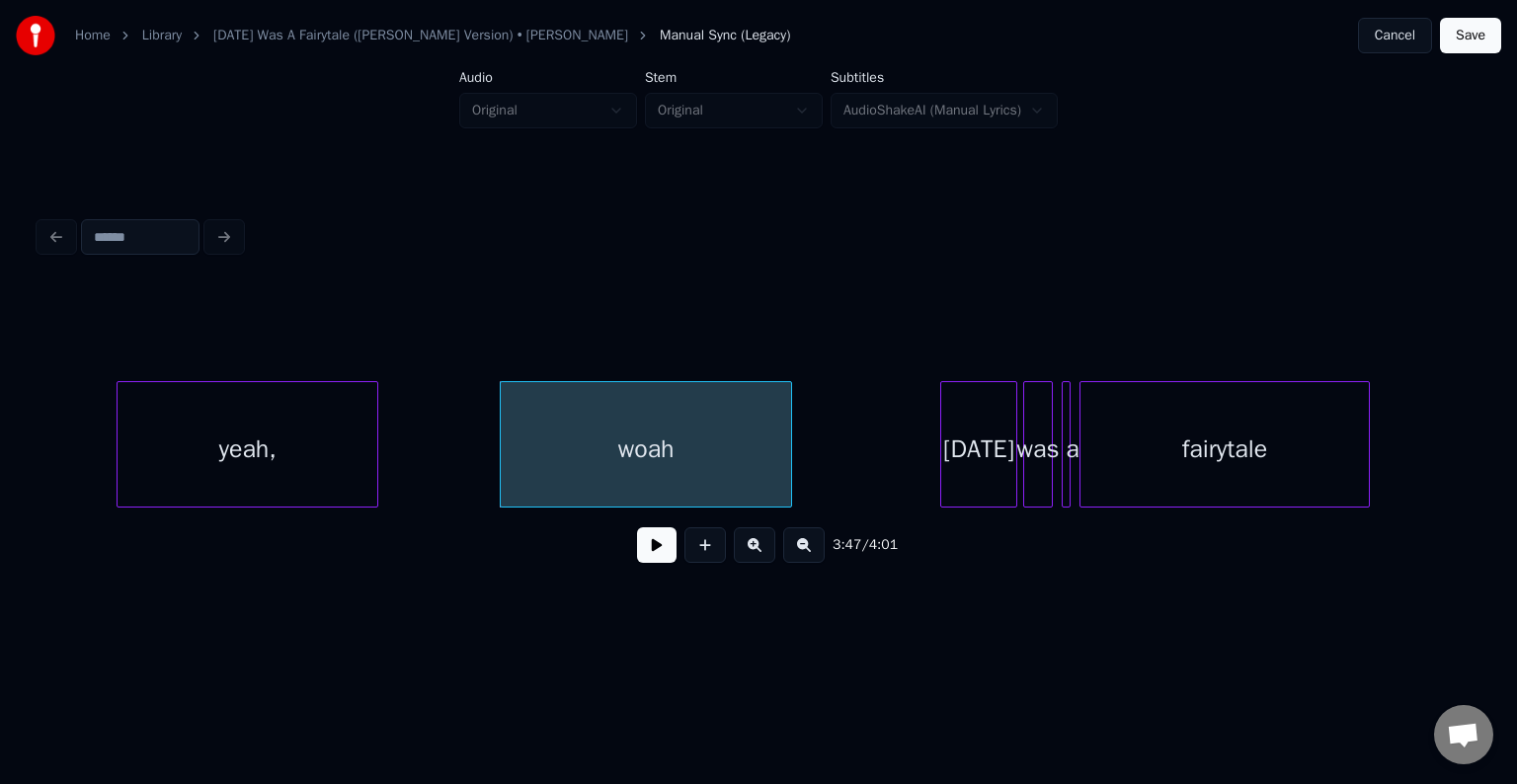 click at bounding box center (374, 444) 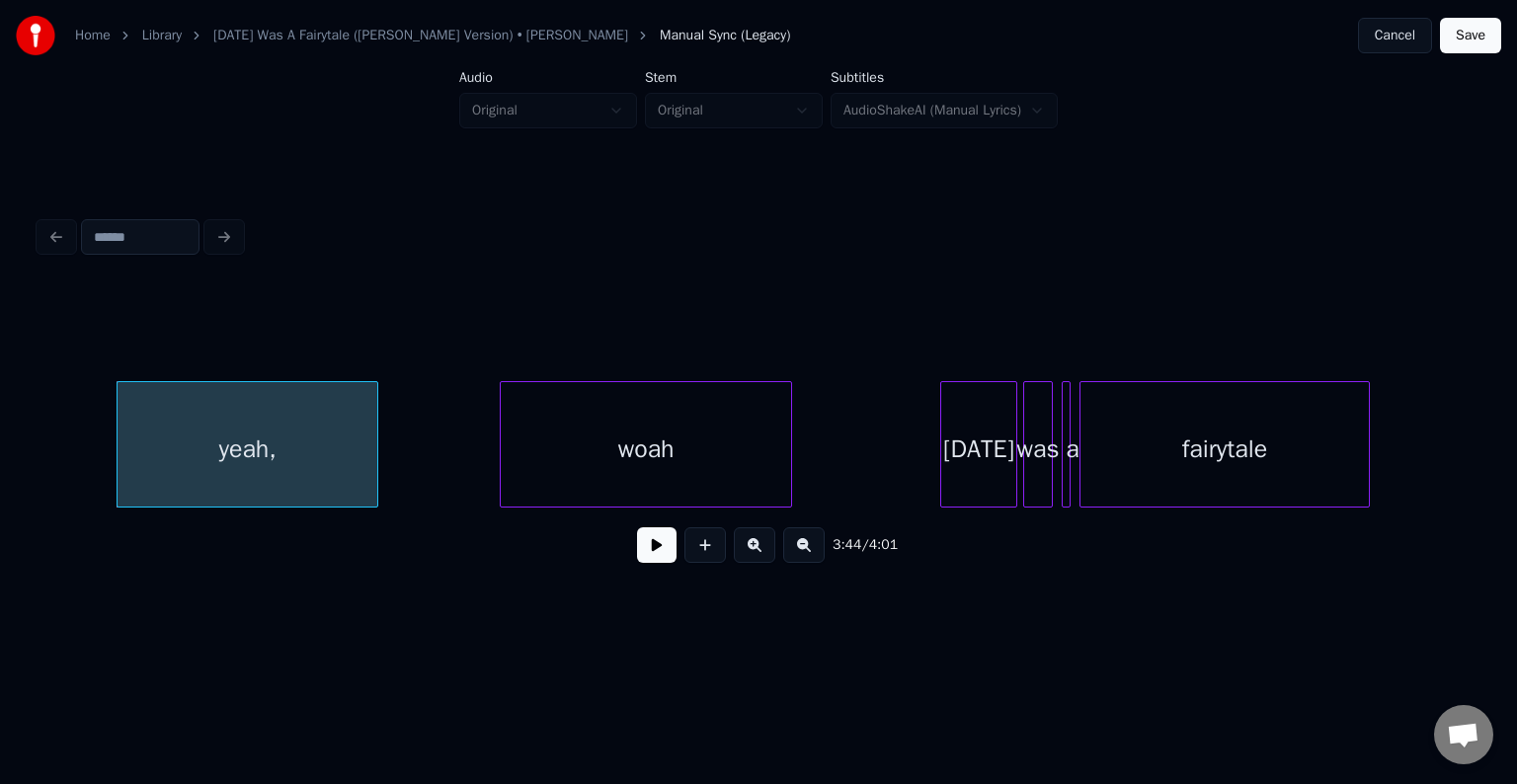 click at bounding box center [657, 545] 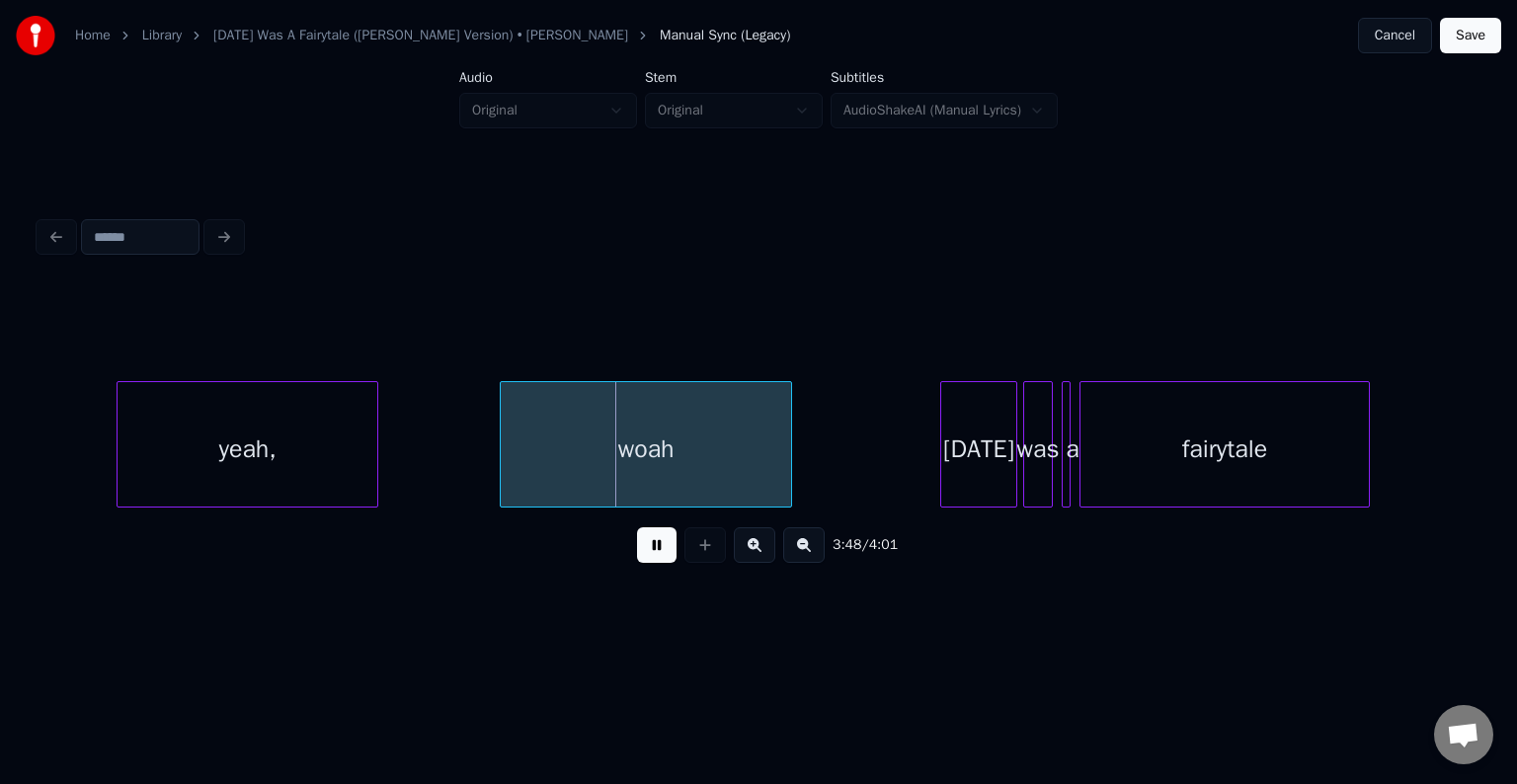 click at bounding box center (657, 545) 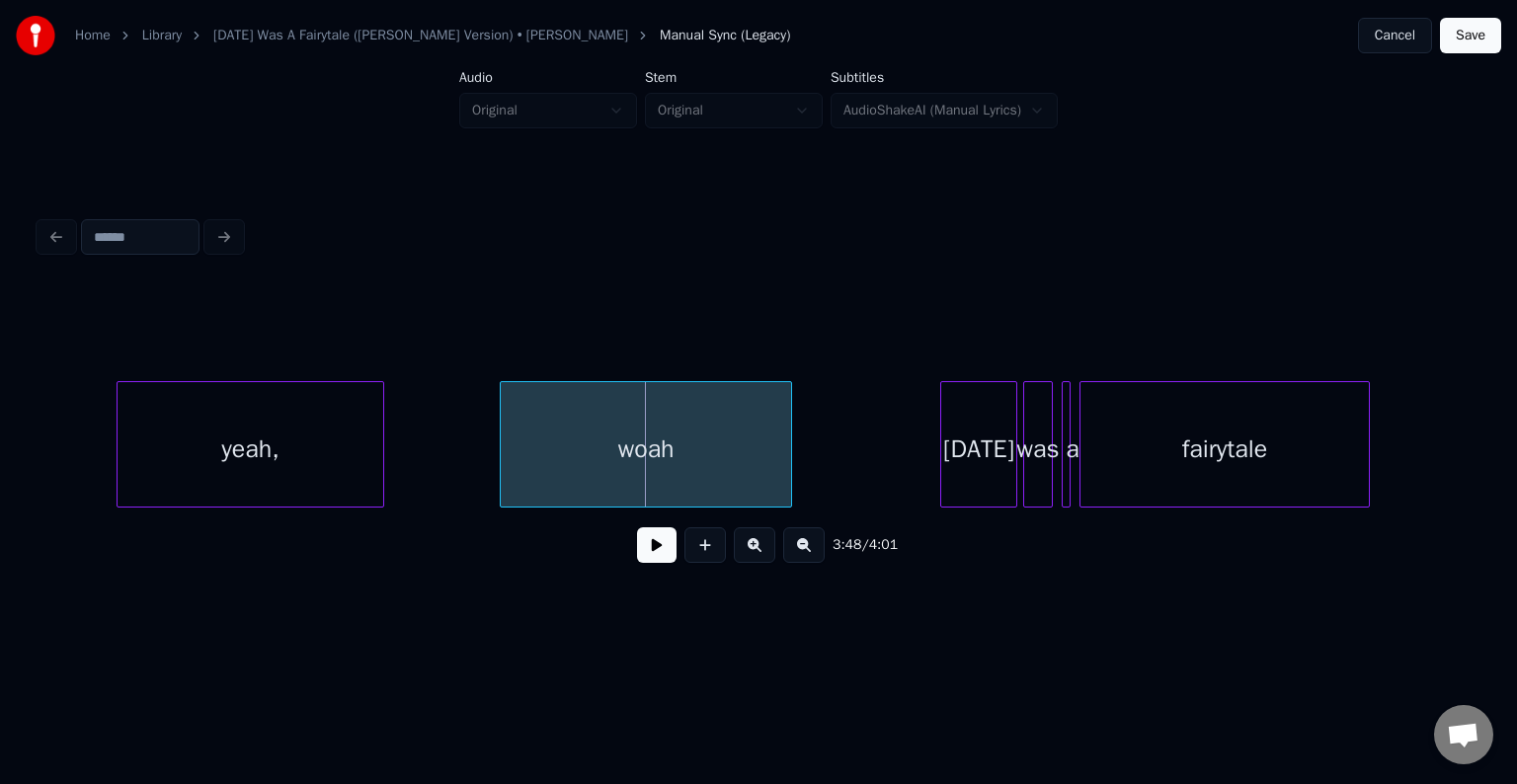 click at bounding box center [380, 444] 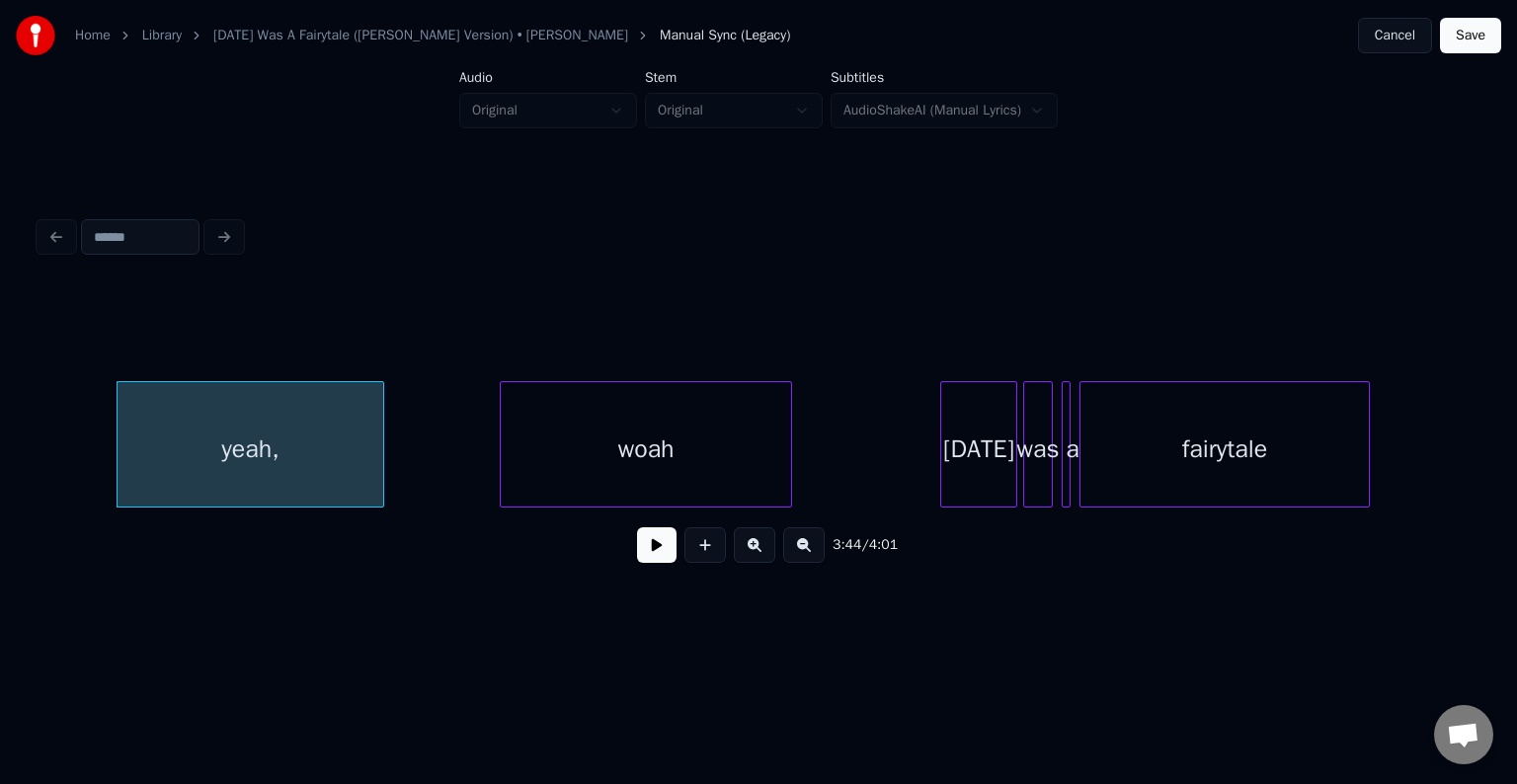 click at bounding box center [657, 545] 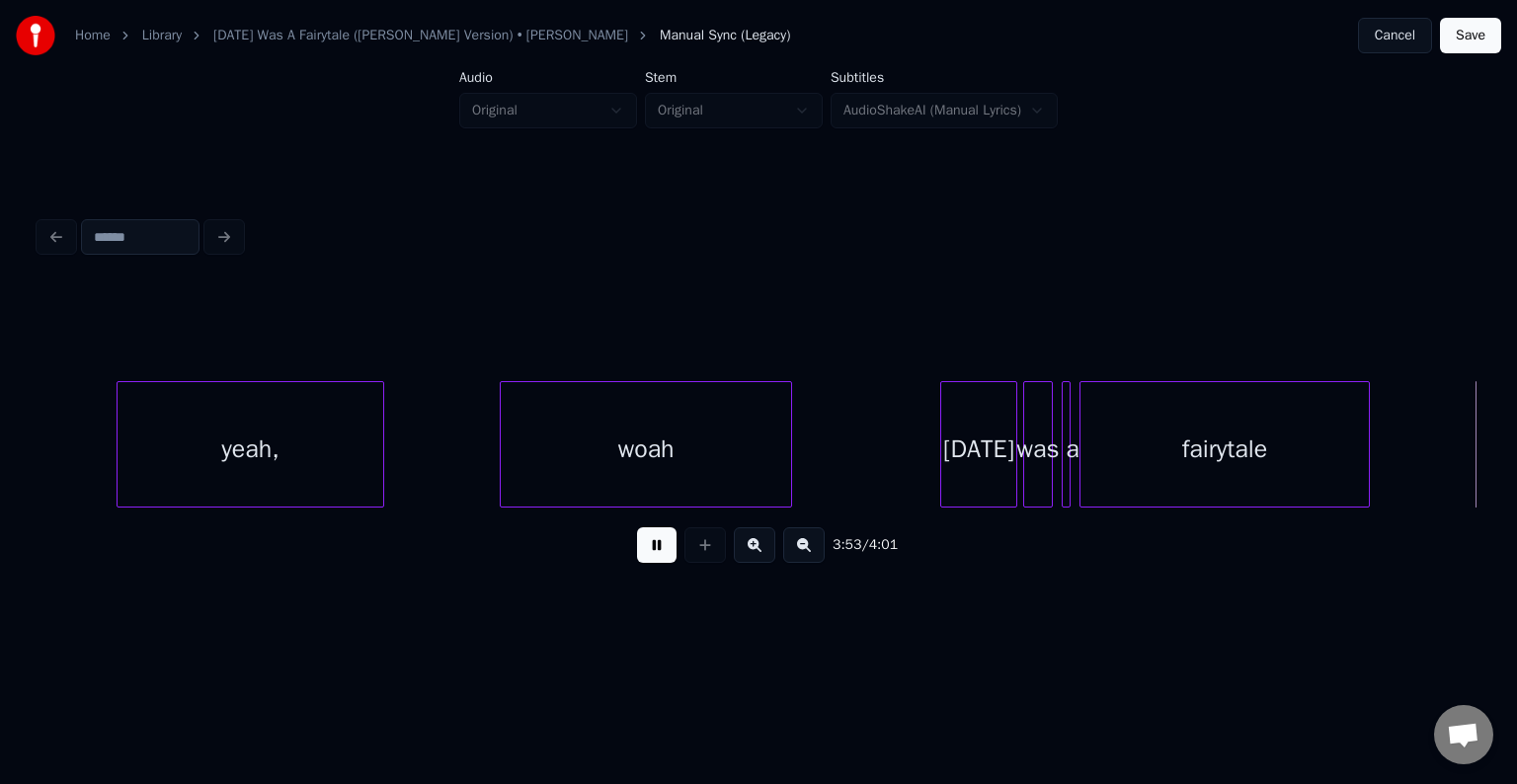 scroll, scrollTop: 0, scrollLeft: 34396, axis: horizontal 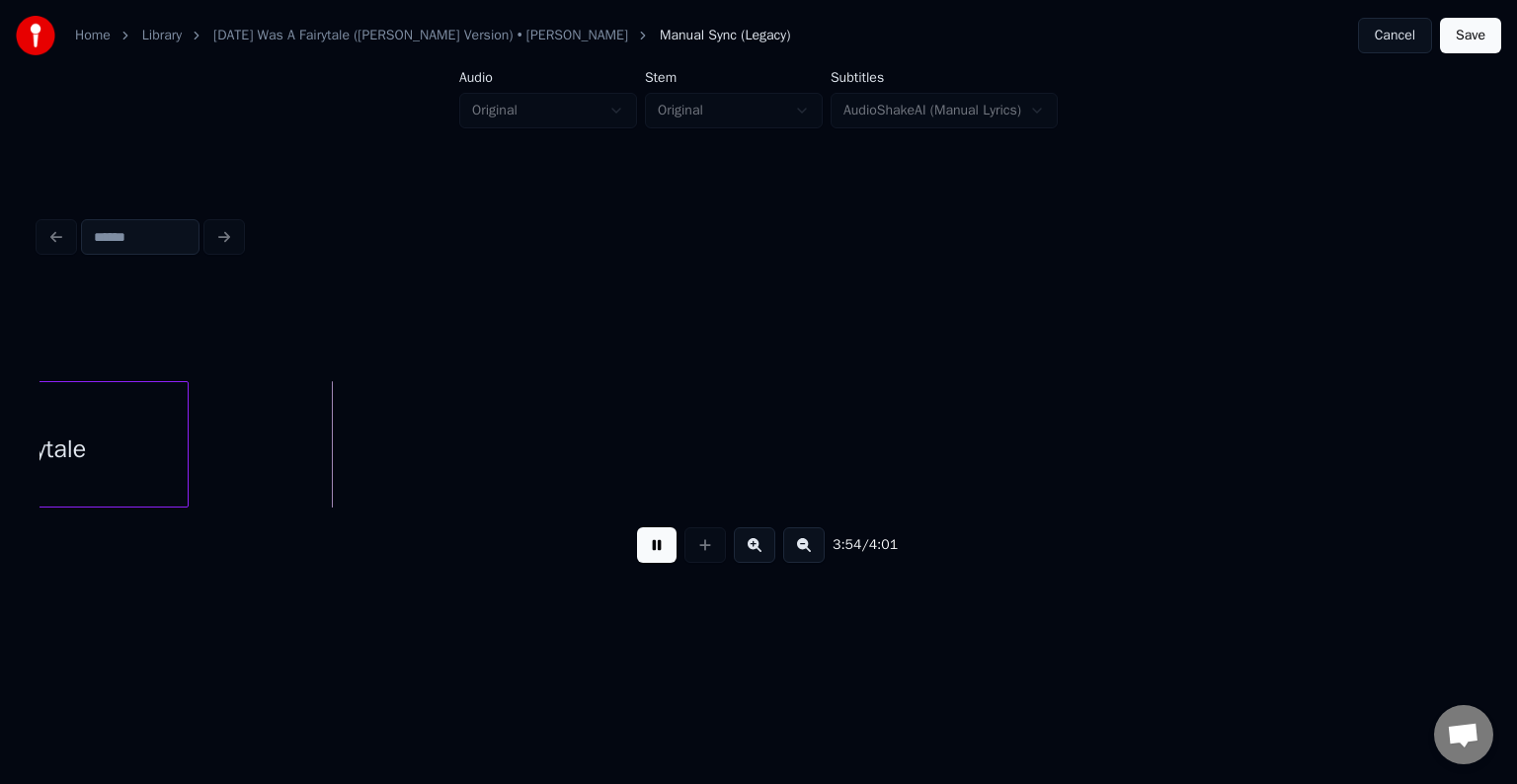 click on "Save" at bounding box center (1471, 36) 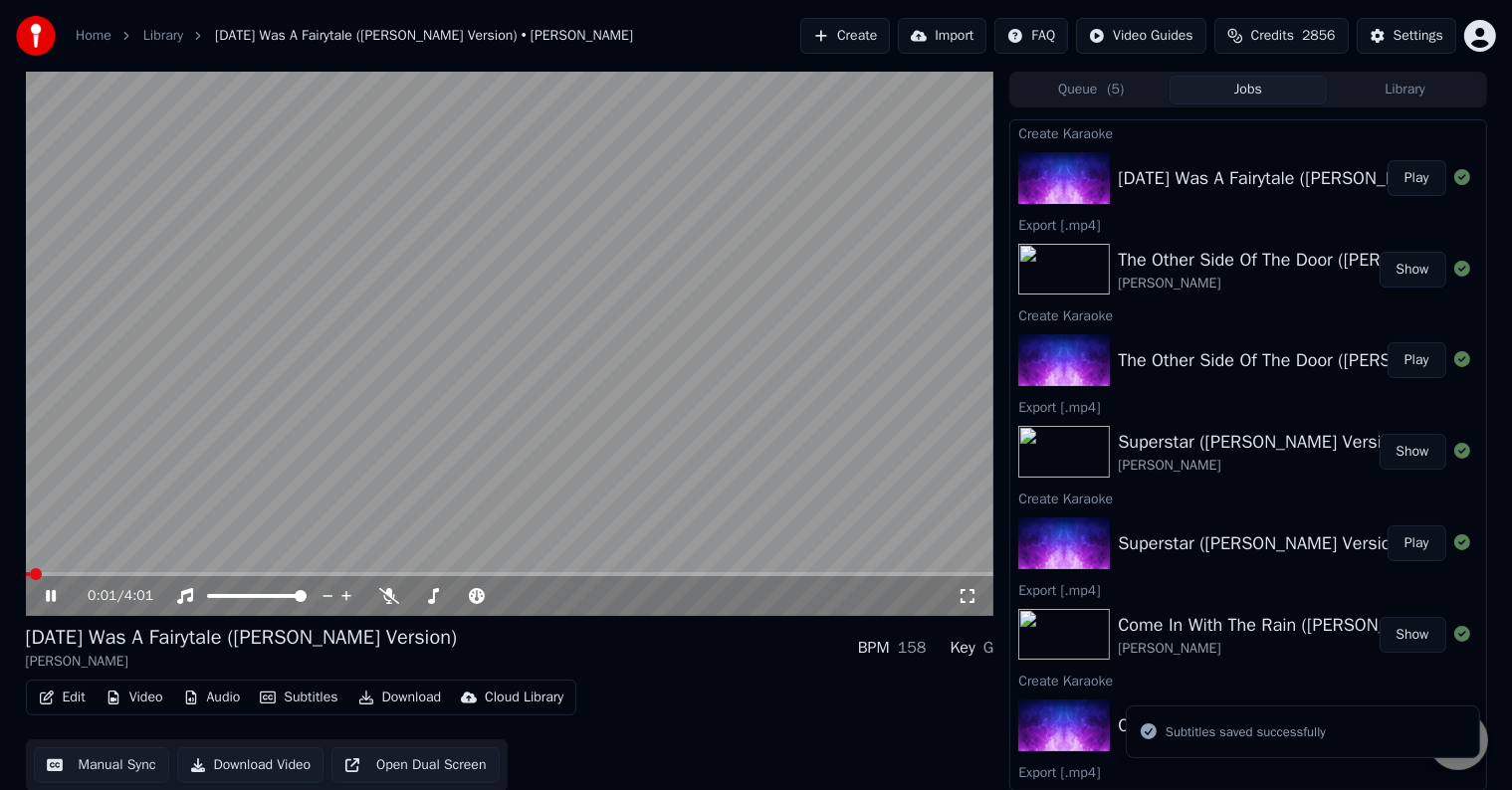 click on "Download" at bounding box center [400, 697] 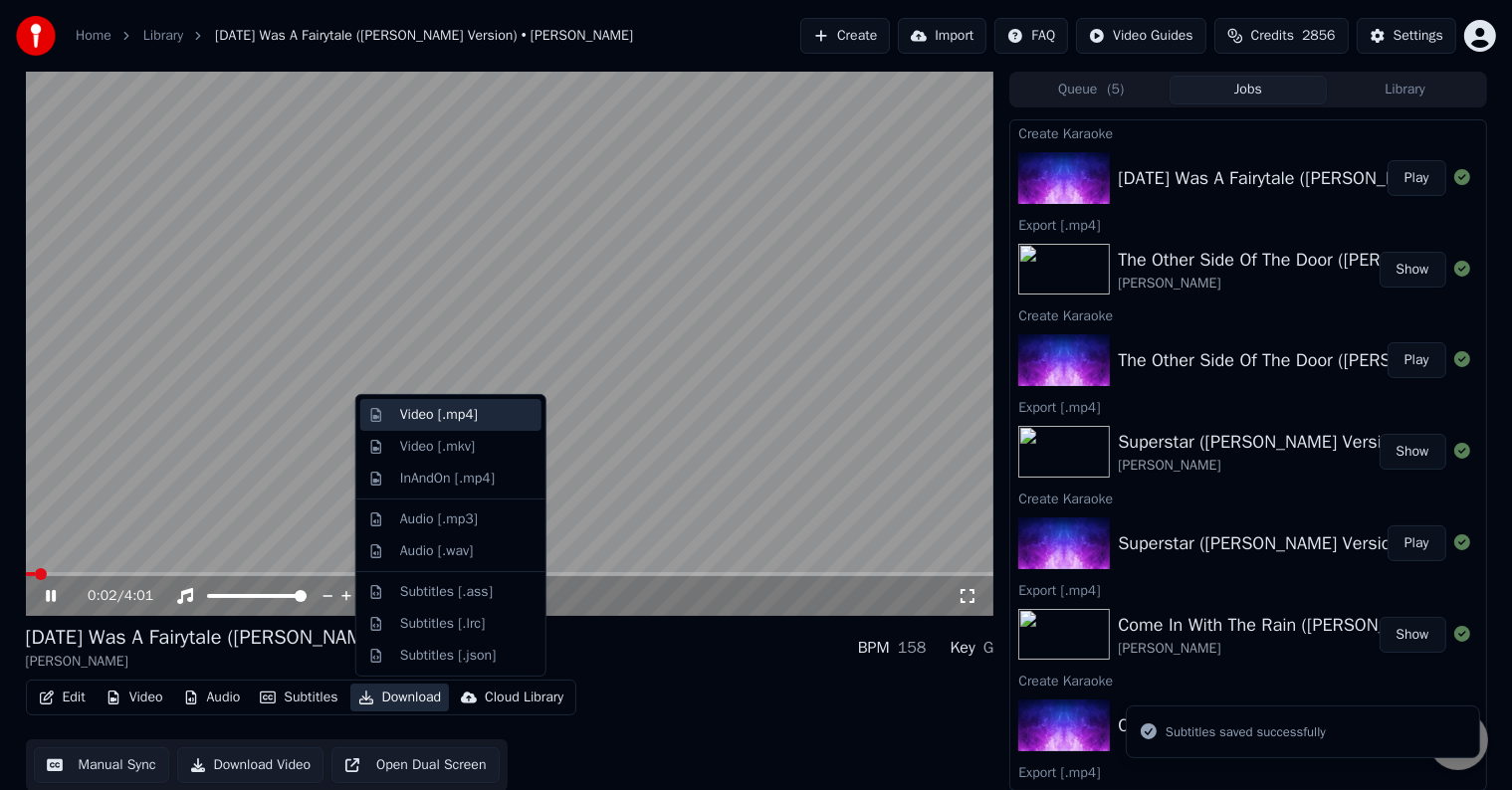 click on "Video [.mp4]" at bounding box center [439, 415] 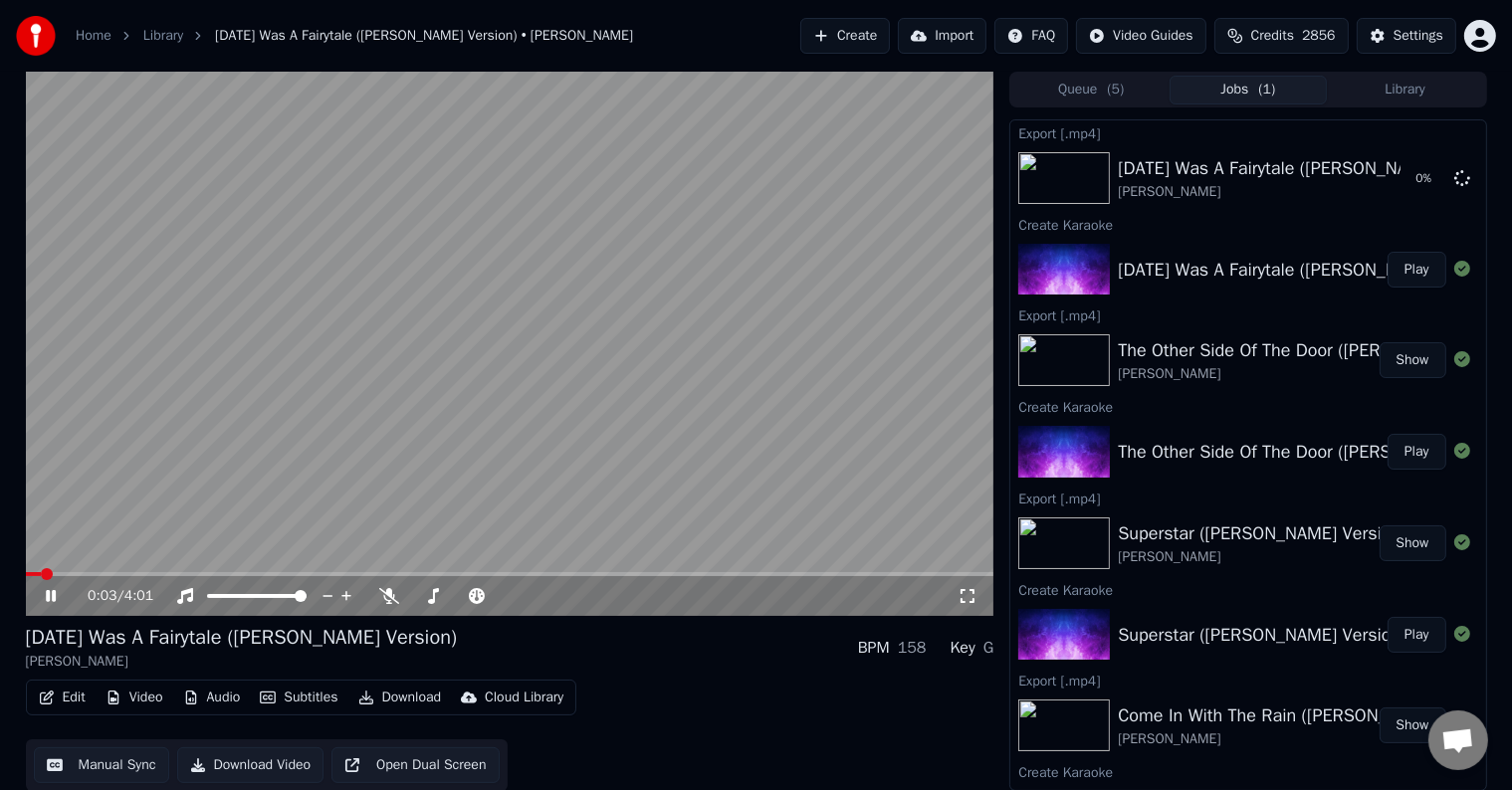 click 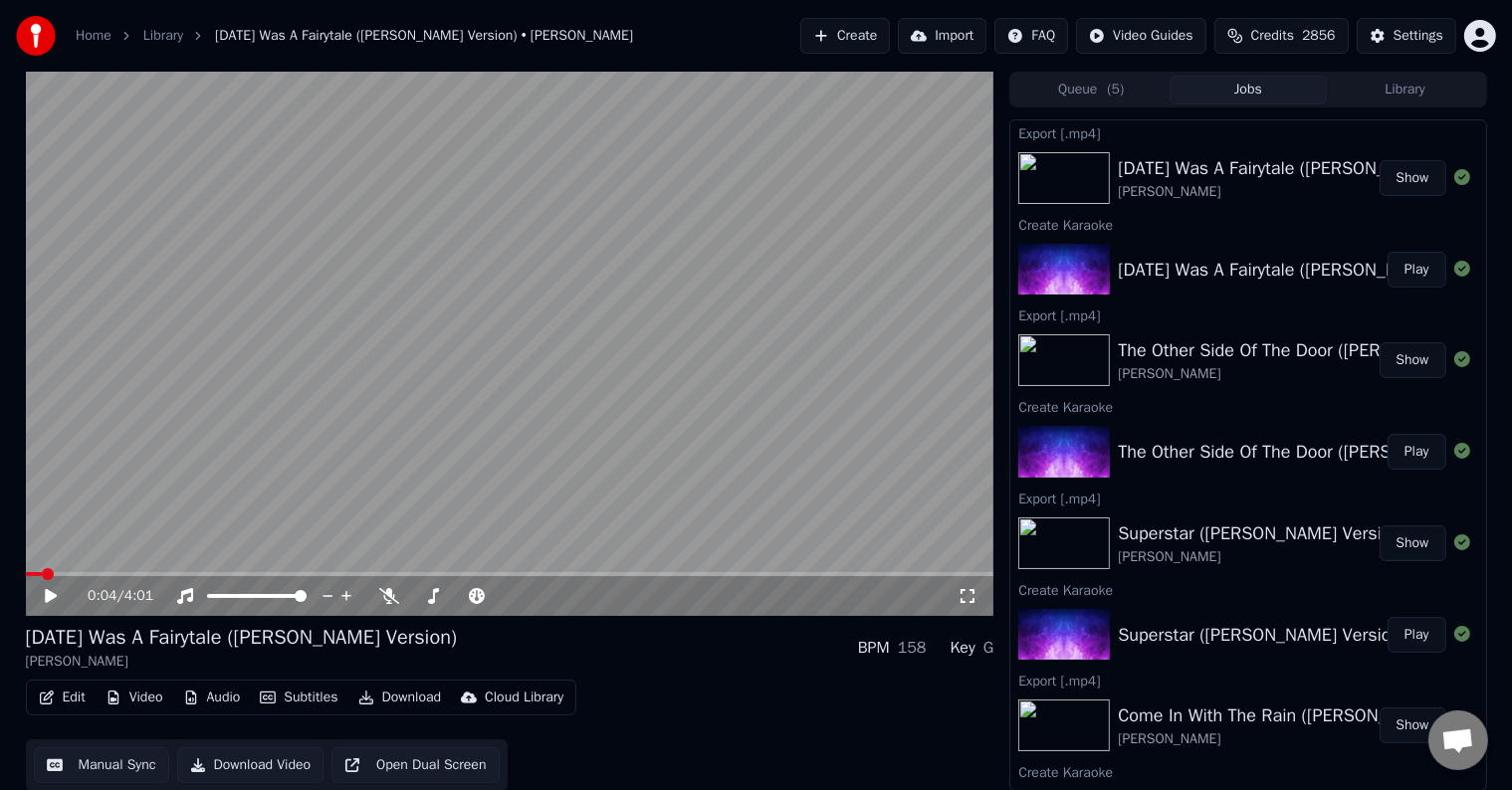 click on "Create" at bounding box center [845, 36] 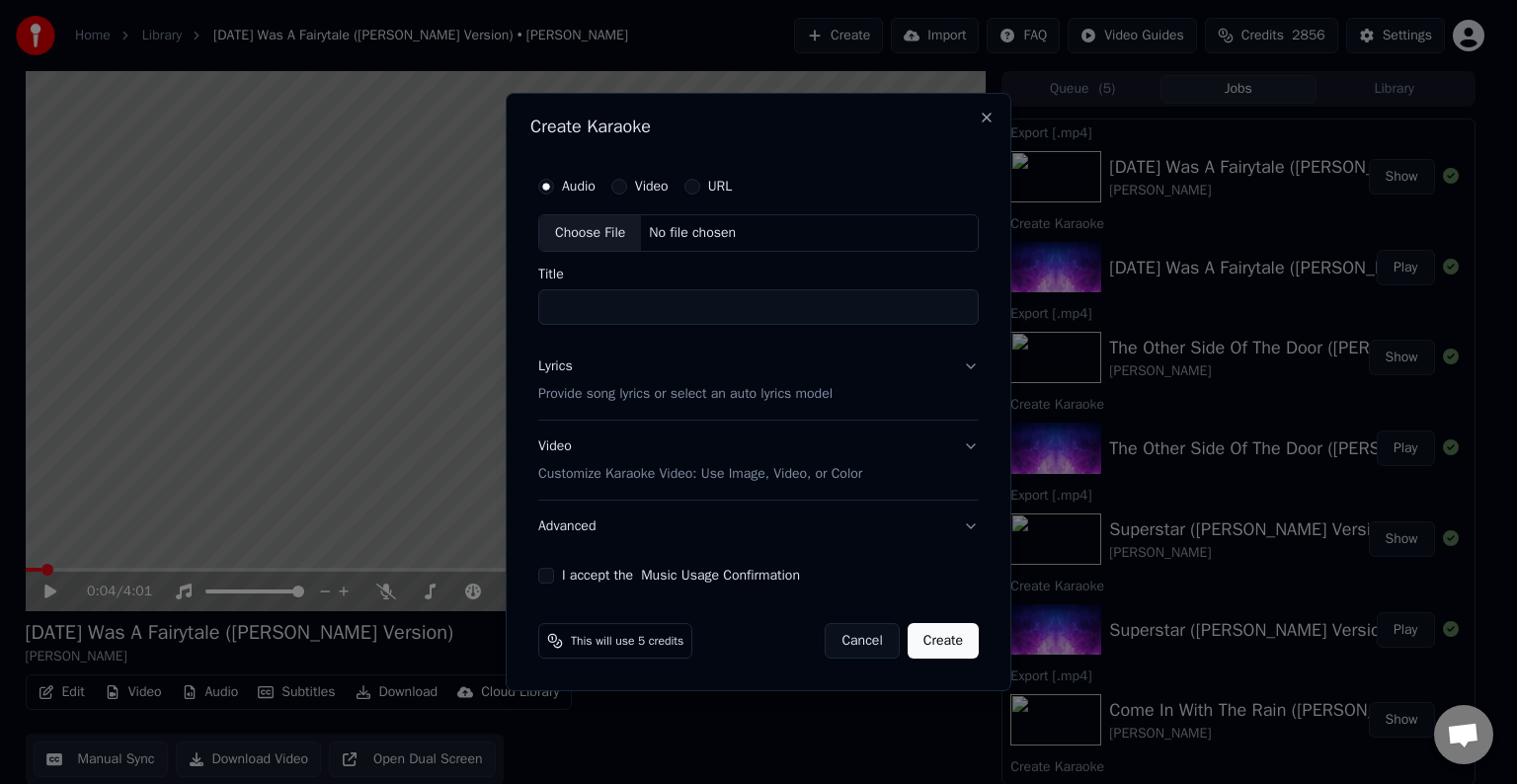 click on "Choose File" at bounding box center (590, 233) 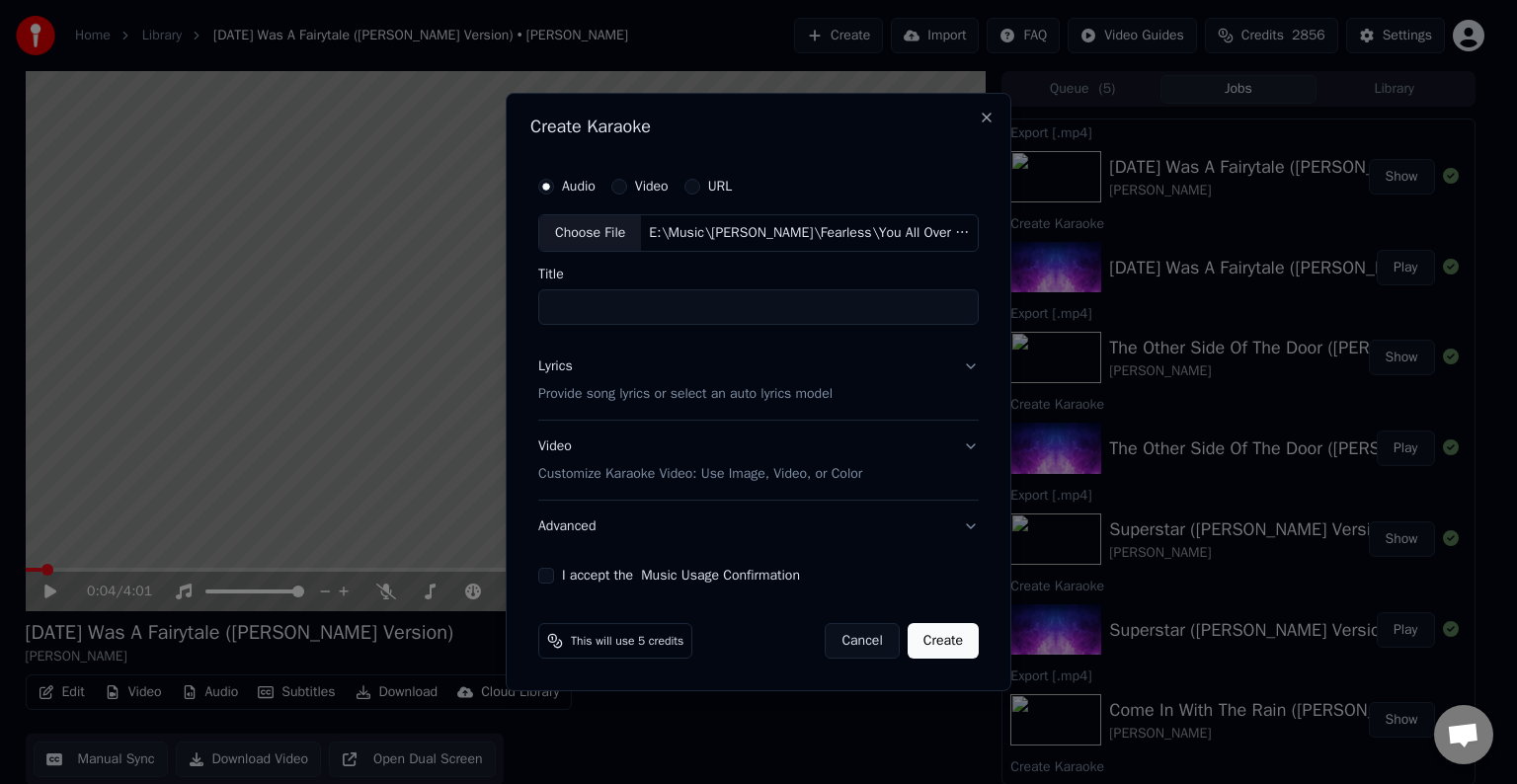type on "**********" 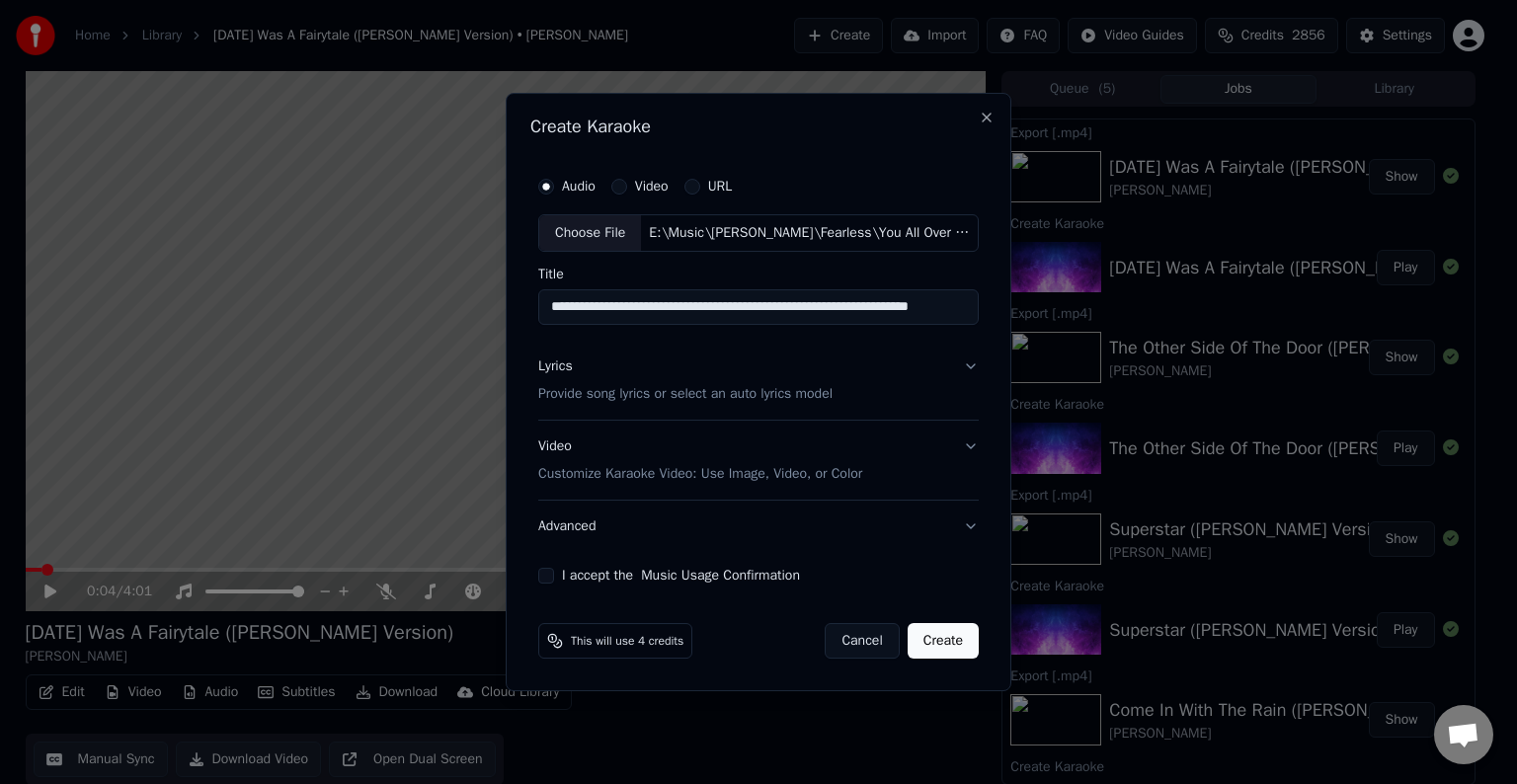 click on "Lyrics Provide song lyrics or select an auto lyrics model" at bounding box center [758, 380] 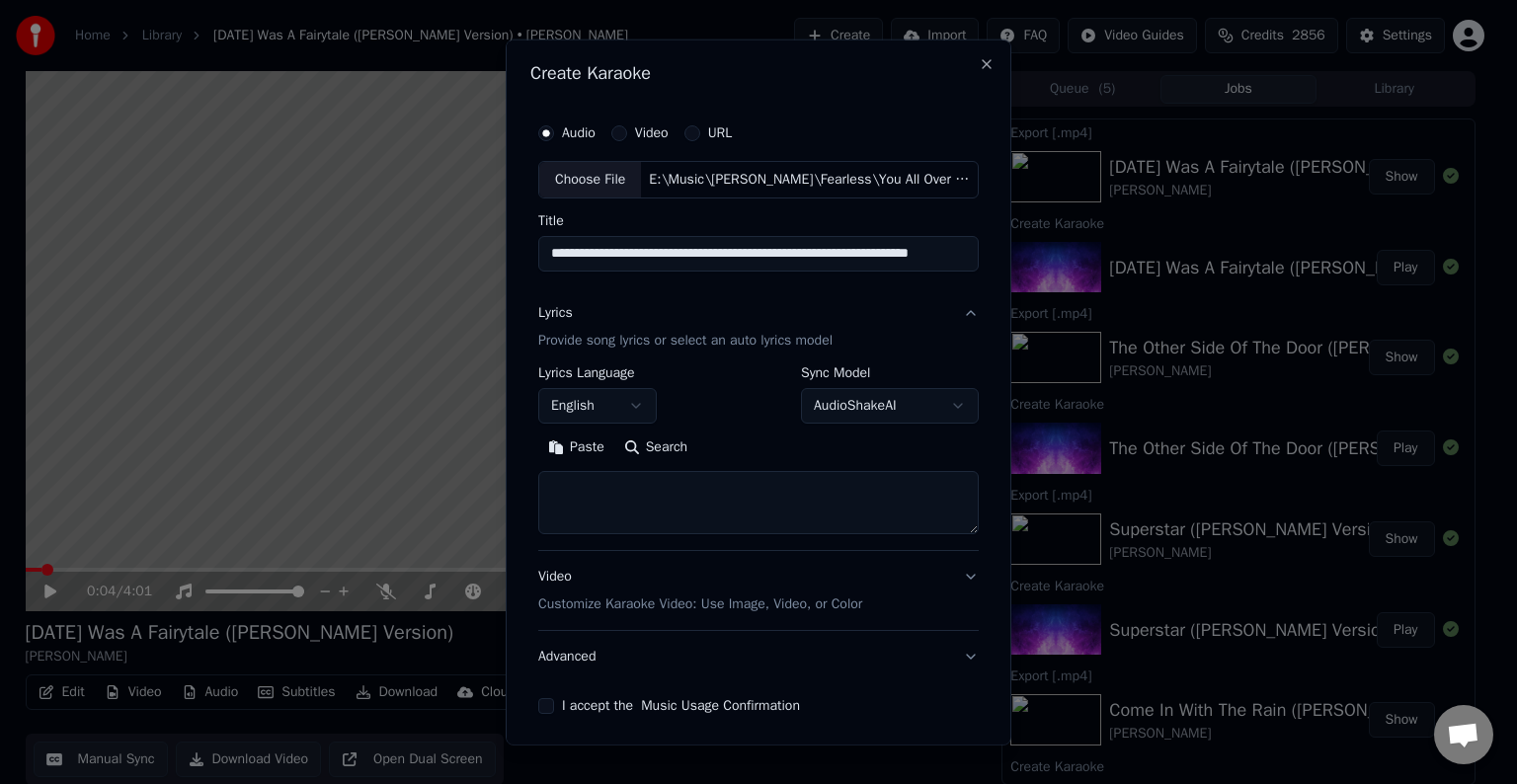 click at bounding box center (758, 503) 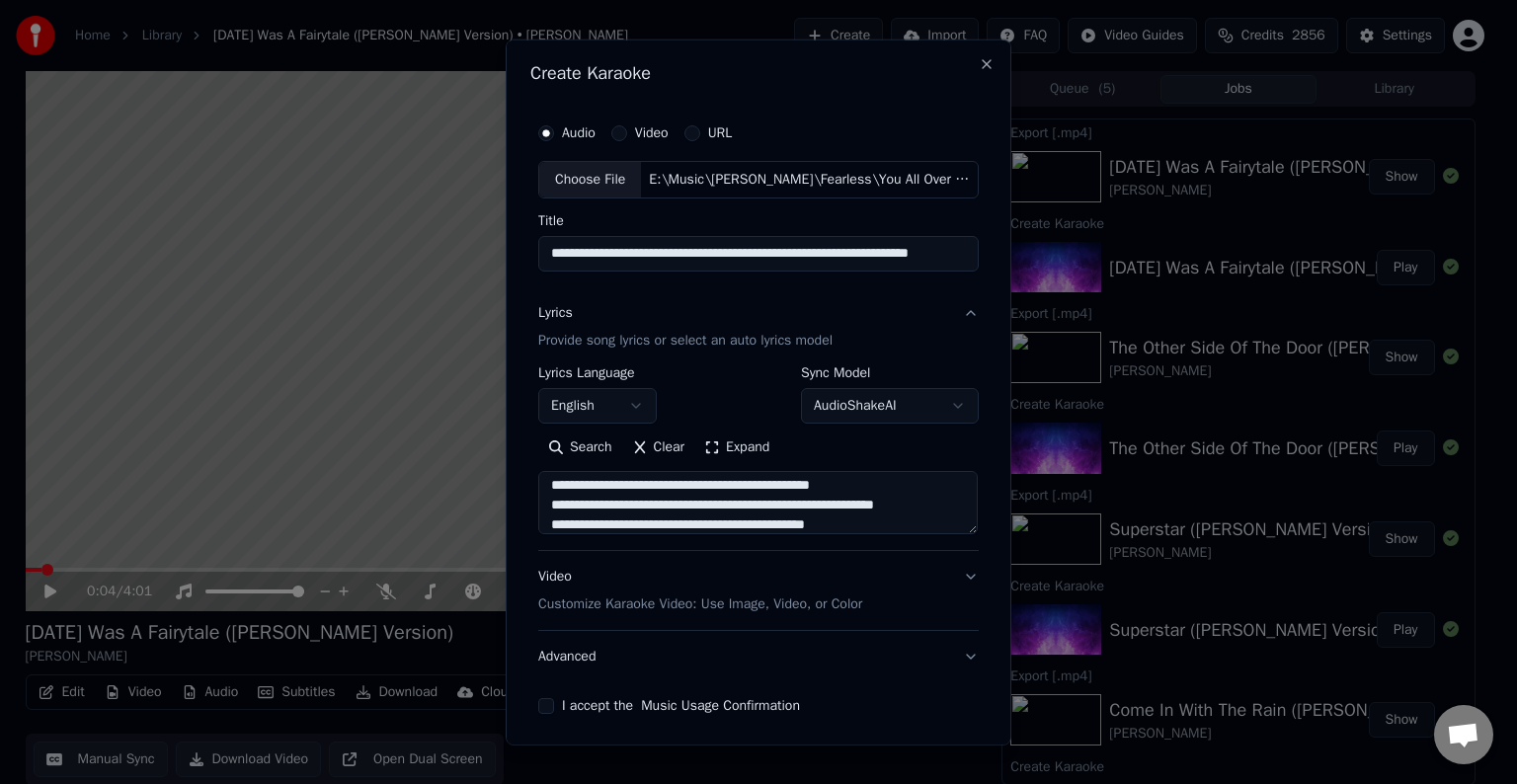 scroll, scrollTop: 122, scrollLeft: 0, axis: vertical 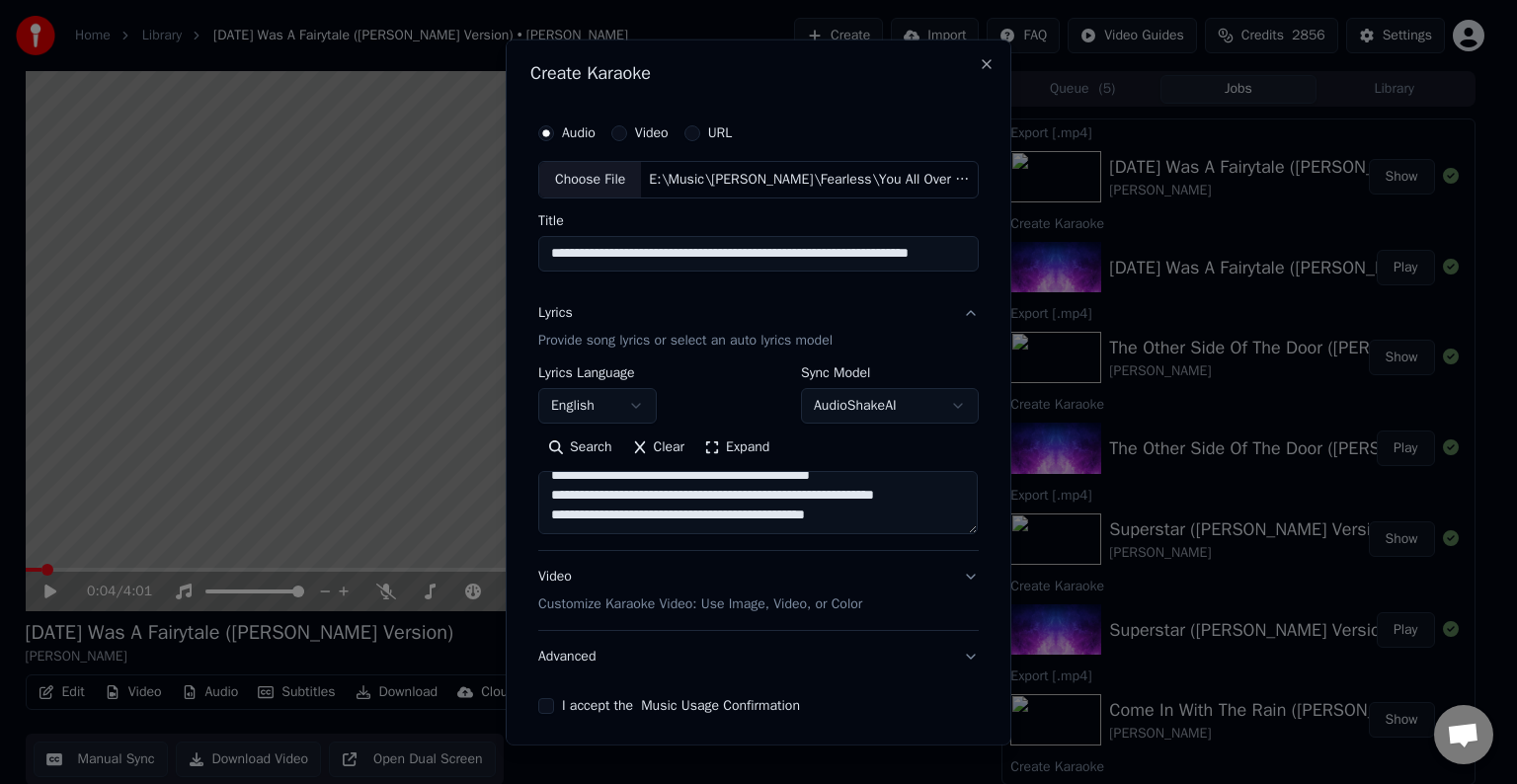 paste on "**********" 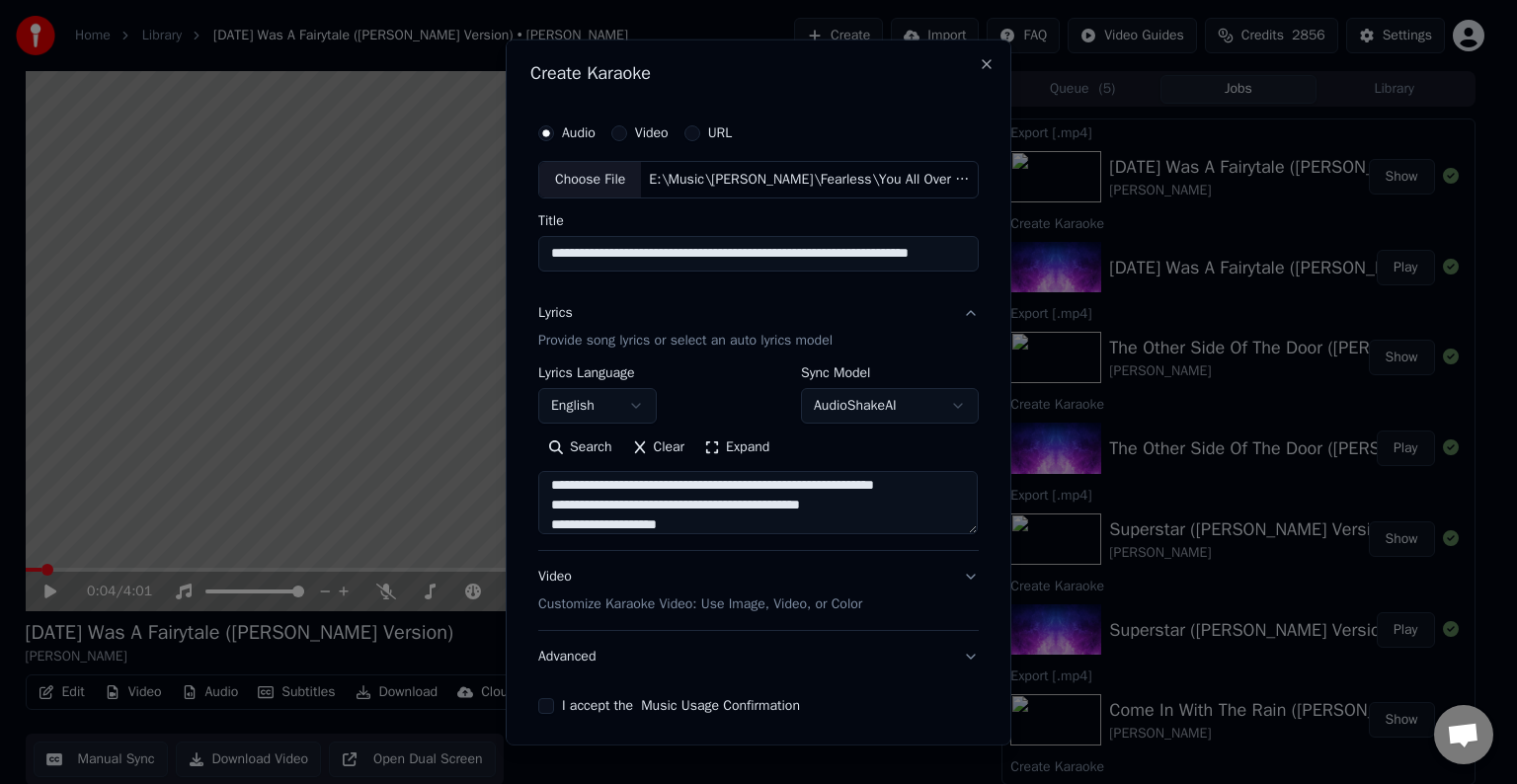 scroll, scrollTop: 261, scrollLeft: 0, axis: vertical 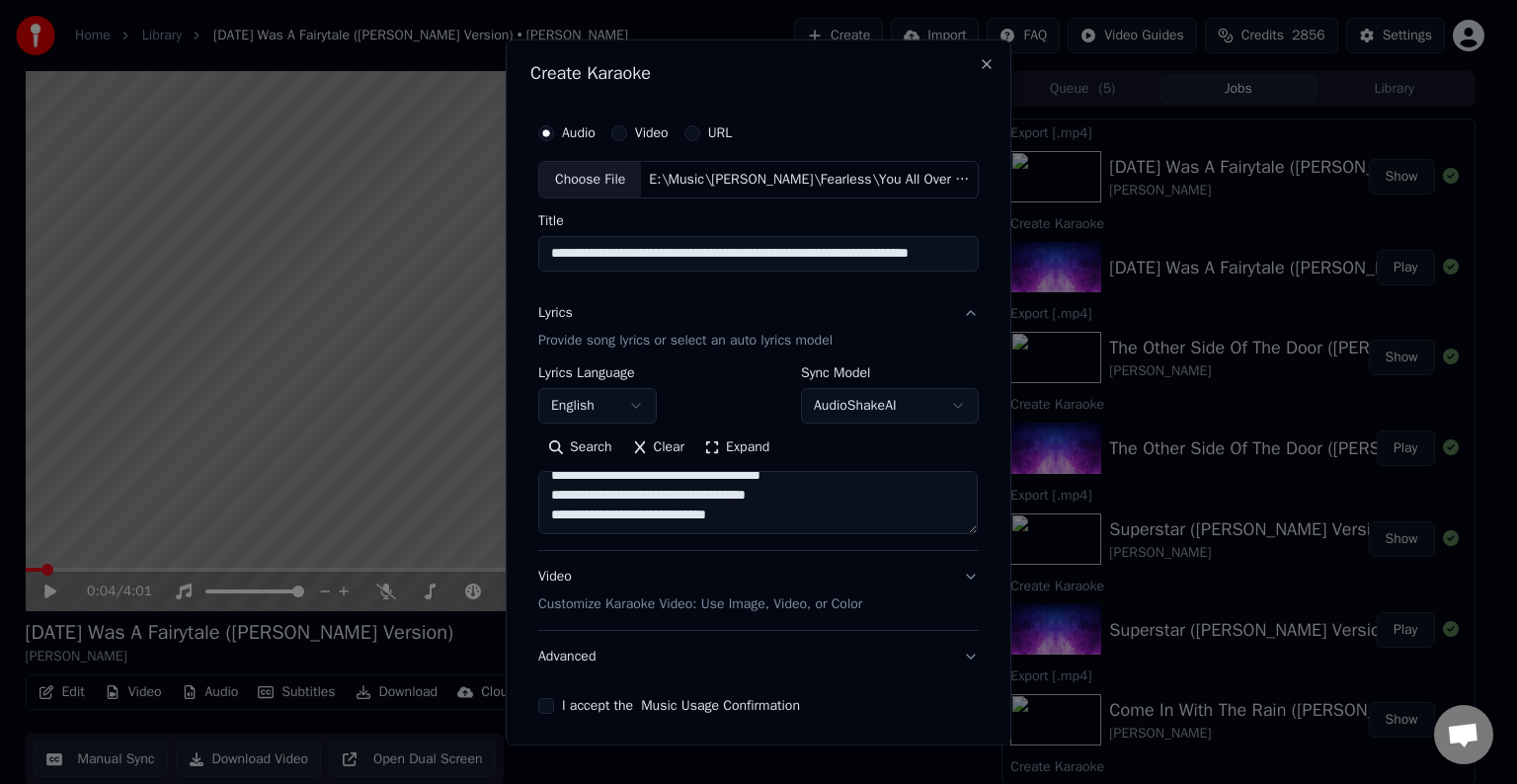 paste on "**********" 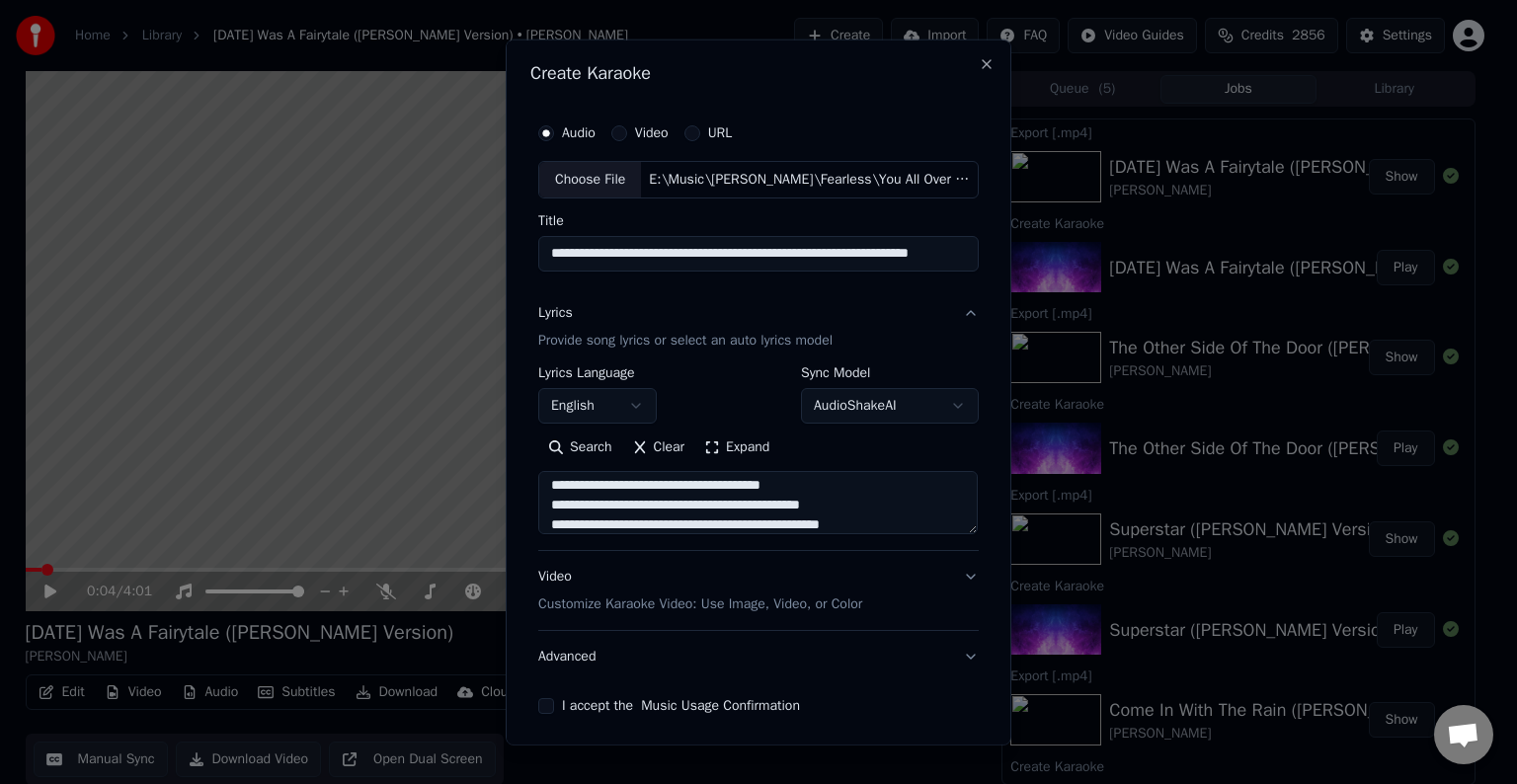 scroll, scrollTop: 379, scrollLeft: 0, axis: vertical 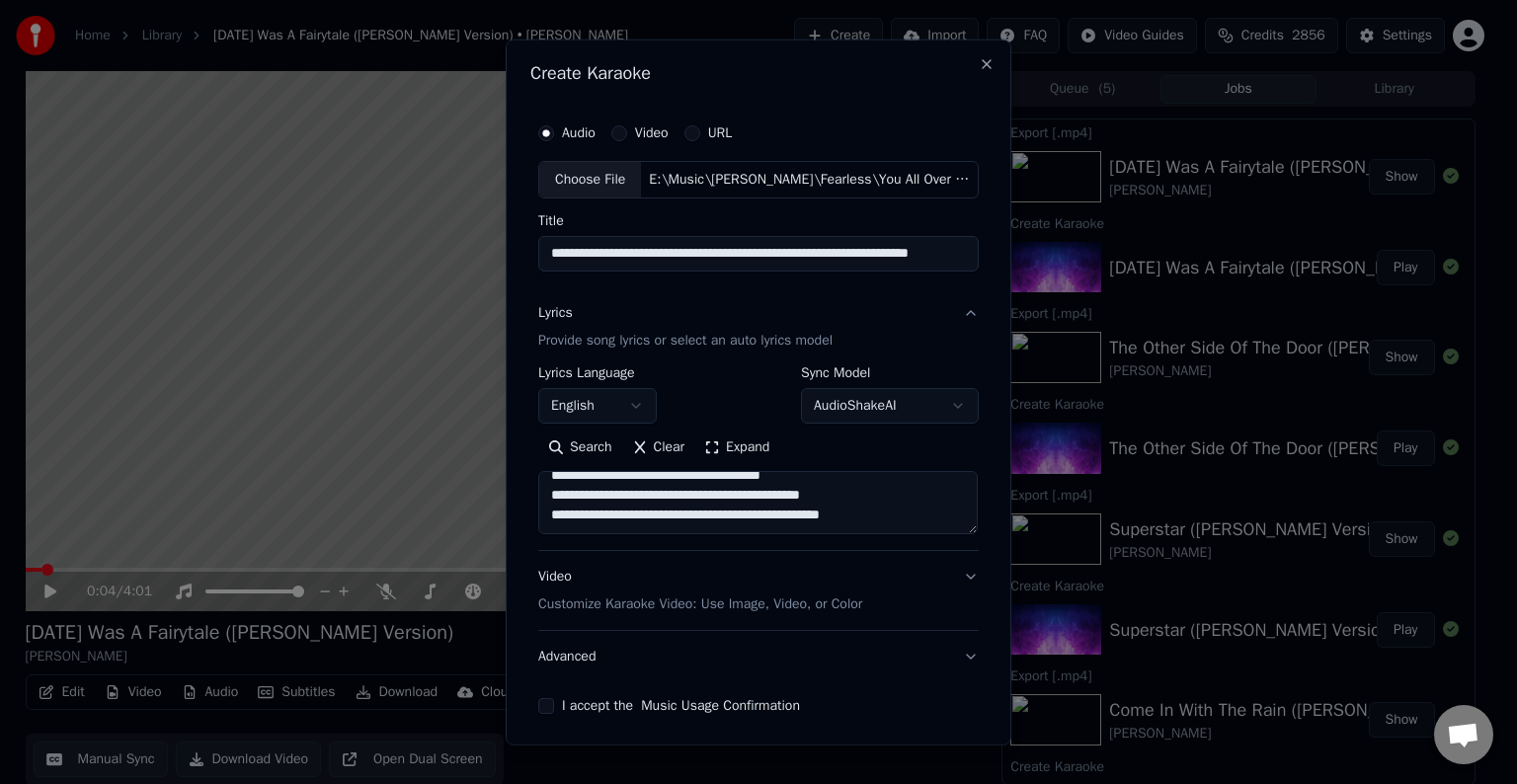 paste on "**********" 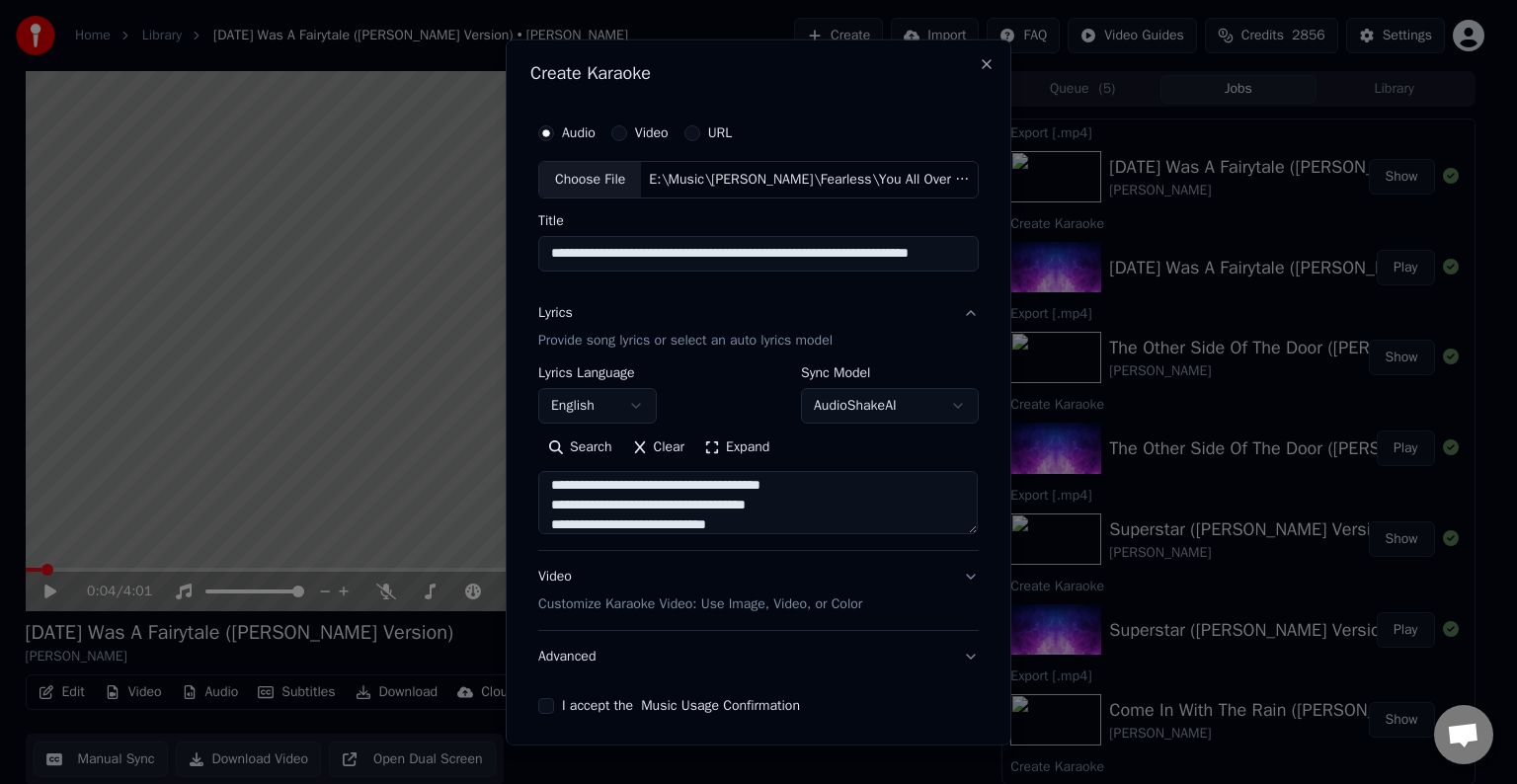 scroll, scrollTop: 517, scrollLeft: 0, axis: vertical 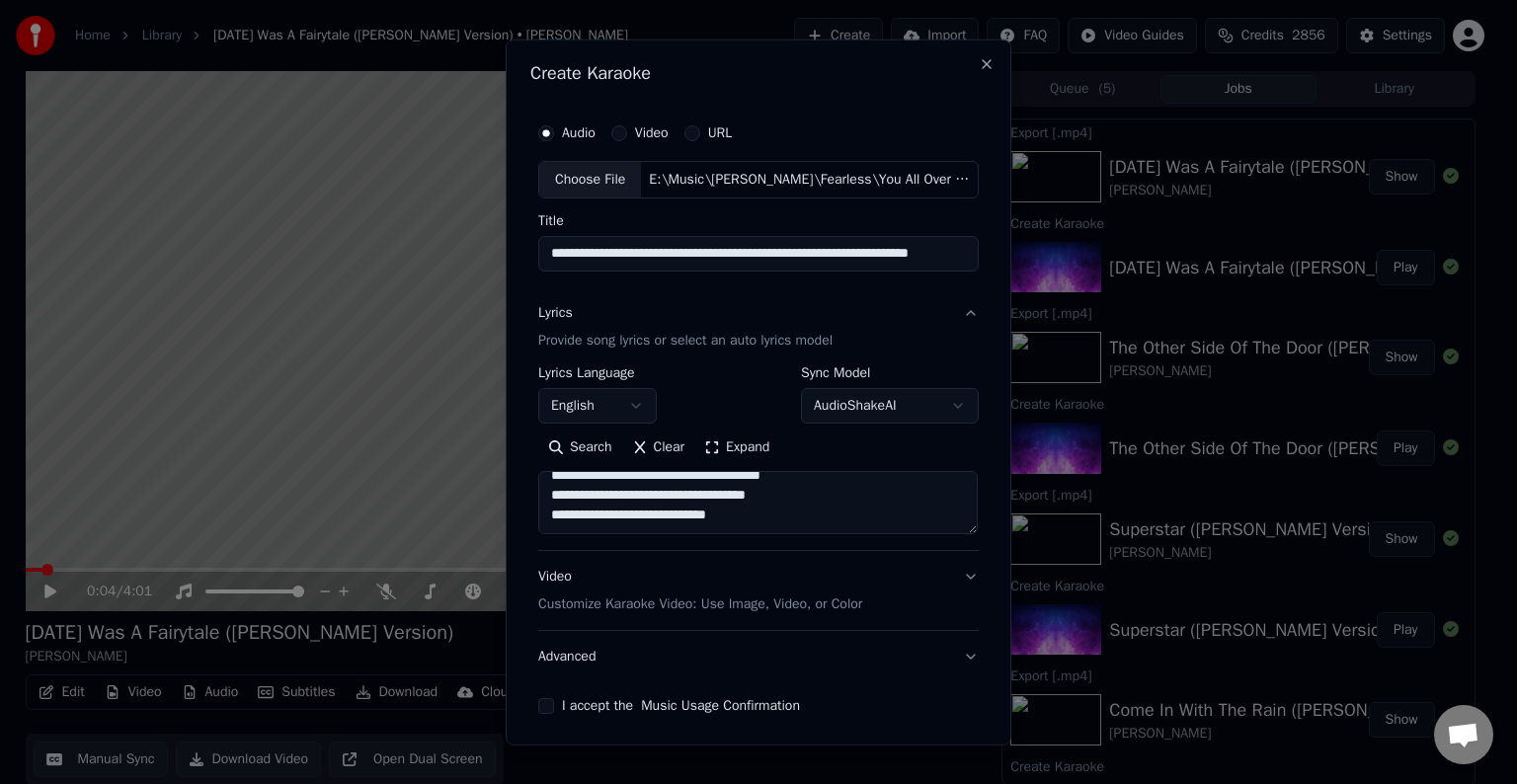 paste on "**********" 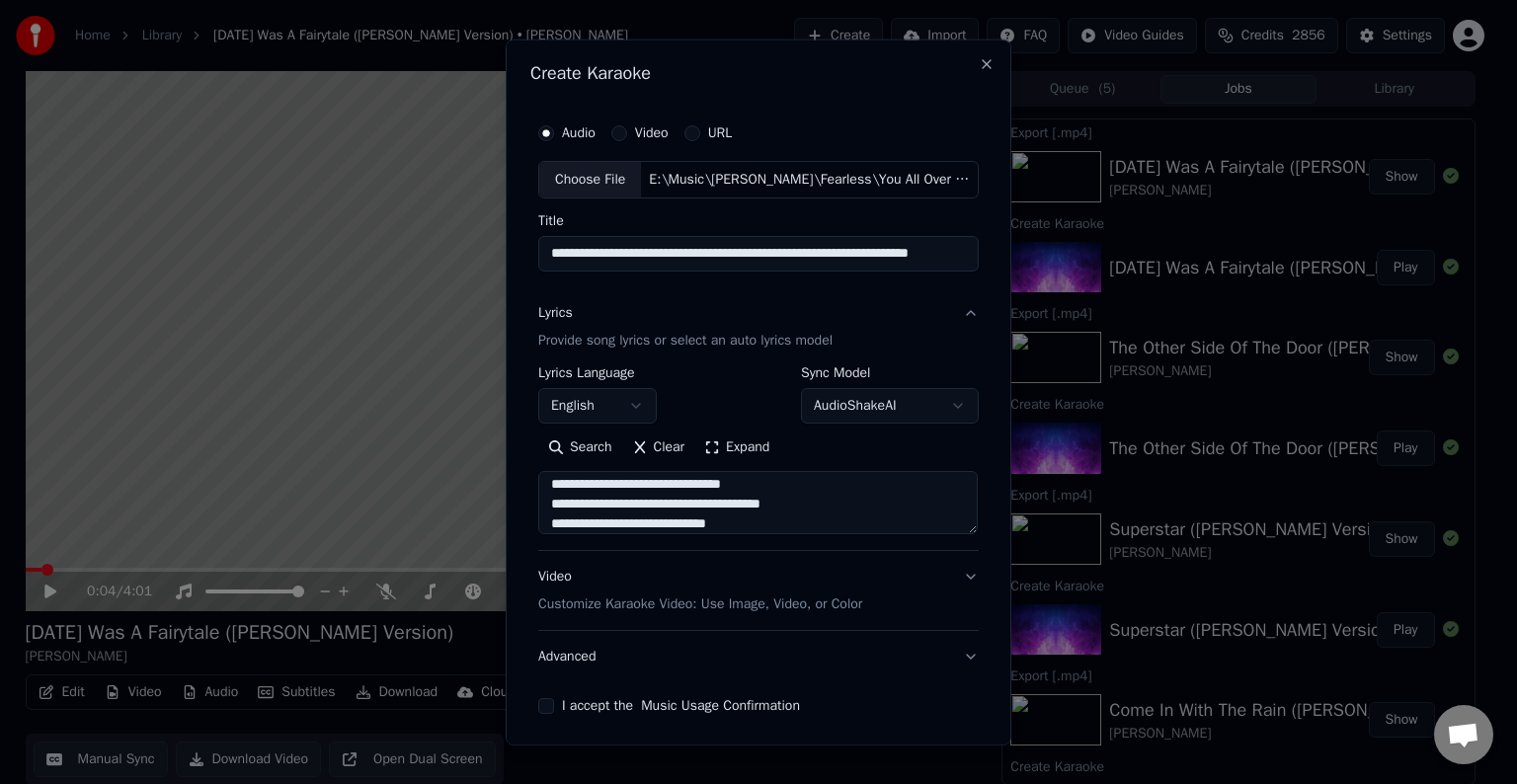scroll, scrollTop: 675, scrollLeft: 0, axis: vertical 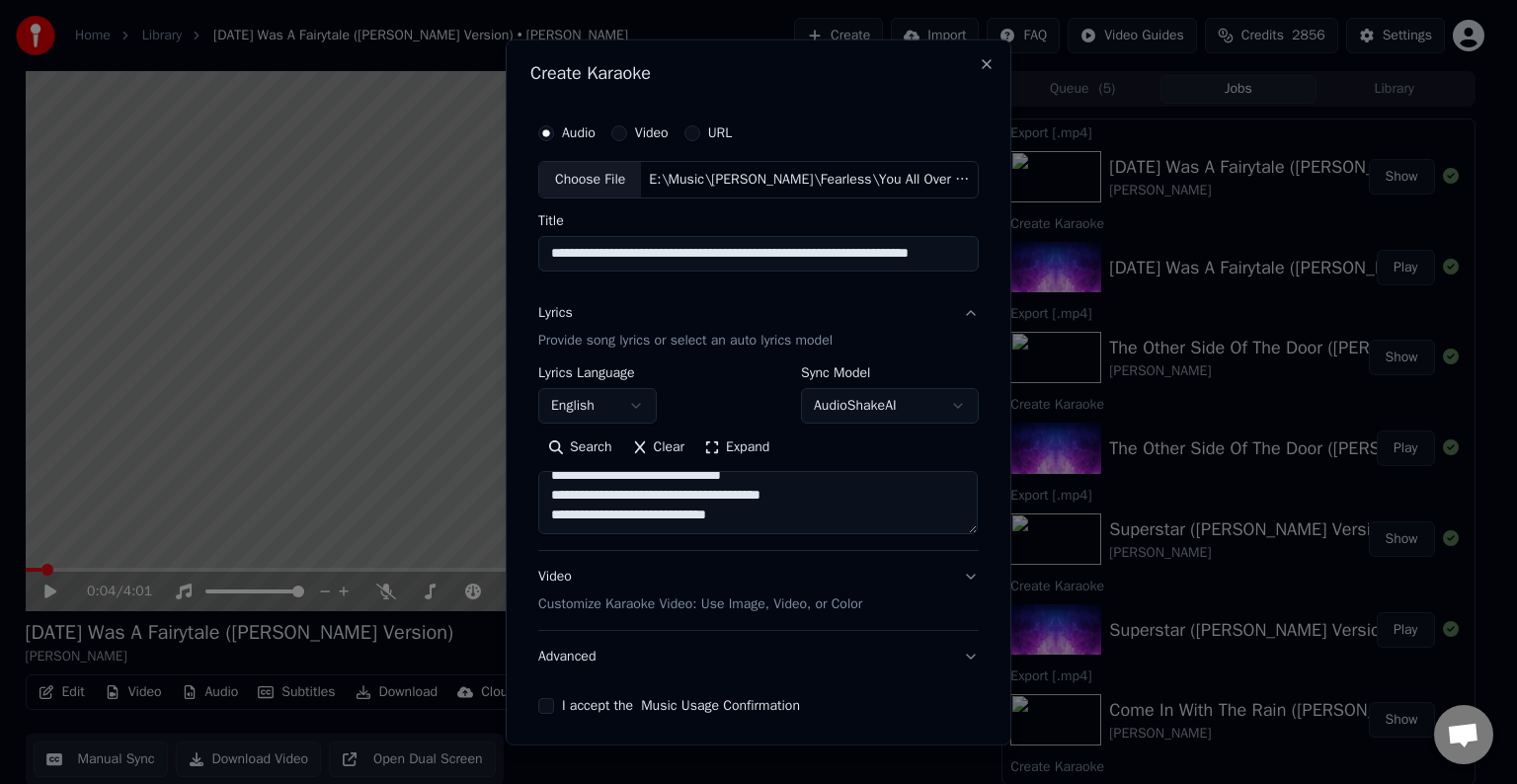 paste on "**********" 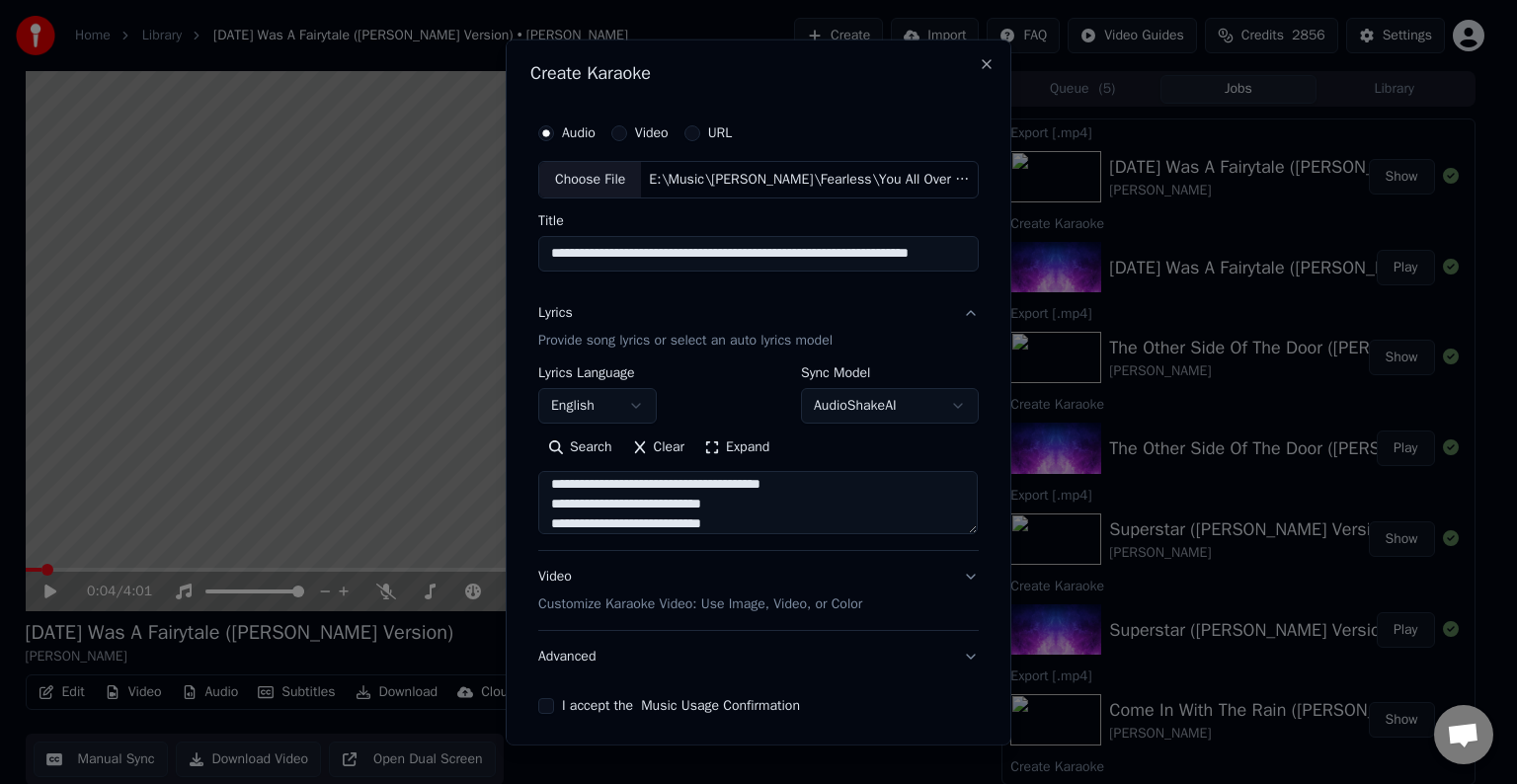scroll, scrollTop: 695, scrollLeft: 0, axis: vertical 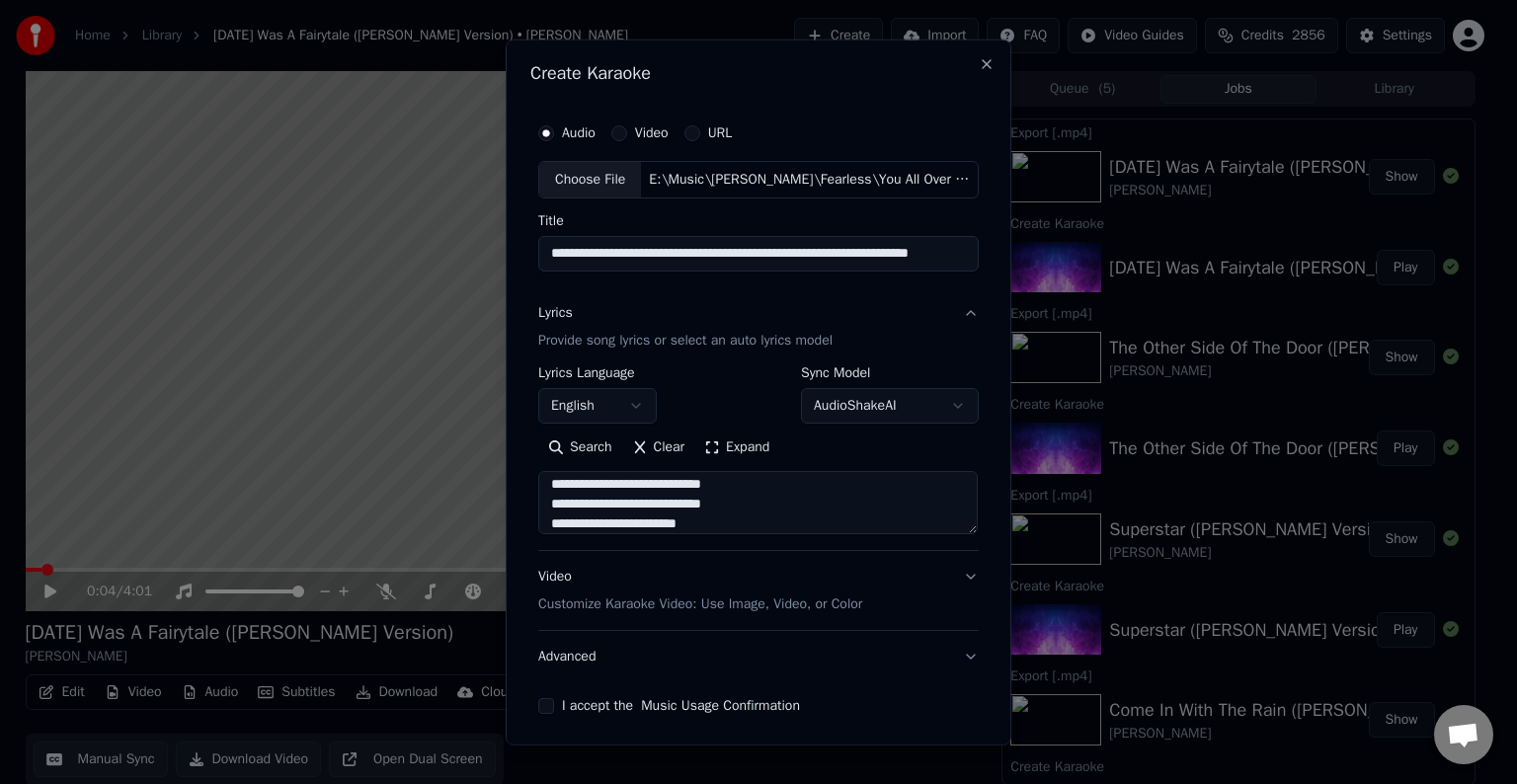 type on "**********" 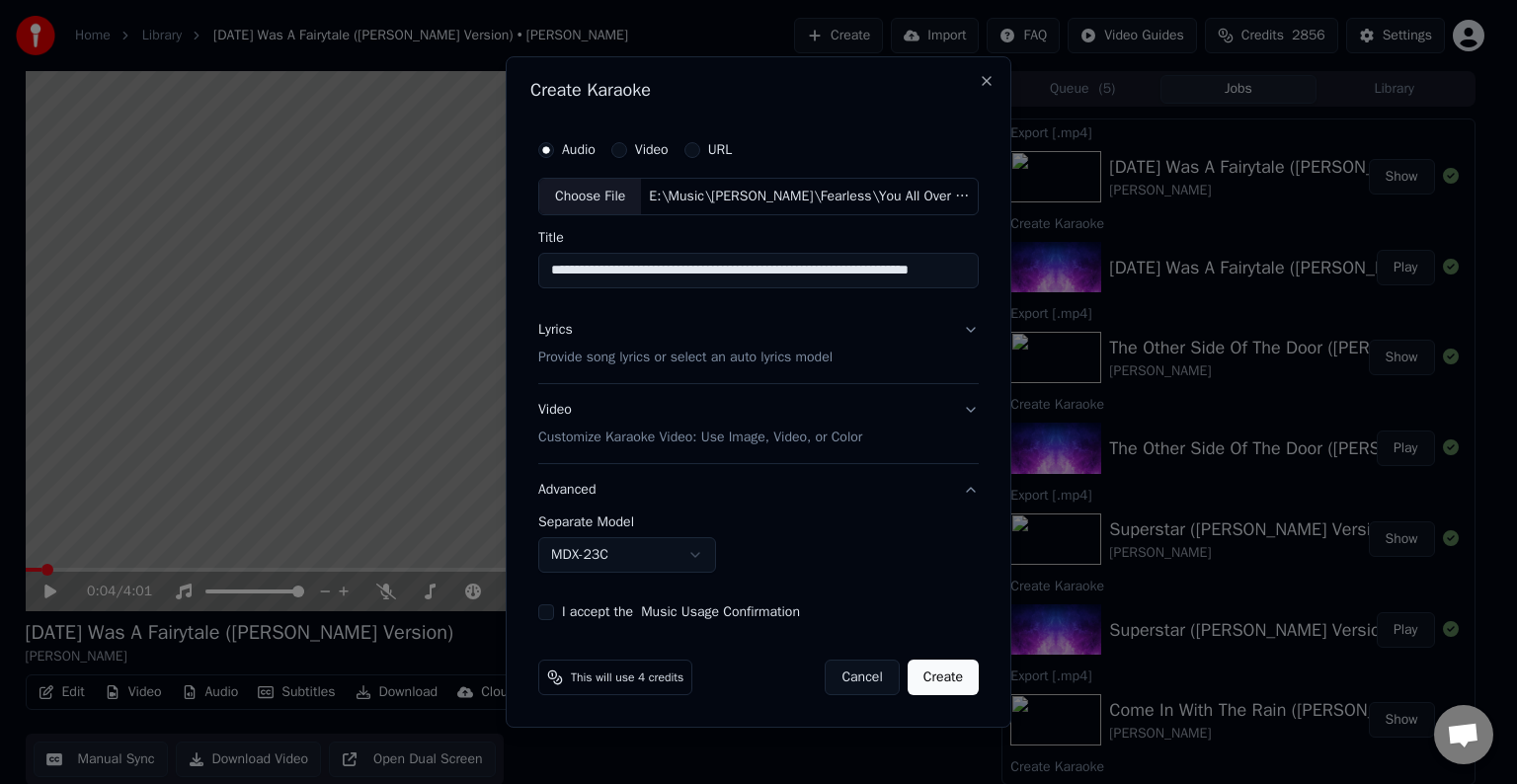 click on "Home Library [DATE] Was A Fairytale ([PERSON_NAME] Version) • [PERSON_NAME] Create Import FAQ Video Guides Credits 2856 Settings 0:04  /  4:01 [DATE] Was A Fairytale ([PERSON_NAME] Version) [PERSON_NAME] BPM 158 Key G Edit Video Audio Subtitles Download Cloud Library Manual Sync Download Video Open Dual Screen Queue ( 5 ) Jobs Library Export [.mp4] [DATE] Was A Fairytale ([PERSON_NAME] Version) [PERSON_NAME] Show Create Karaoke [DATE] Was A Fairytale ([PERSON_NAME] Version) Play Export [.mp4] The Other Side Of The Door ([PERSON_NAME] Version) [PERSON_NAME] Show Create Karaoke The Other Side Of The Door ([PERSON_NAME] Version) Play Export [.mp4] Superstar ([PERSON_NAME] Version) [PERSON_NAME] Show Create Karaoke Superstar ([PERSON_NAME] Version) Play Export [.mp4] Come In With The Rain ([PERSON_NAME] Version) [PERSON_NAME] Show Create Karaoke Come In With The Rain ([PERSON_NAME] Version) Play Export [.mp4] Untouchable ([PERSON_NAME] Version) [PERSON_NAME] Show Create Karaoke Audio Video URL Choose File Title Lyrics Provide song lyrics or select an auto lyrics model" at bounding box center (750, 392) 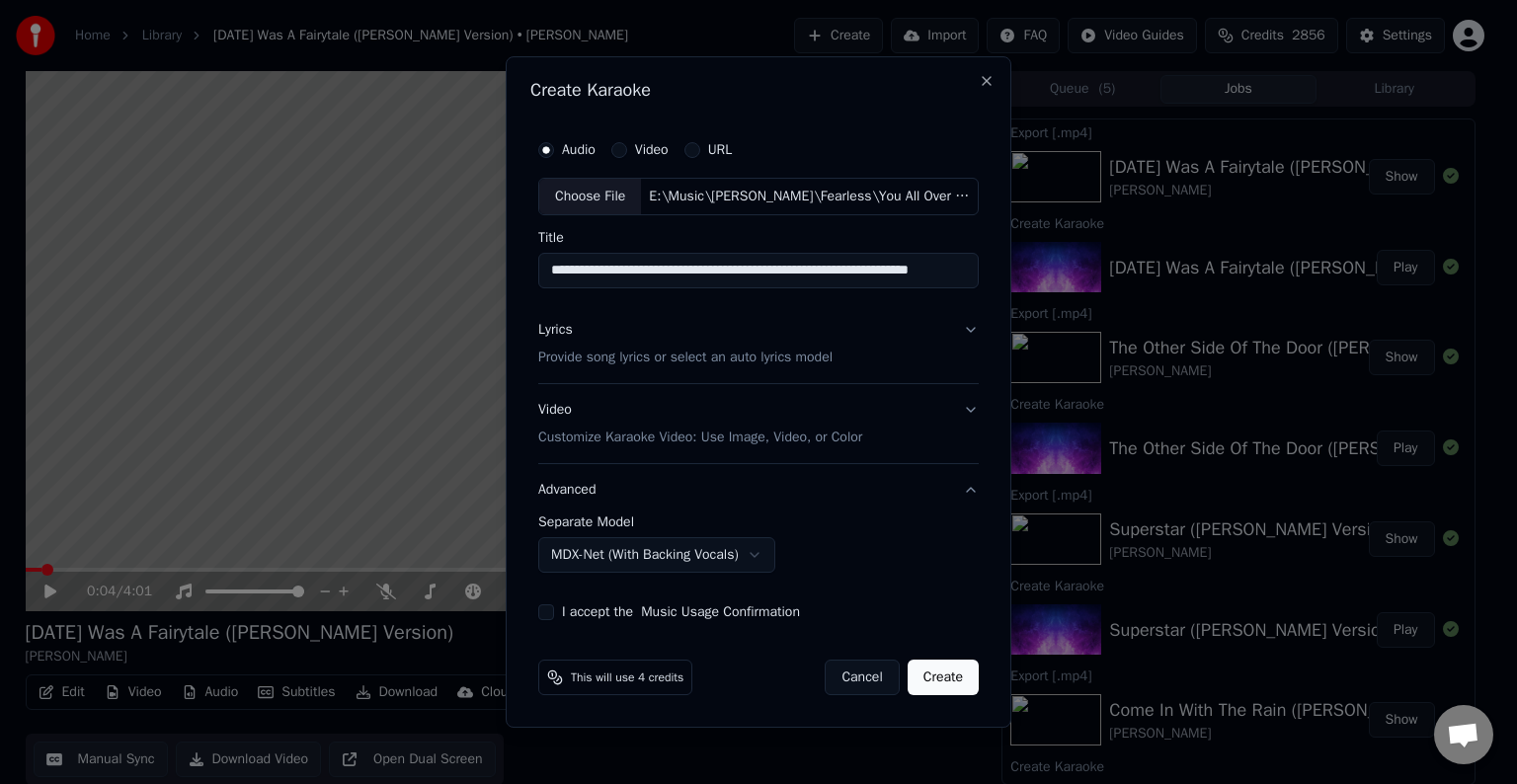 click on "I accept the   Music Usage Confirmation" at bounding box center (546, 612) 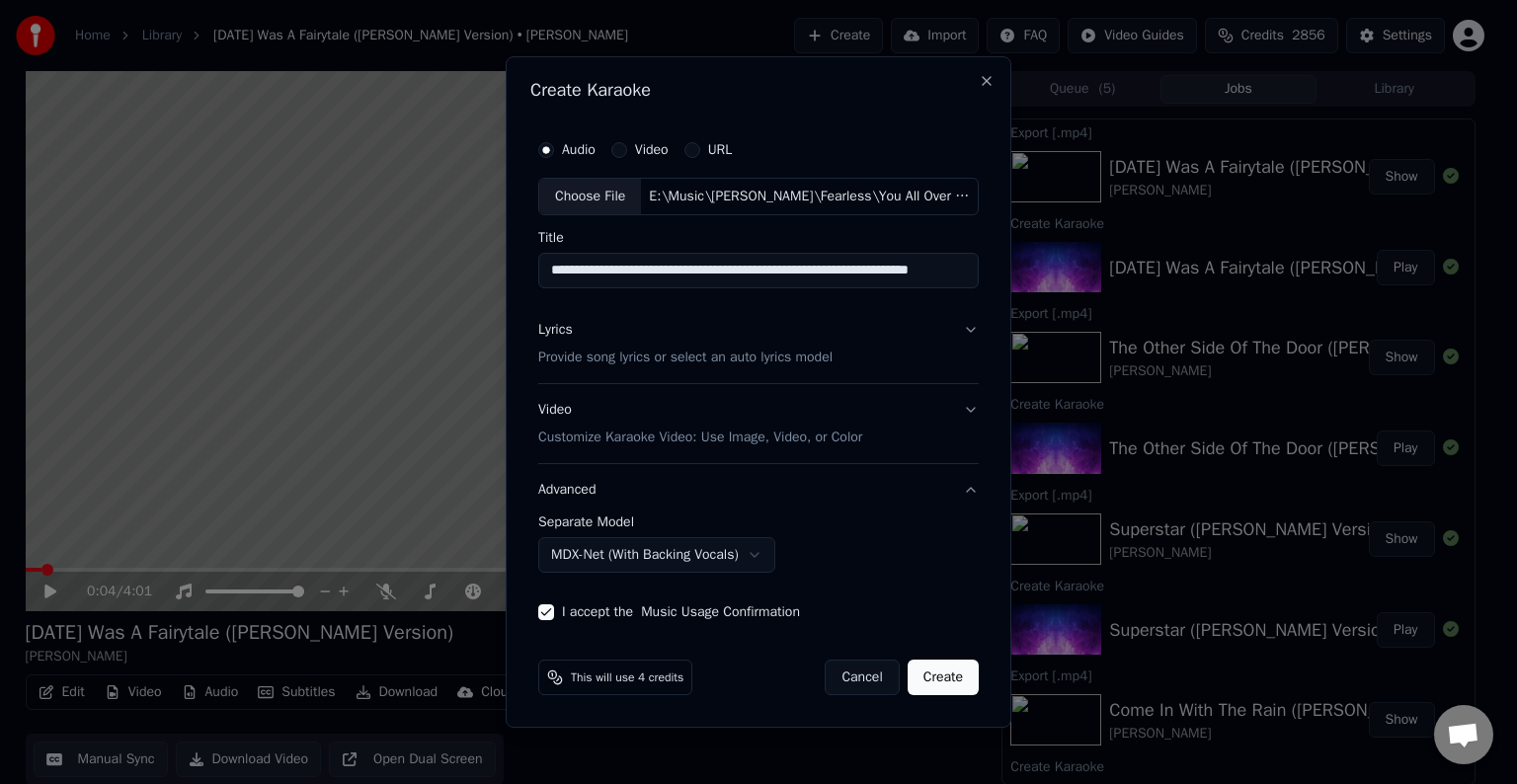 click on "Create" at bounding box center [943, 677] 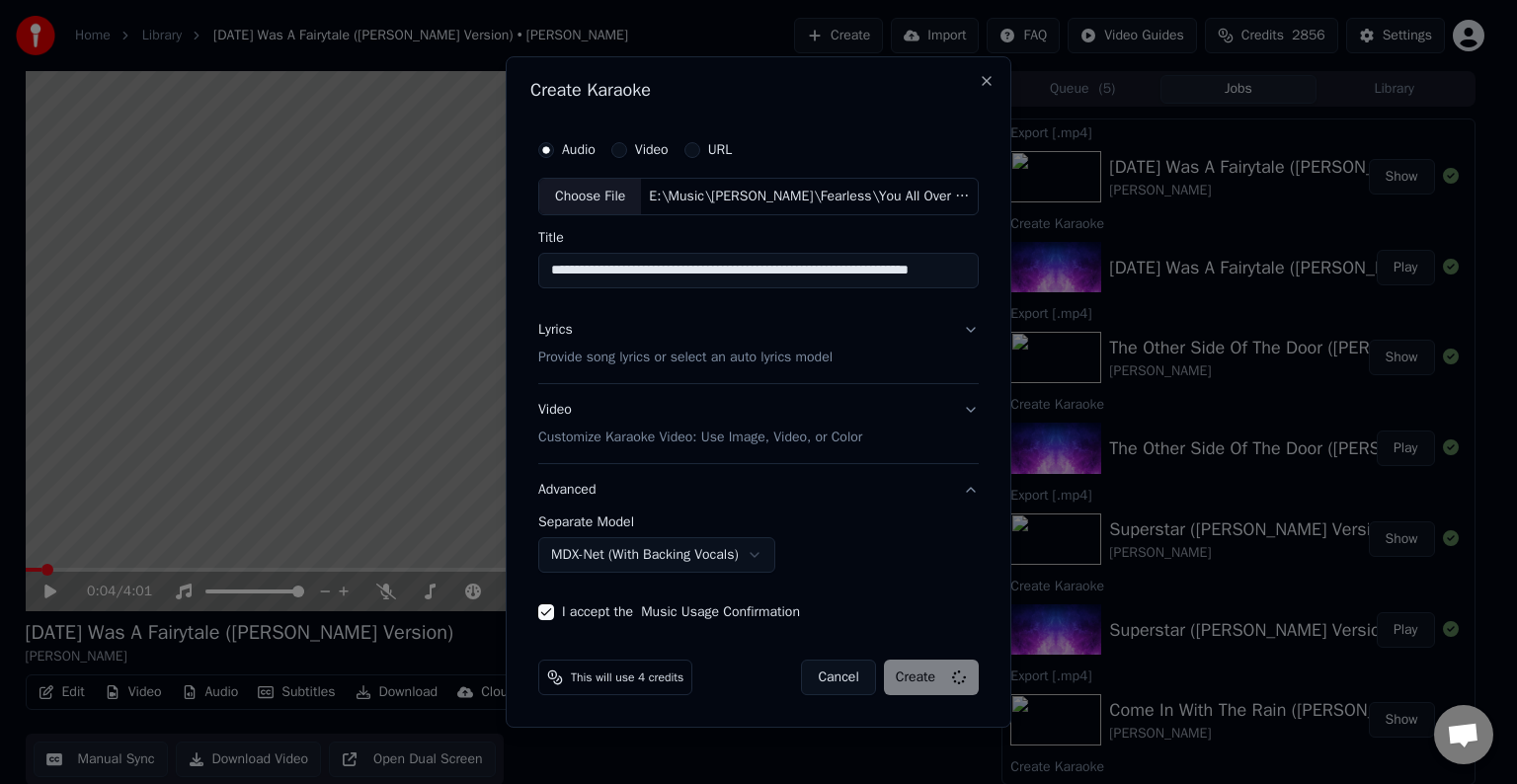 select on "******" 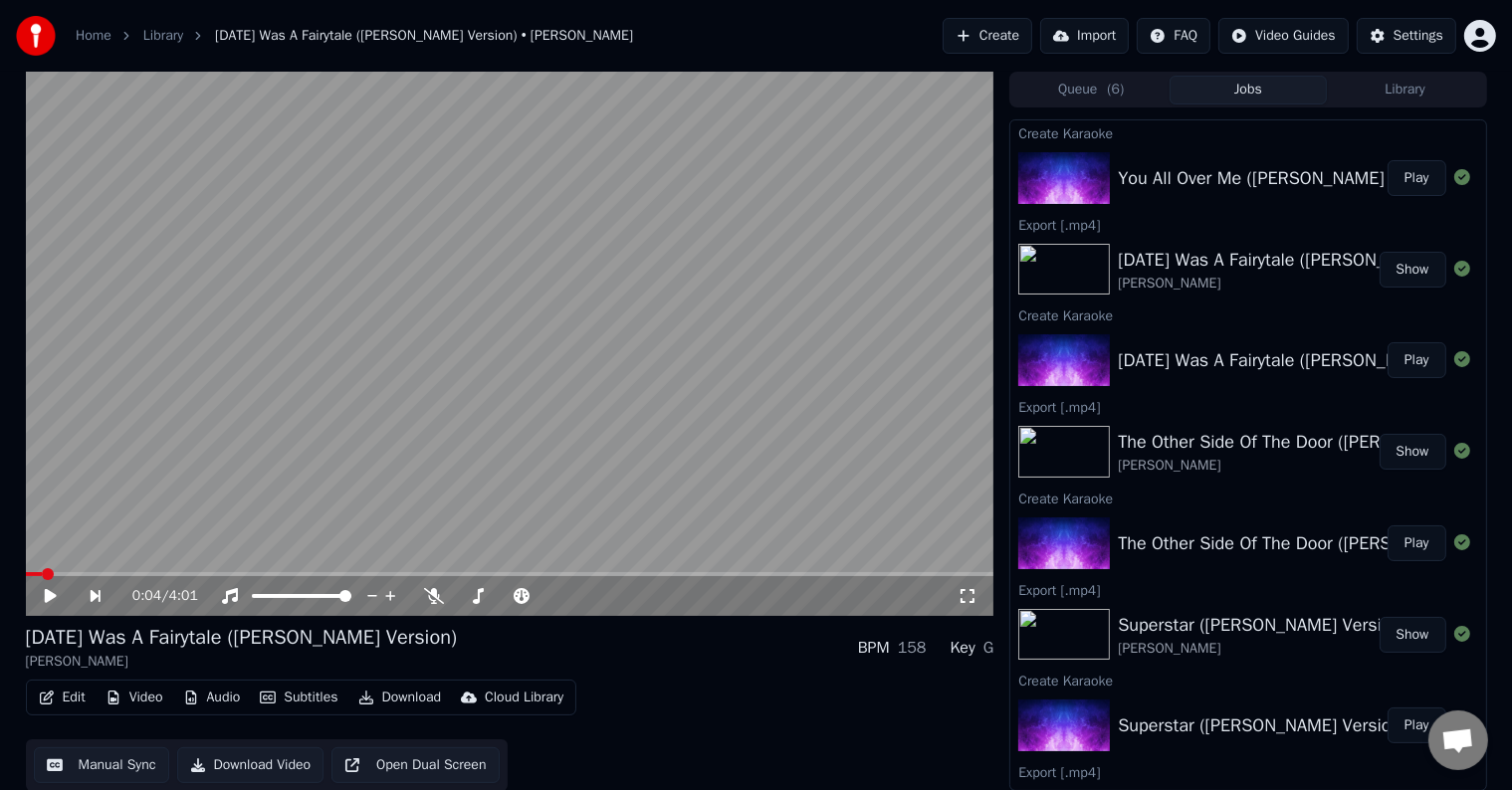 click on "Play" at bounding box center (1416, 178) 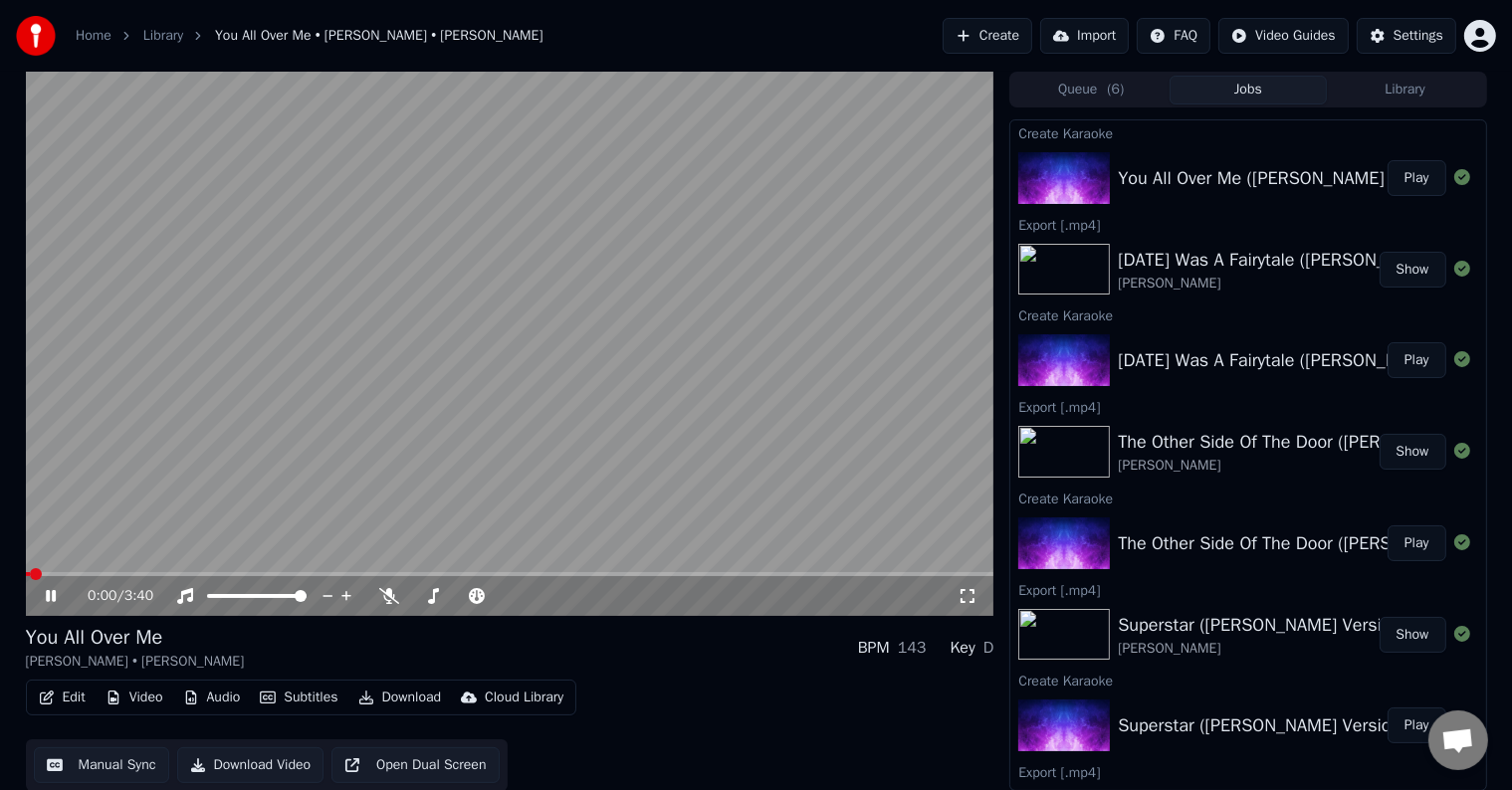 click on "Edit" at bounding box center (62, 697) 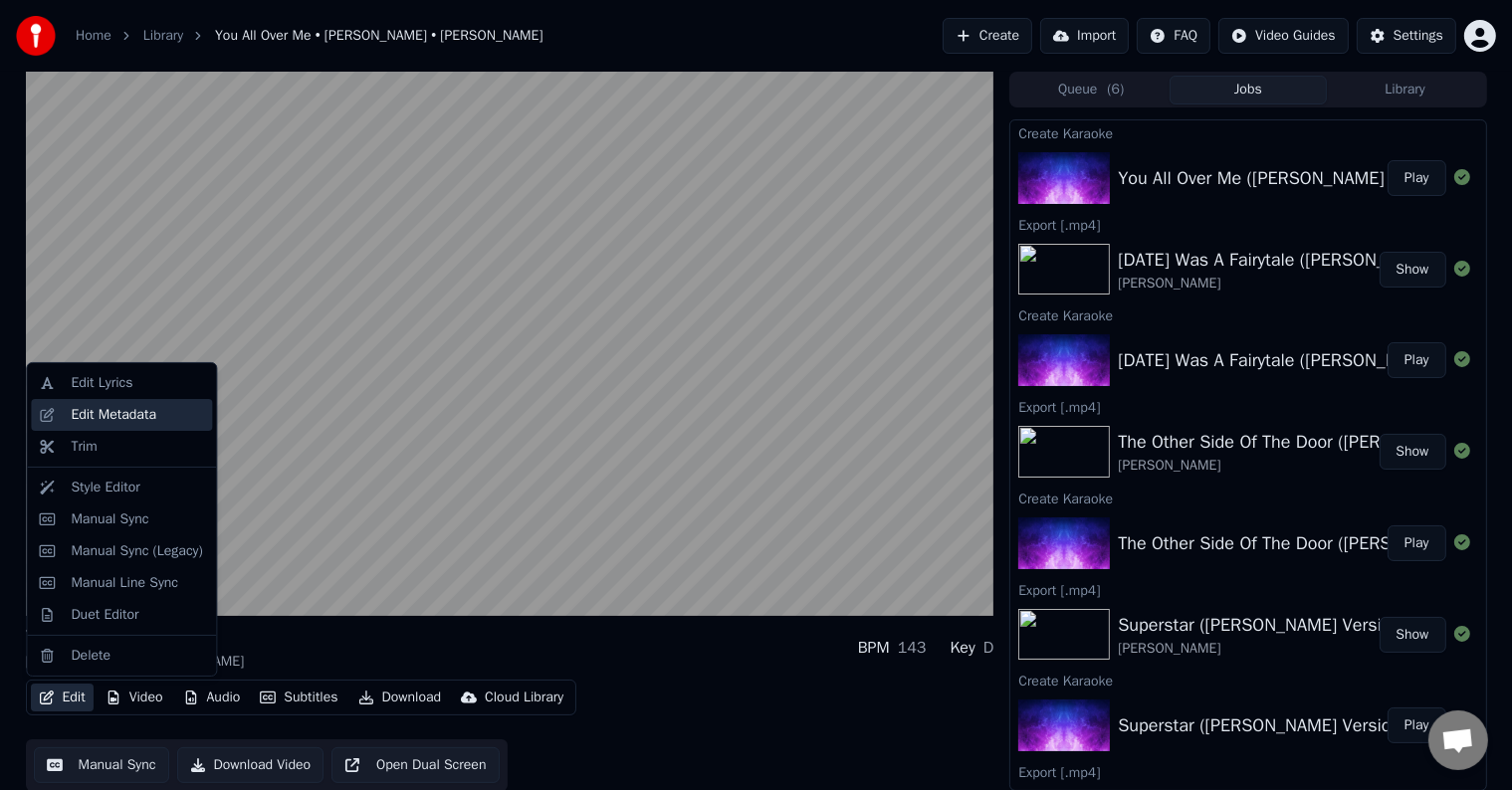 click on "Edit Metadata" at bounding box center [113, 415] 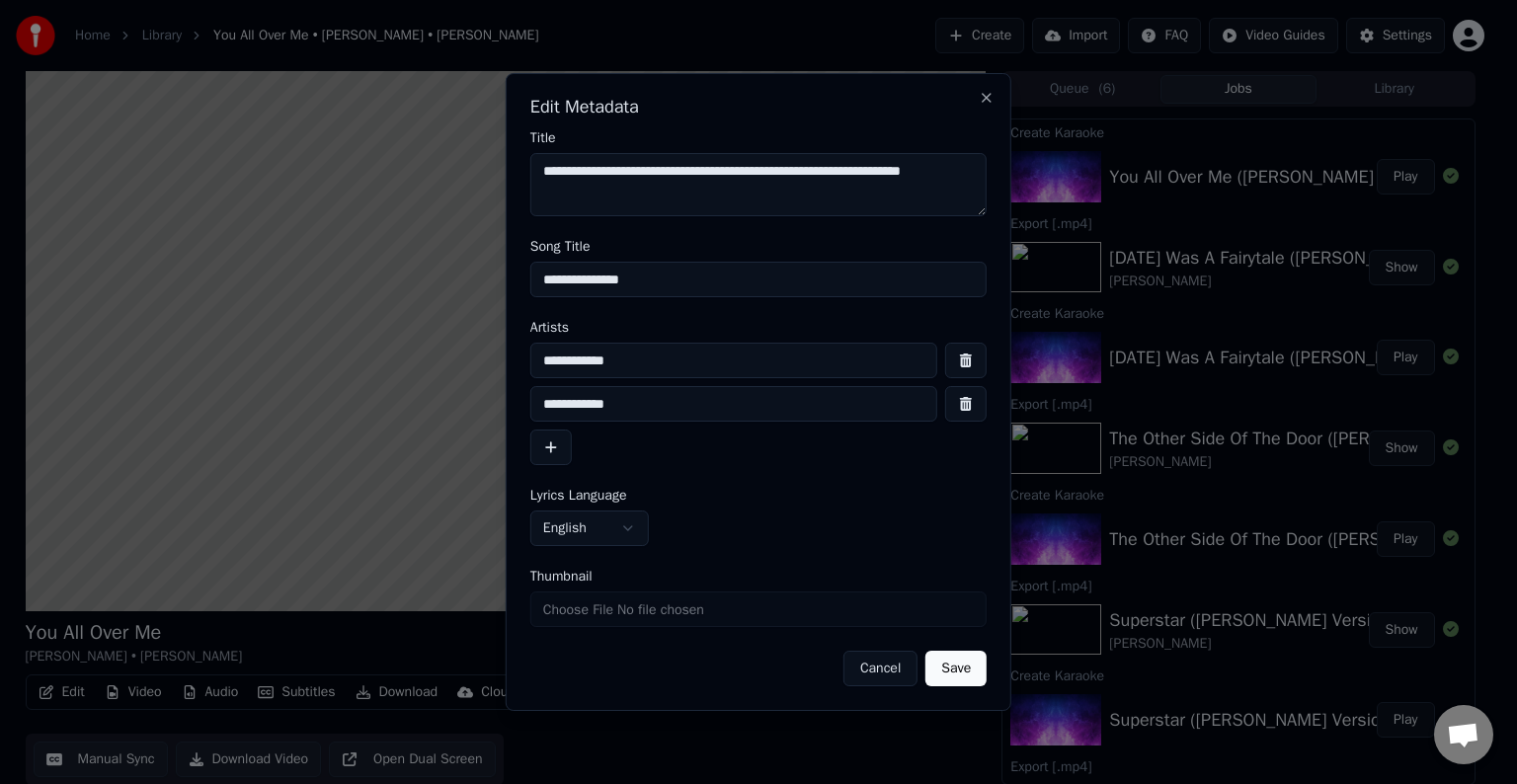 click on "**********" at bounding box center (758, 279) 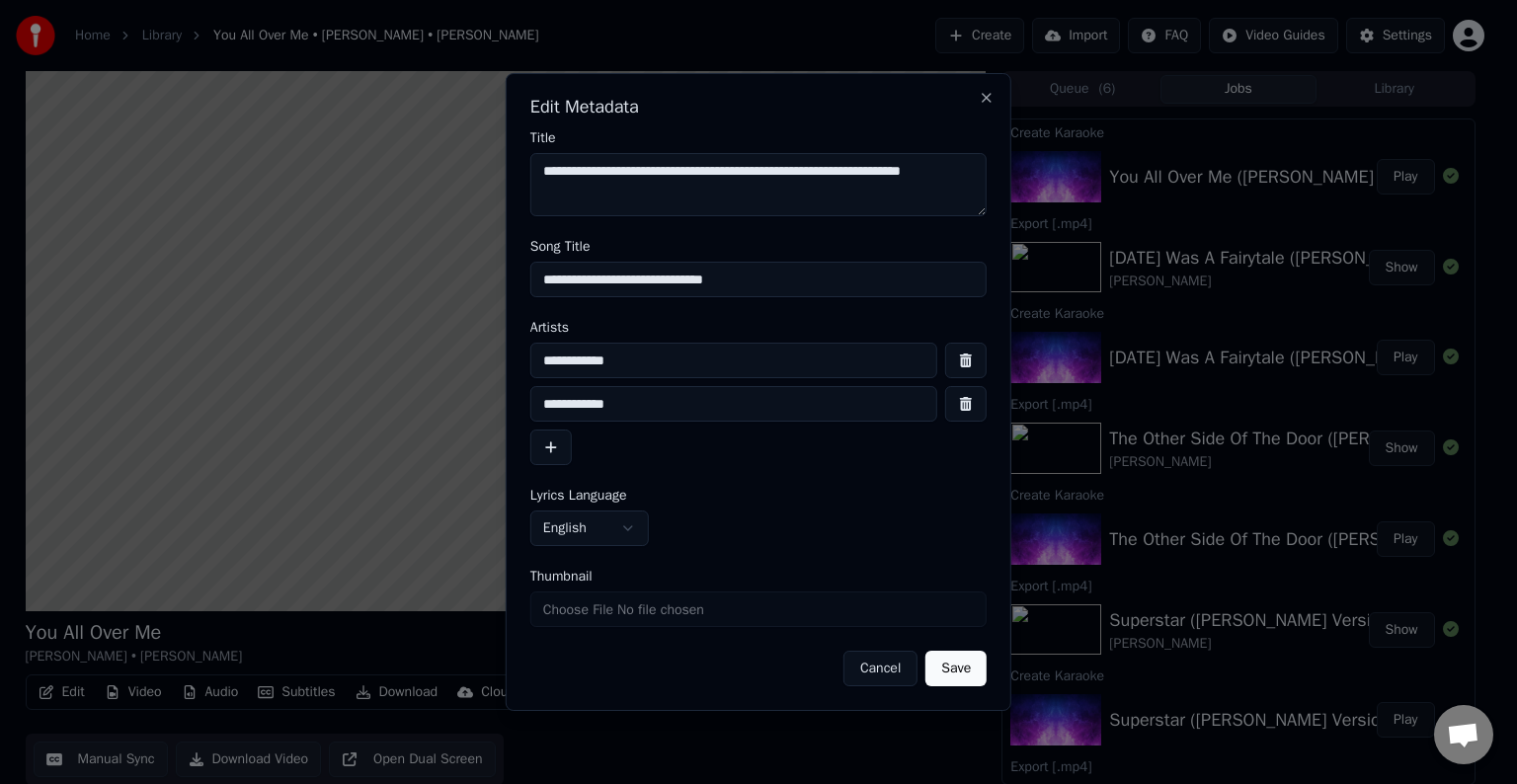 type on "**********" 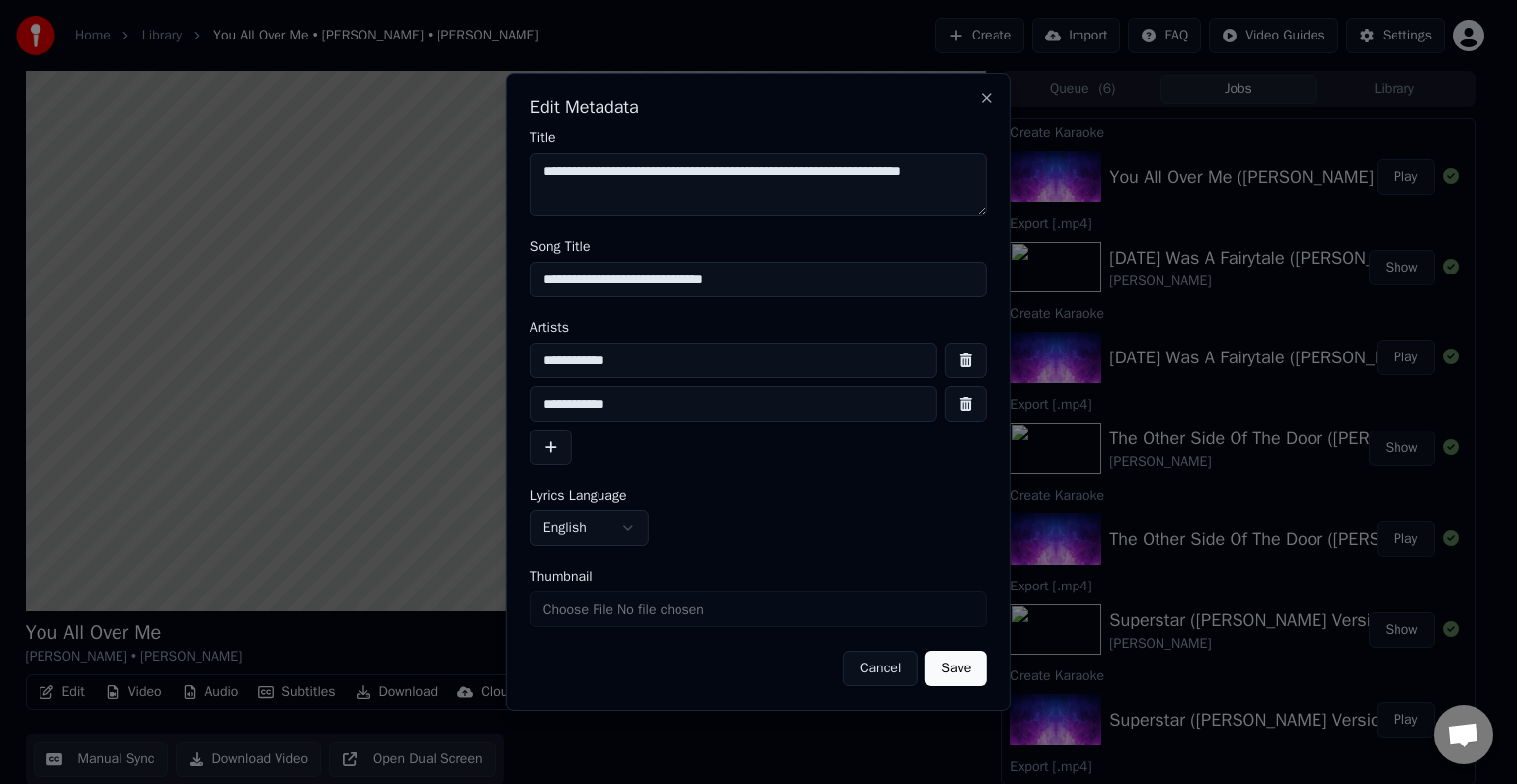 click on "Save" at bounding box center (956, 668) 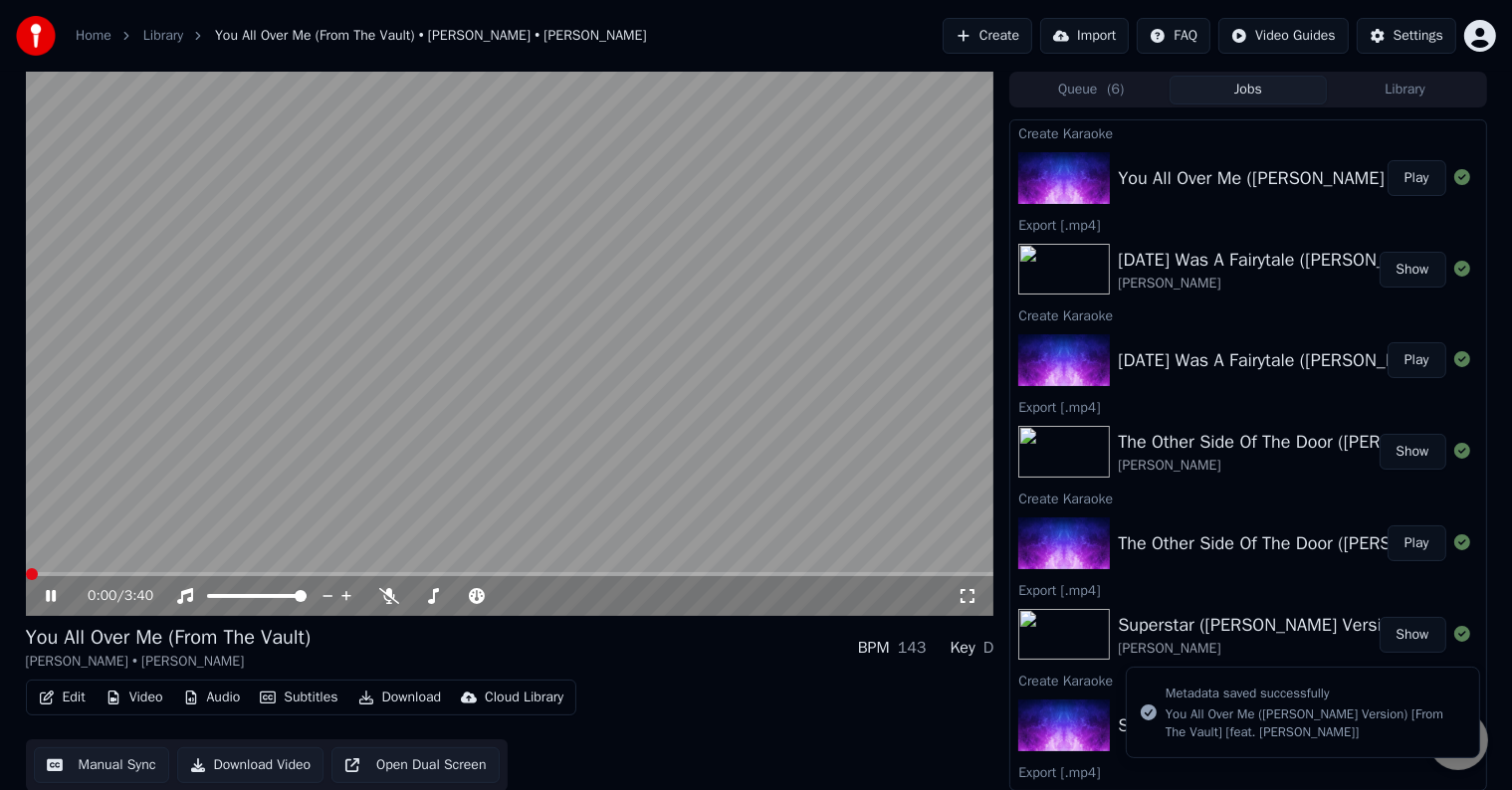 click 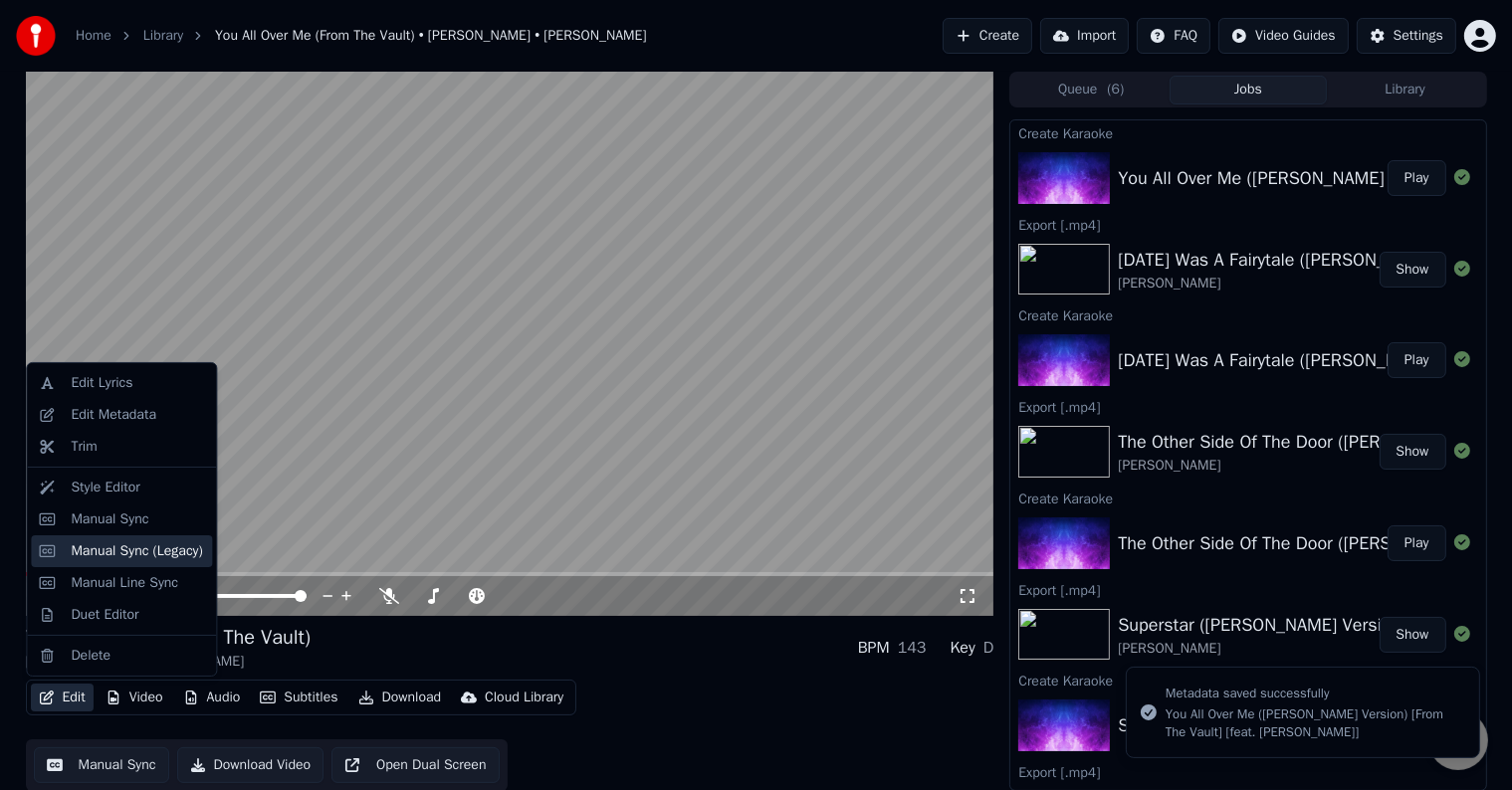 click on "Manual Sync (Legacy)" at bounding box center [136, 551] 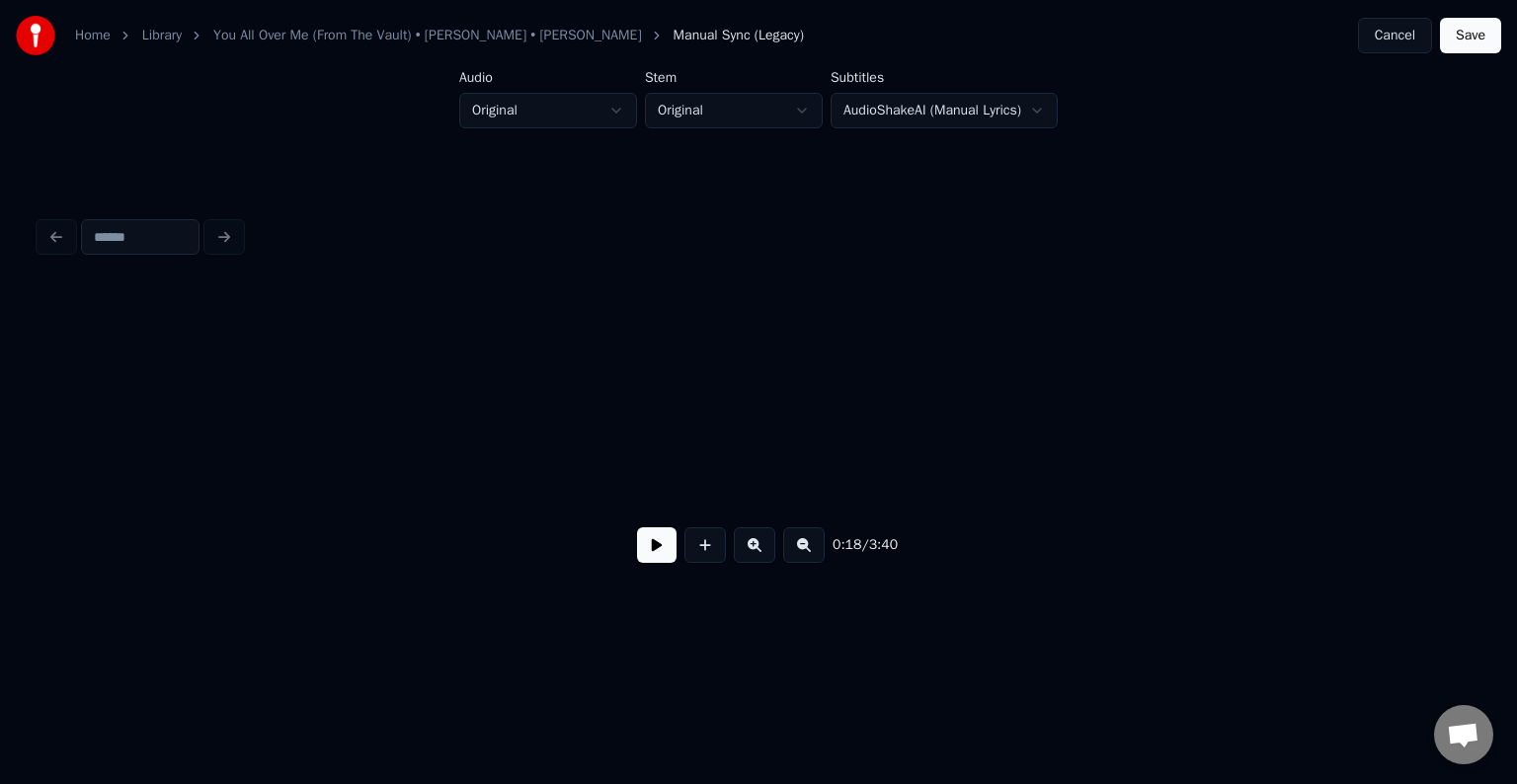 scroll, scrollTop: 0, scrollLeft: 2704, axis: horizontal 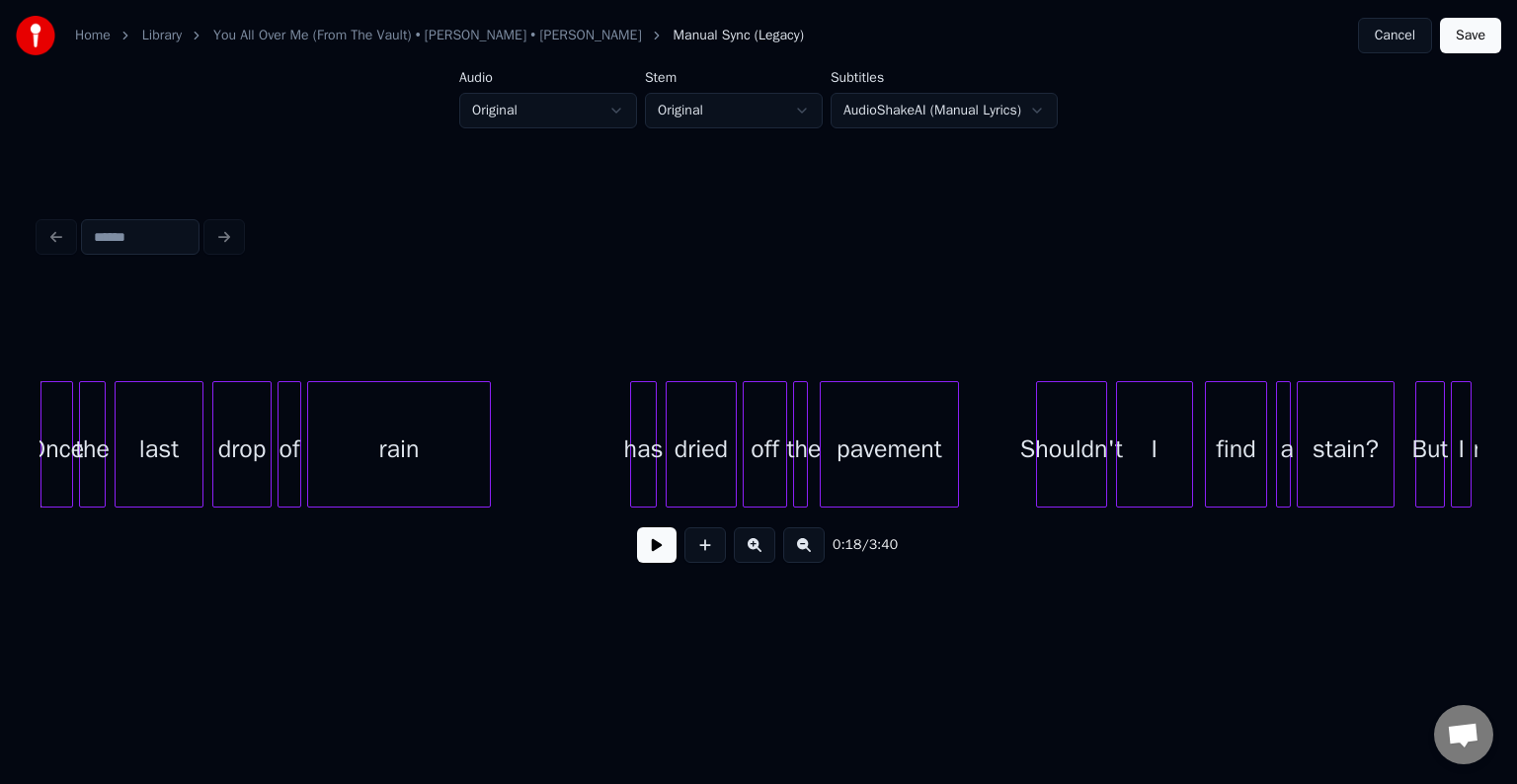 click at bounding box center (657, 545) 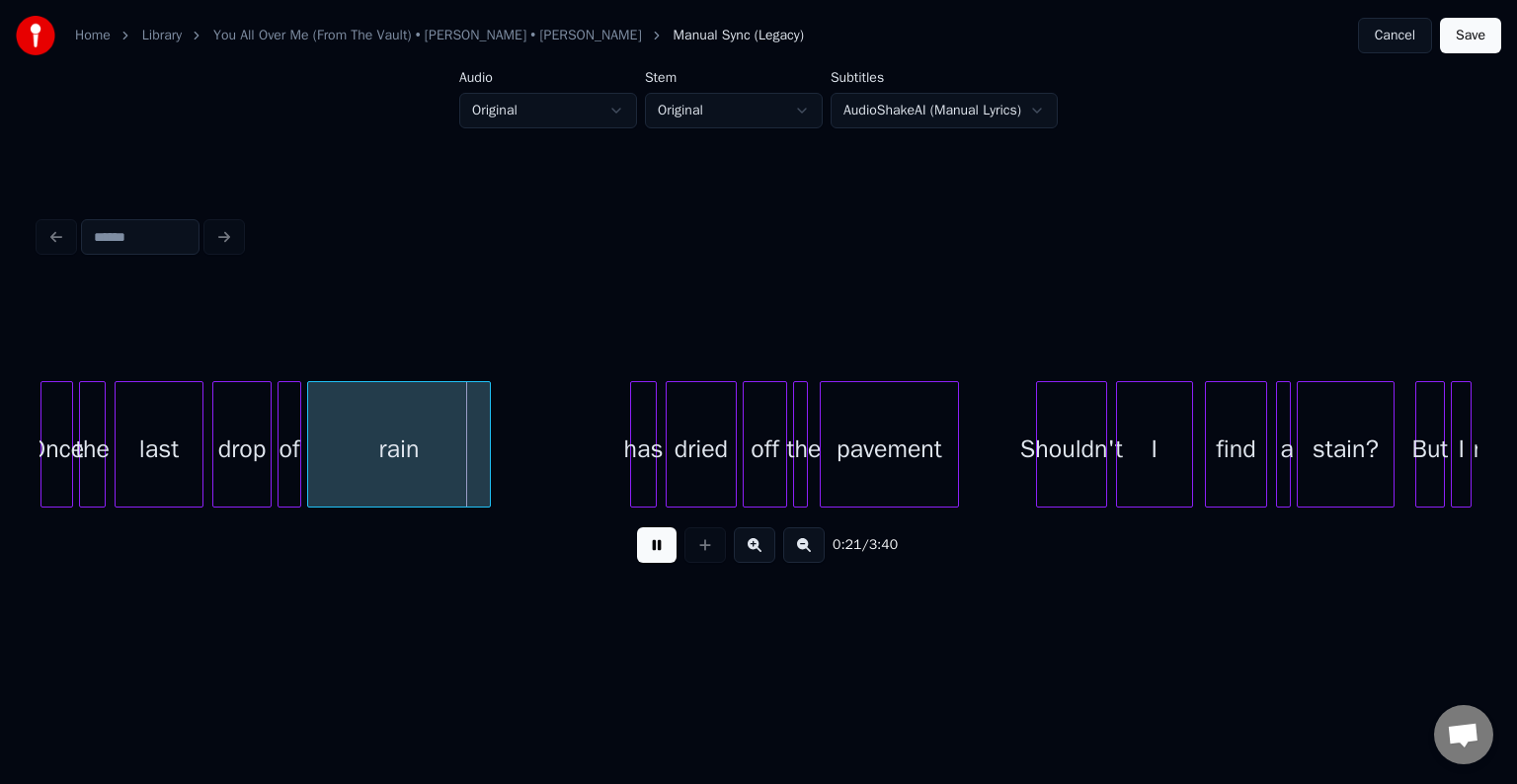 click at bounding box center [657, 545] 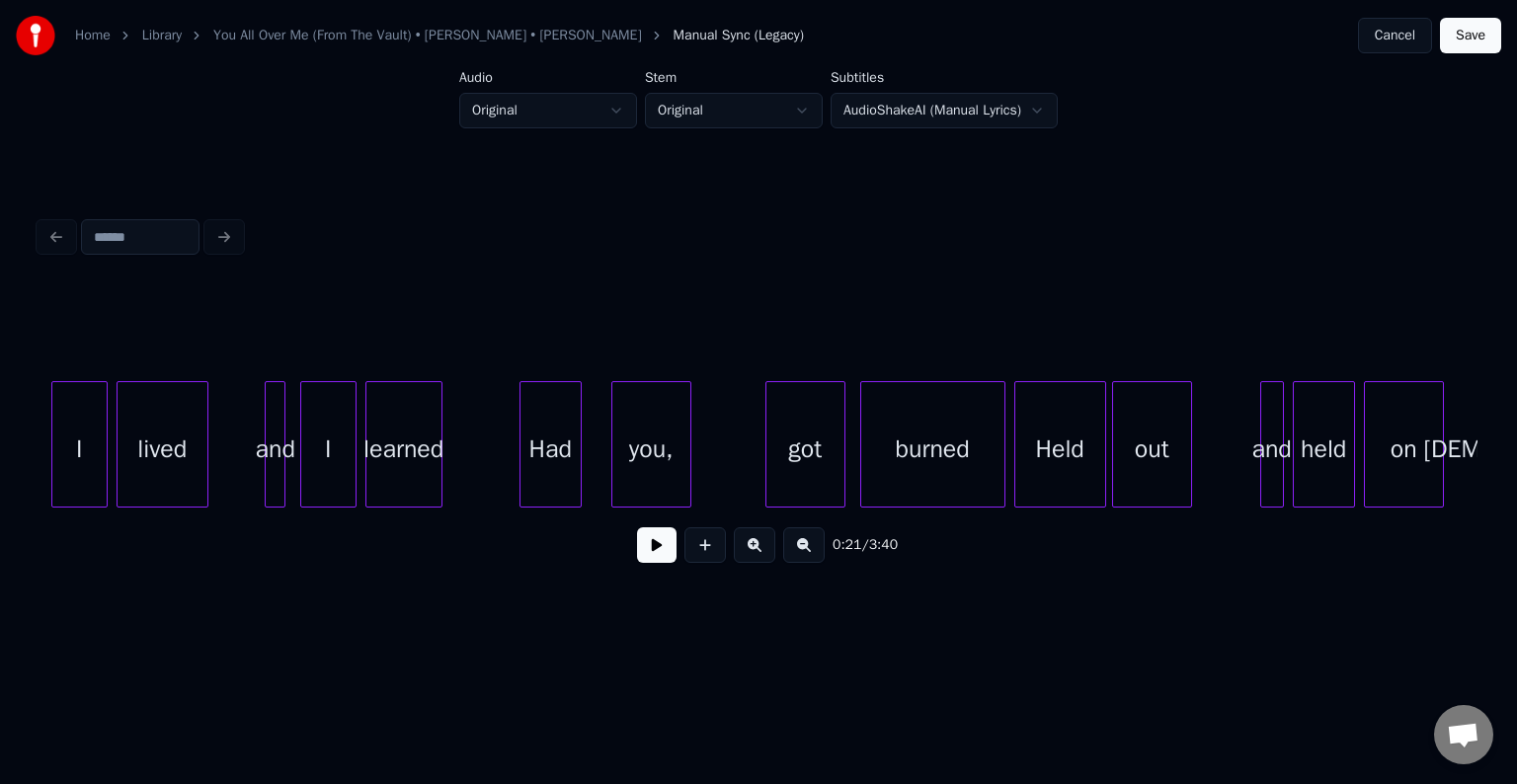 scroll, scrollTop: 0, scrollLeft: 10582, axis: horizontal 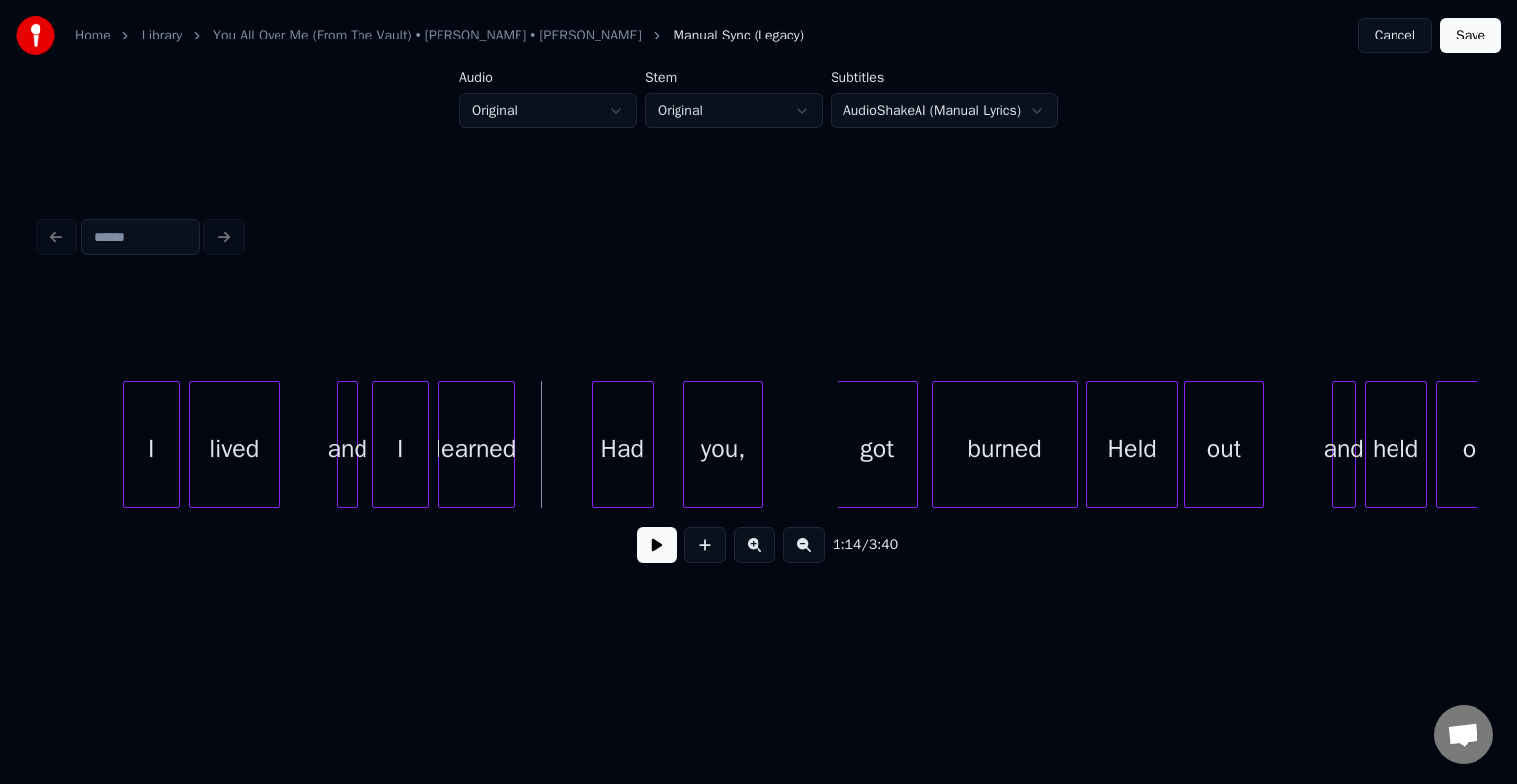 click at bounding box center (657, 545) 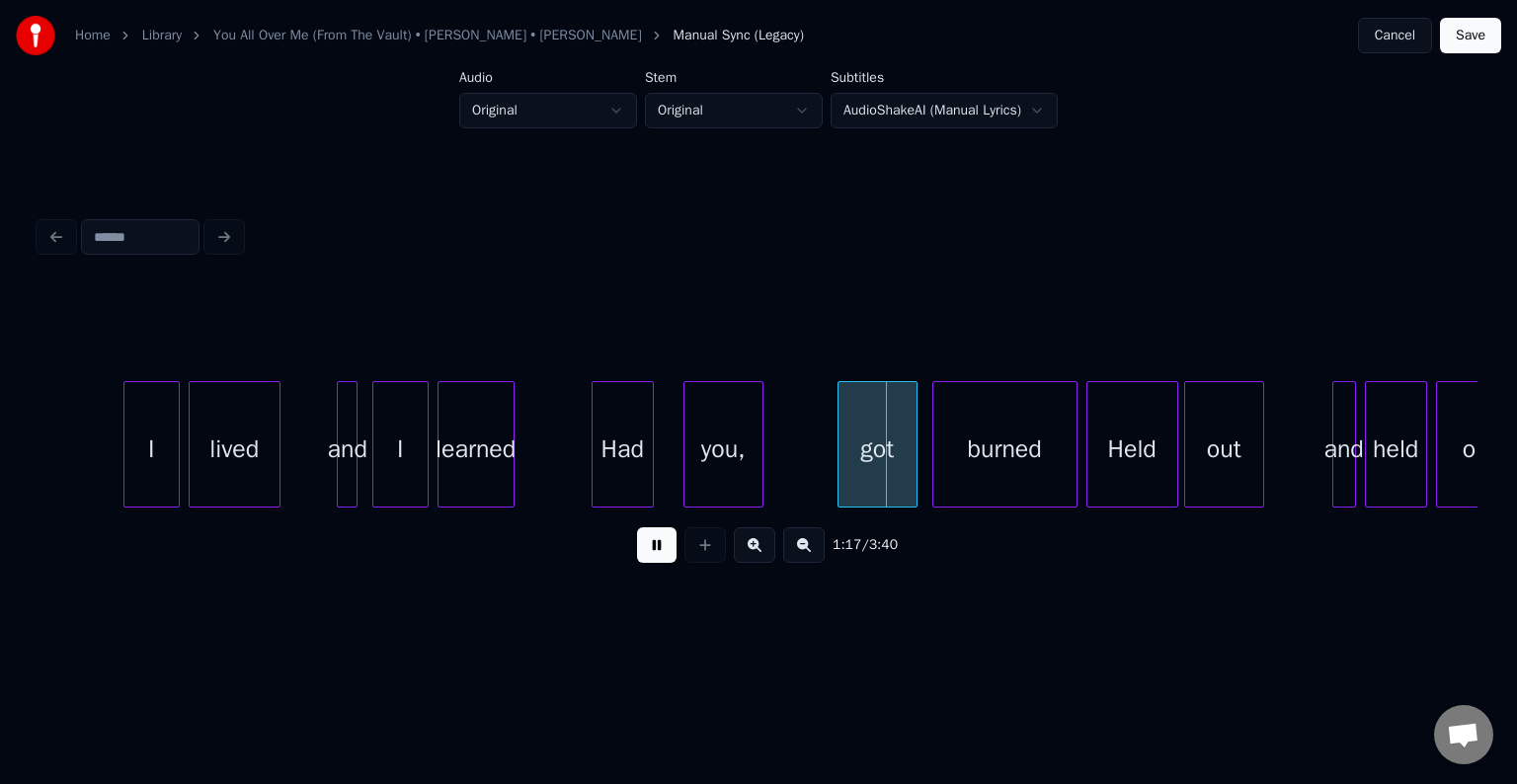 click at bounding box center (657, 545) 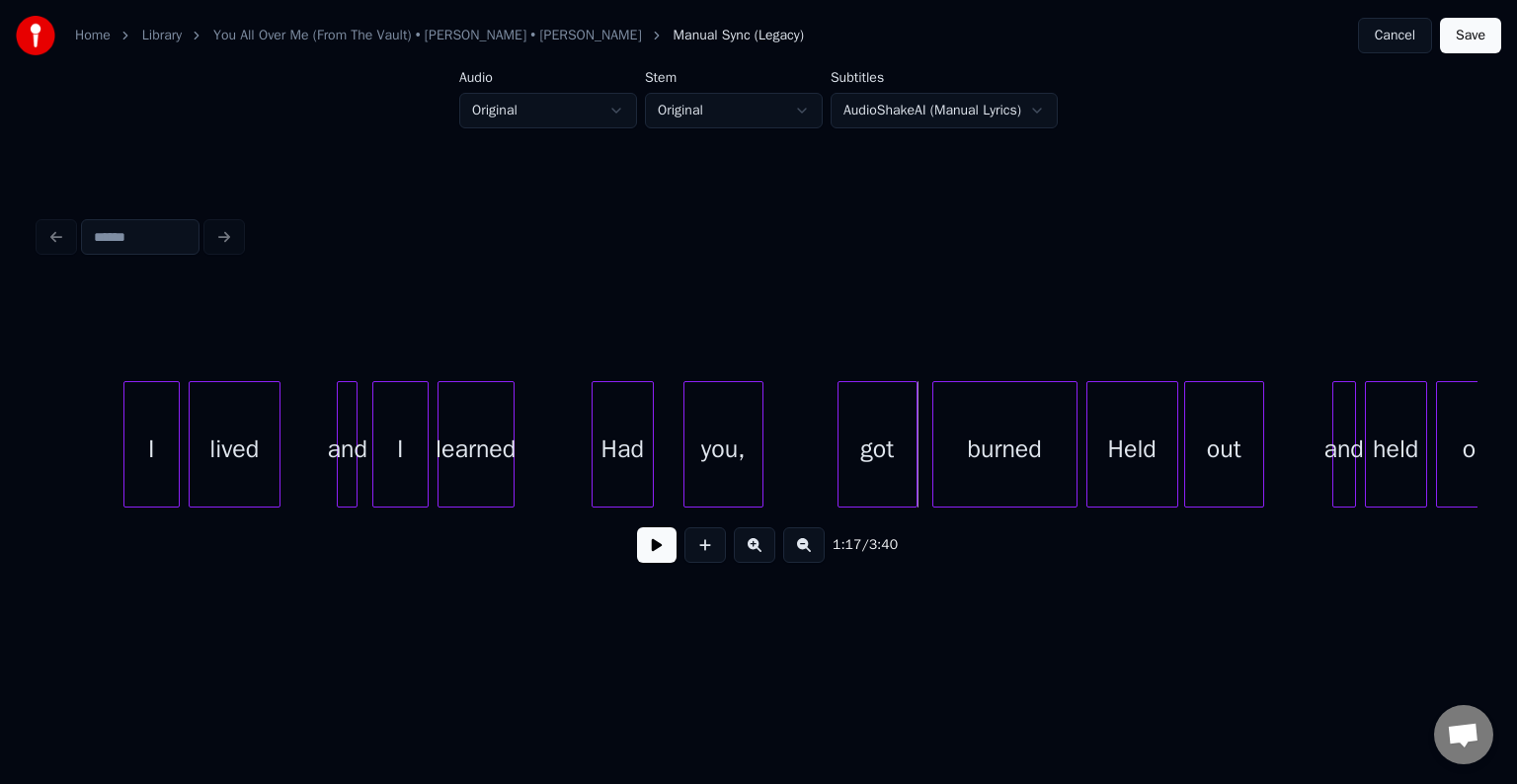 click on "lived and I learned Had you, got burned Held out and held on I" at bounding box center [5819, 444] 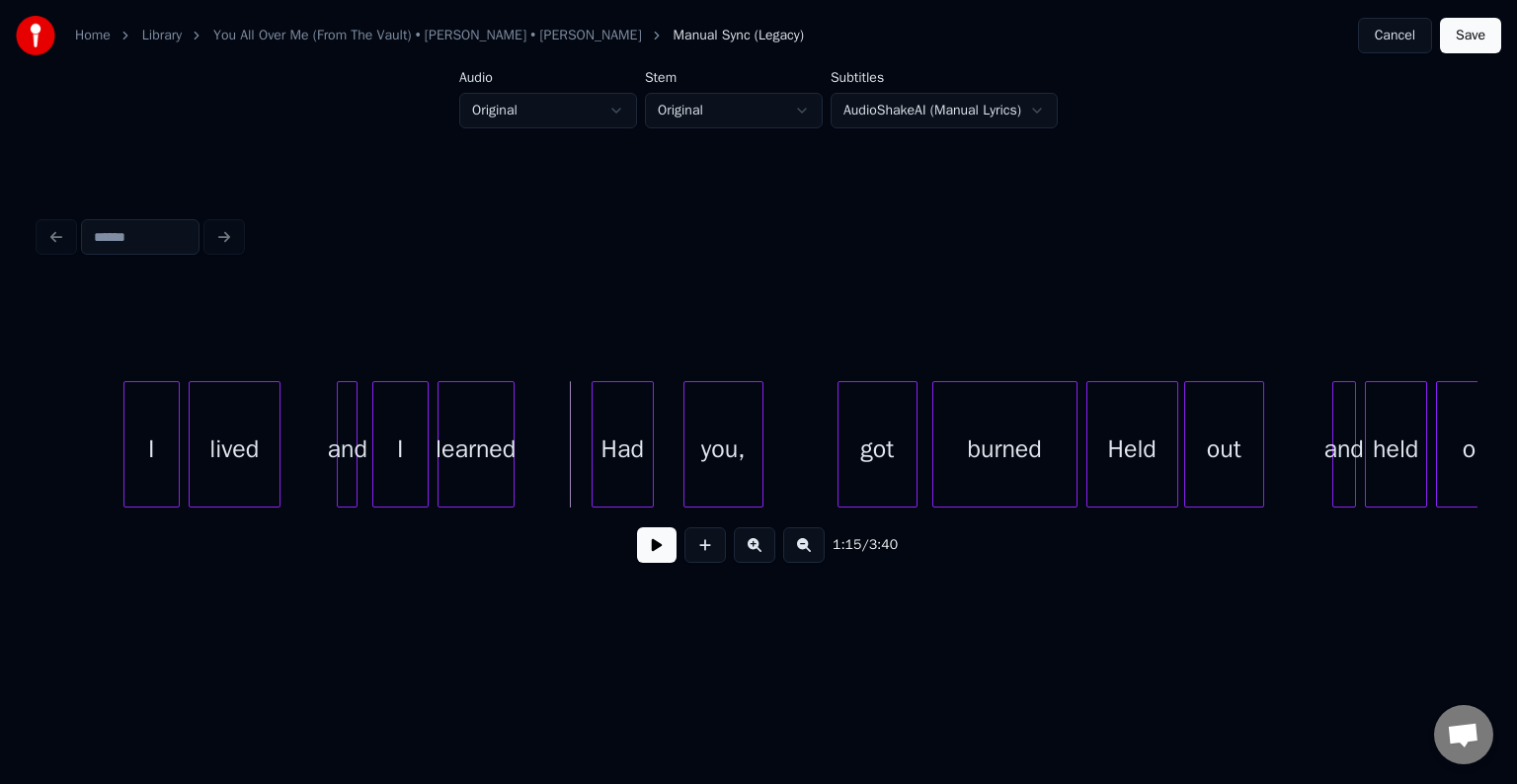 click at bounding box center (657, 545) 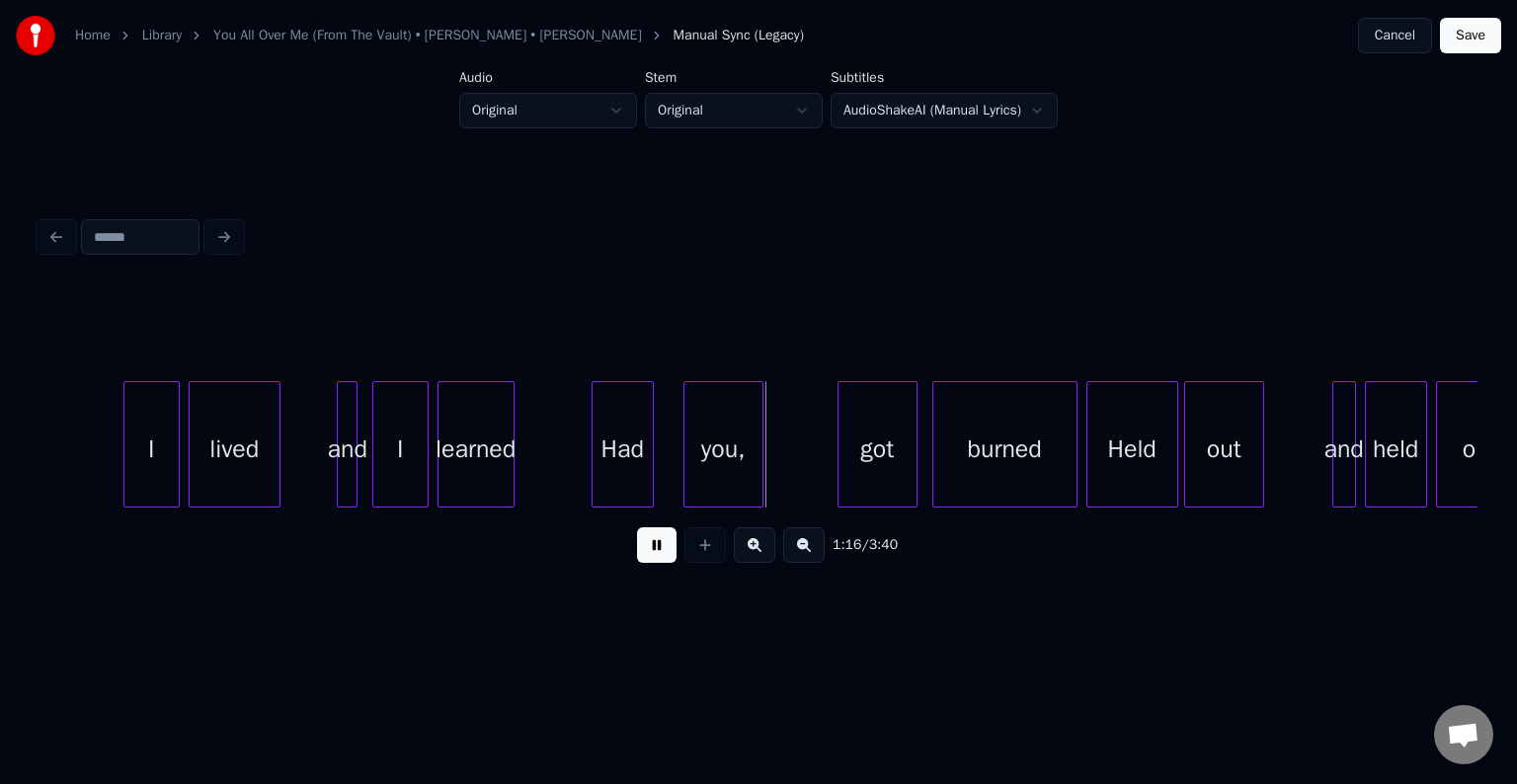 click at bounding box center (657, 545) 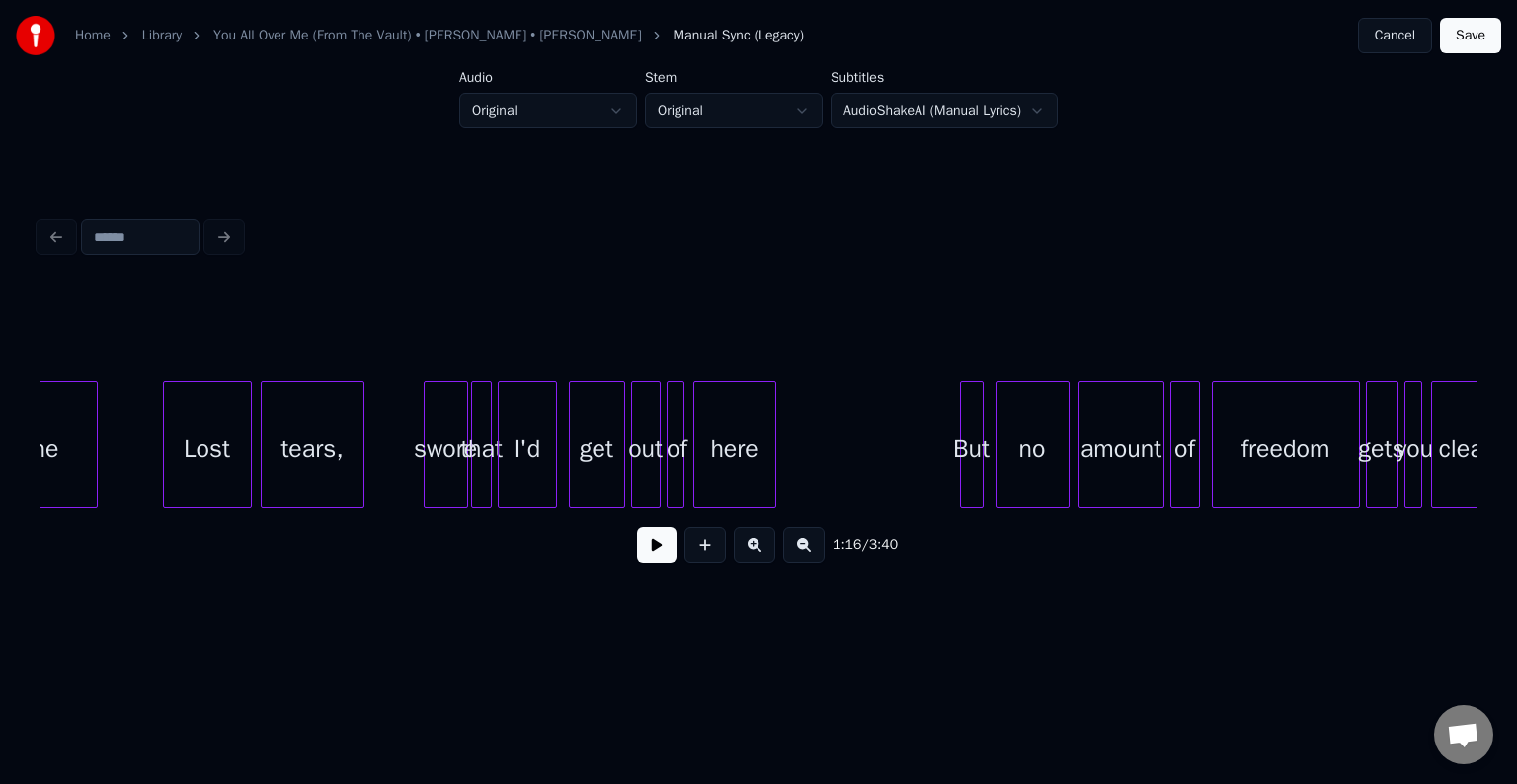 scroll, scrollTop: 0, scrollLeft: 12625, axis: horizontal 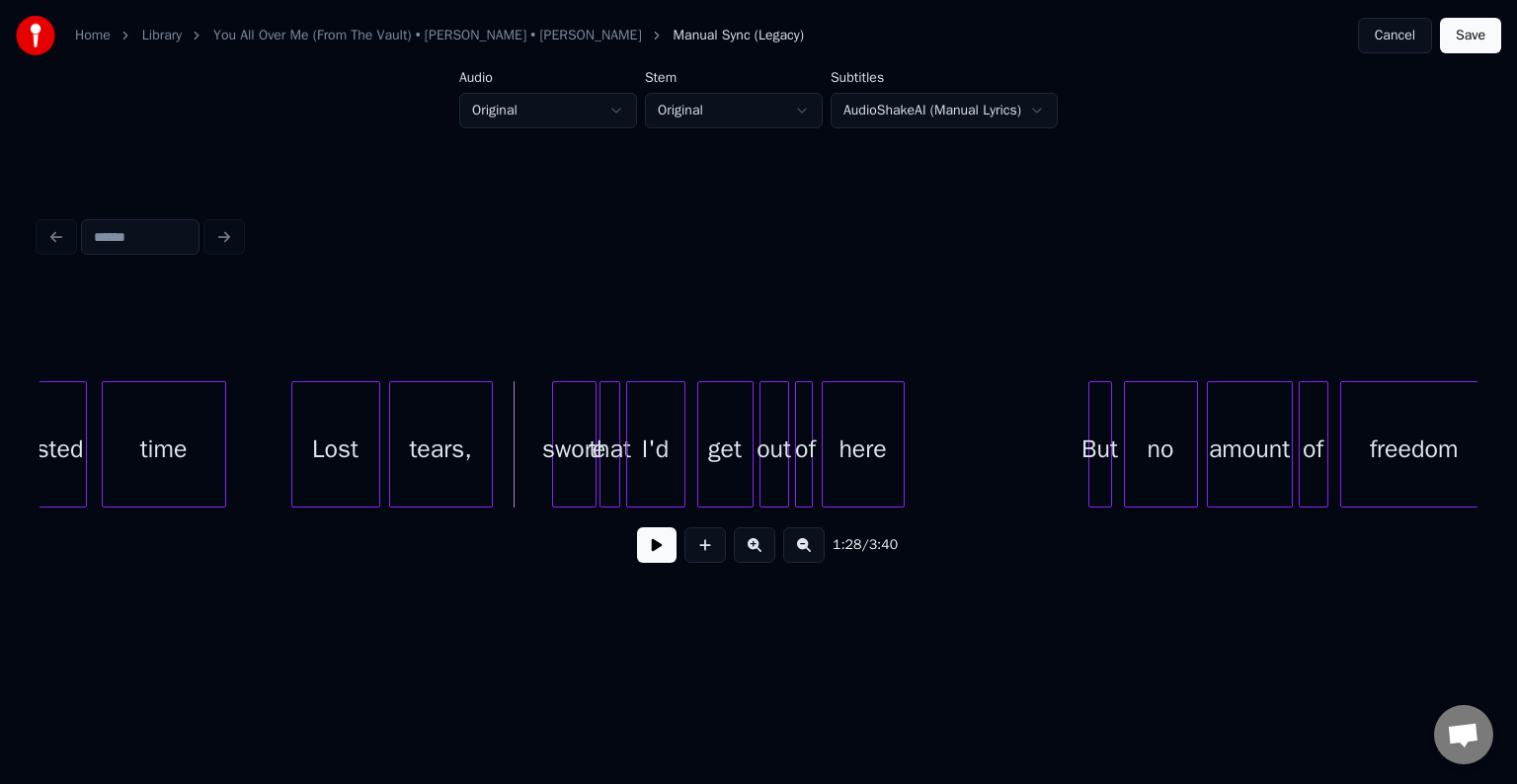 click at bounding box center (657, 545) 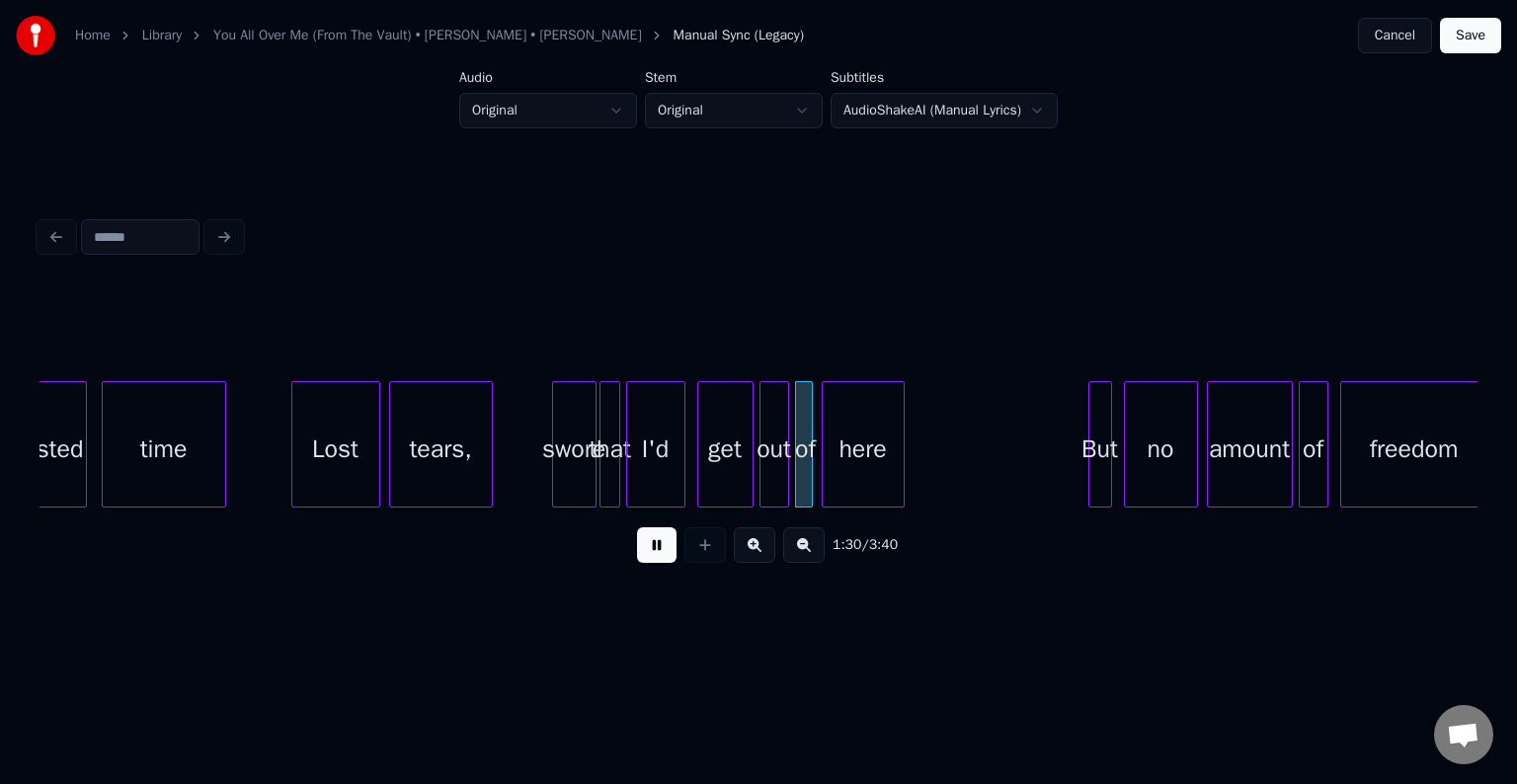 click at bounding box center (657, 545) 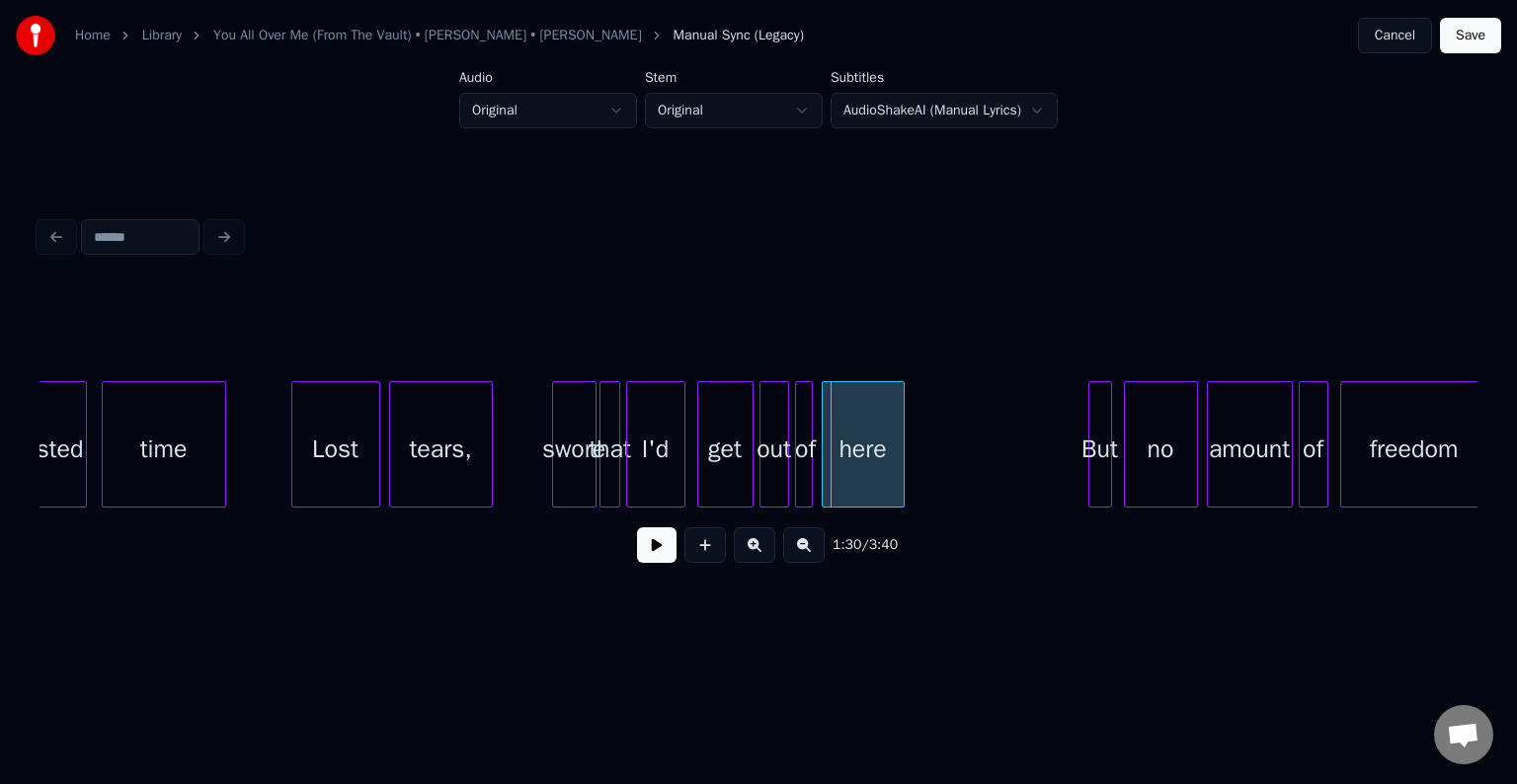 click on "swore" at bounding box center (574, 449) 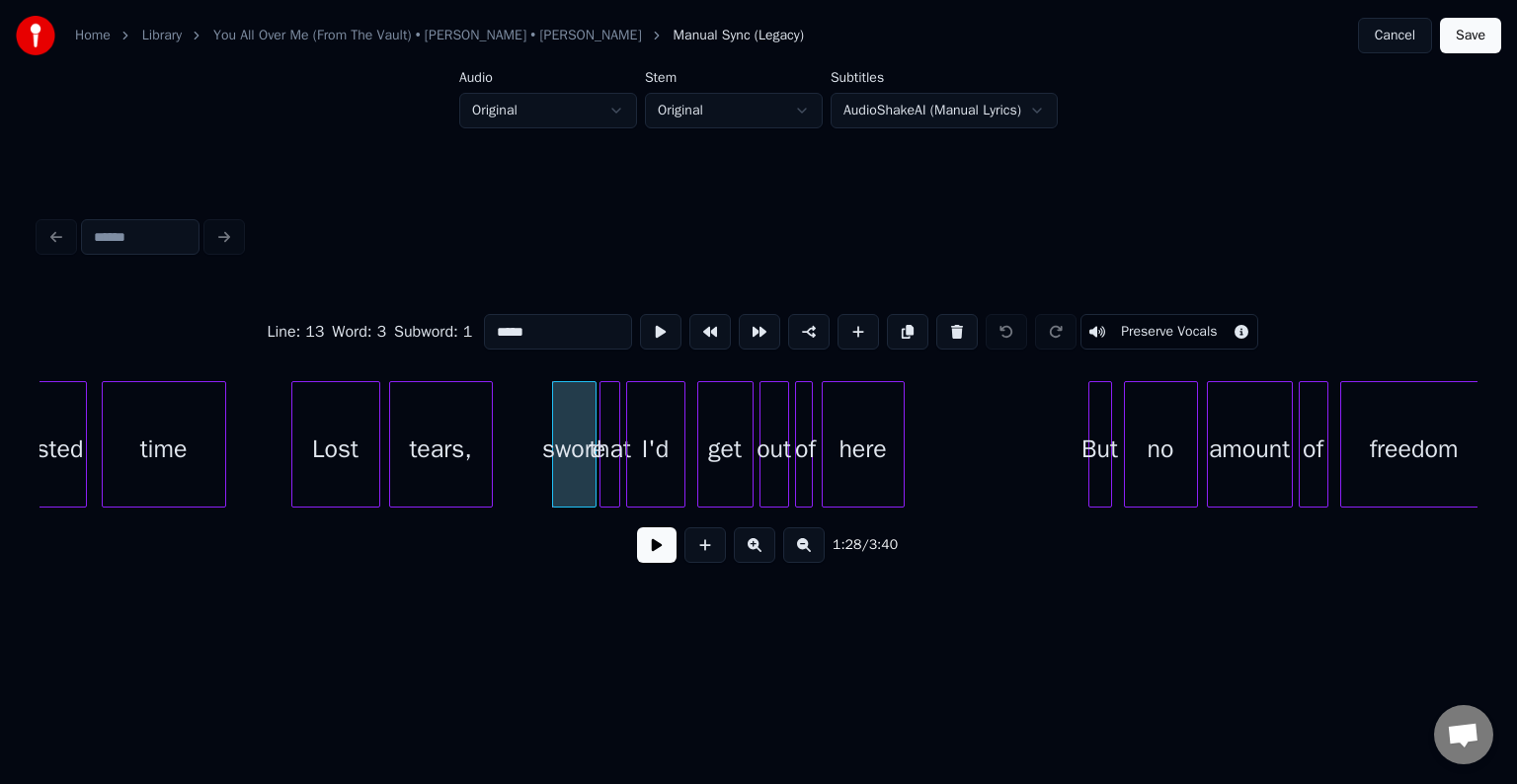 click on "1:28  /  3:40" at bounding box center (758, 545) 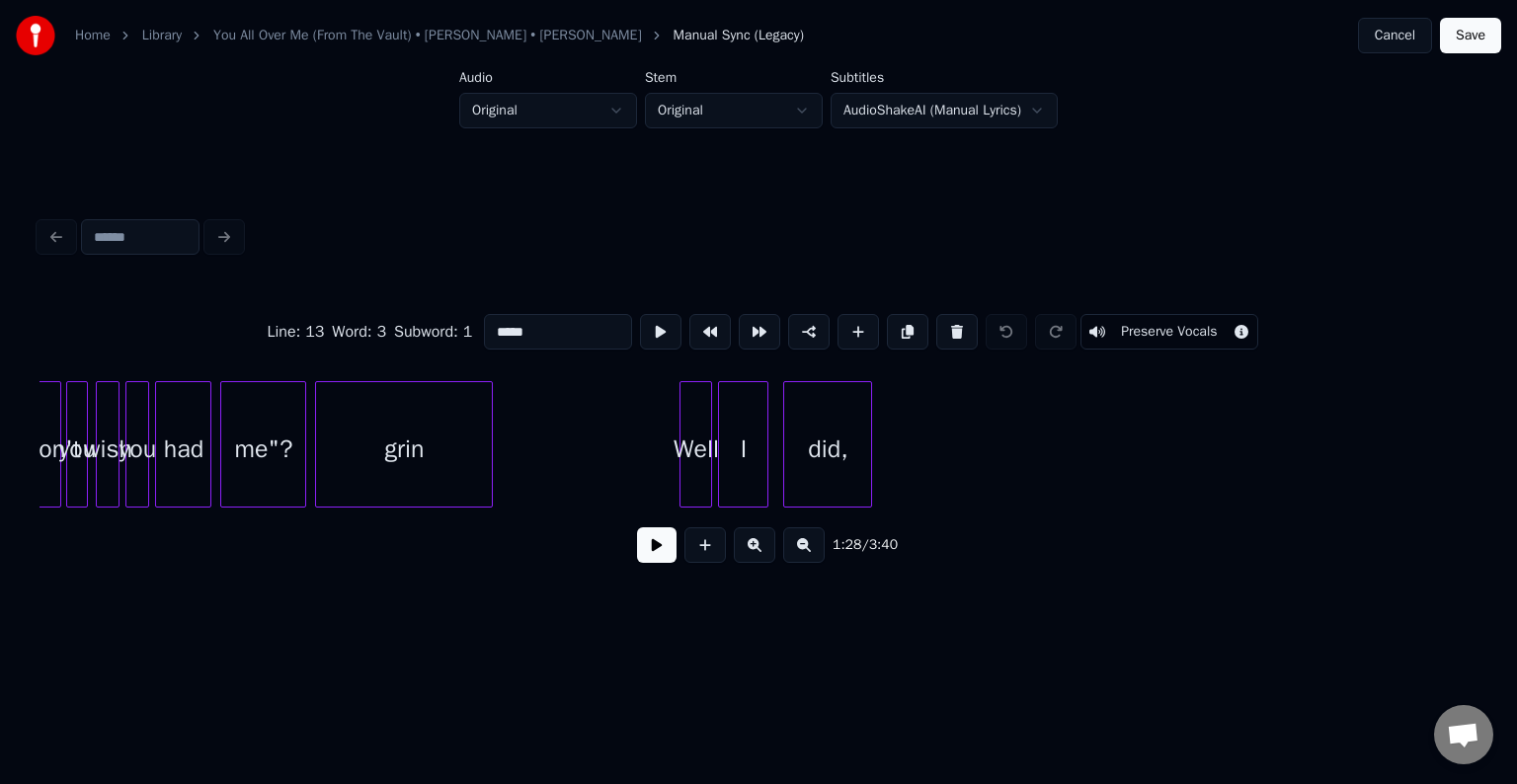 scroll, scrollTop: 0, scrollLeft: 16361, axis: horizontal 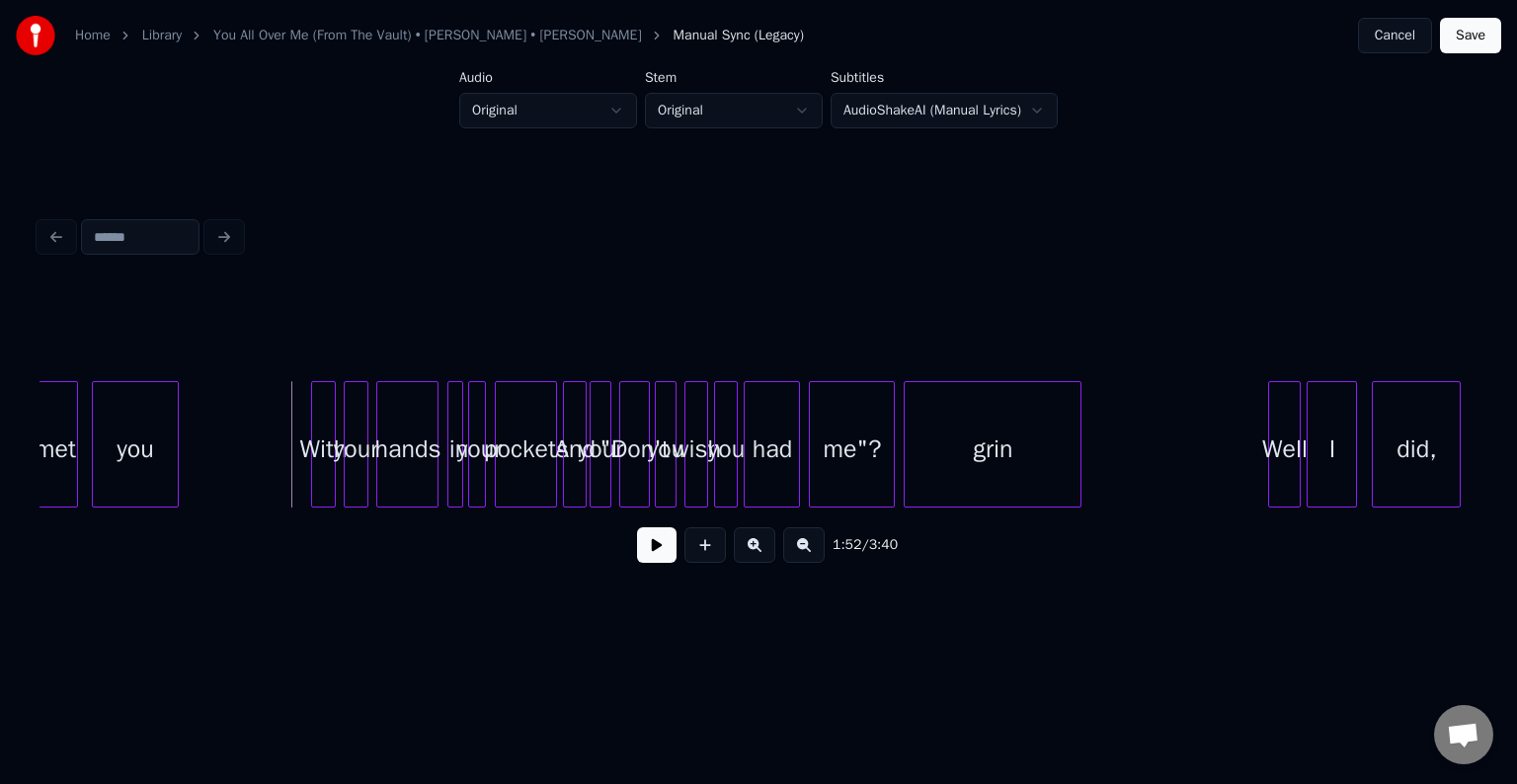click at bounding box center (657, 545) 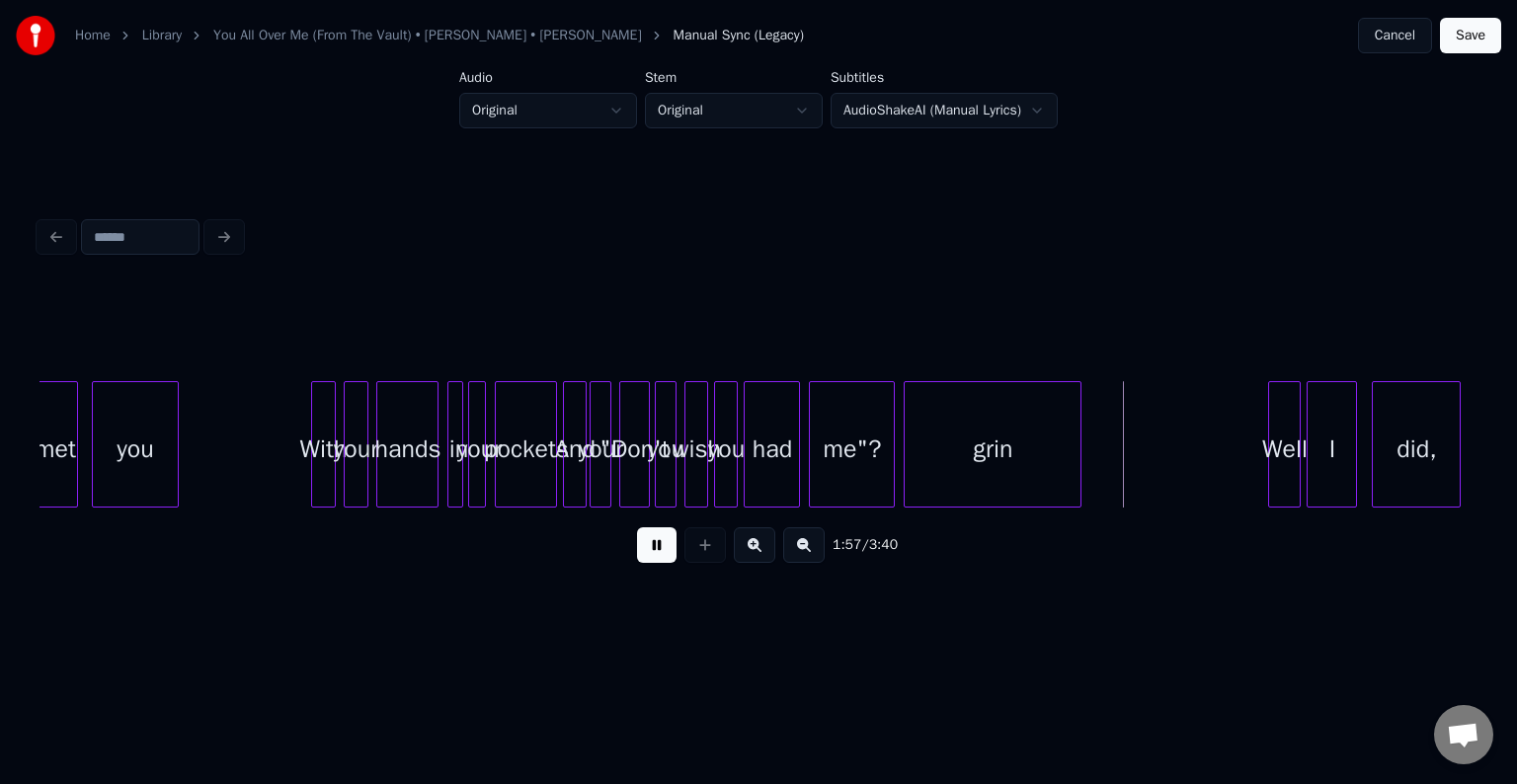 click at bounding box center [657, 545] 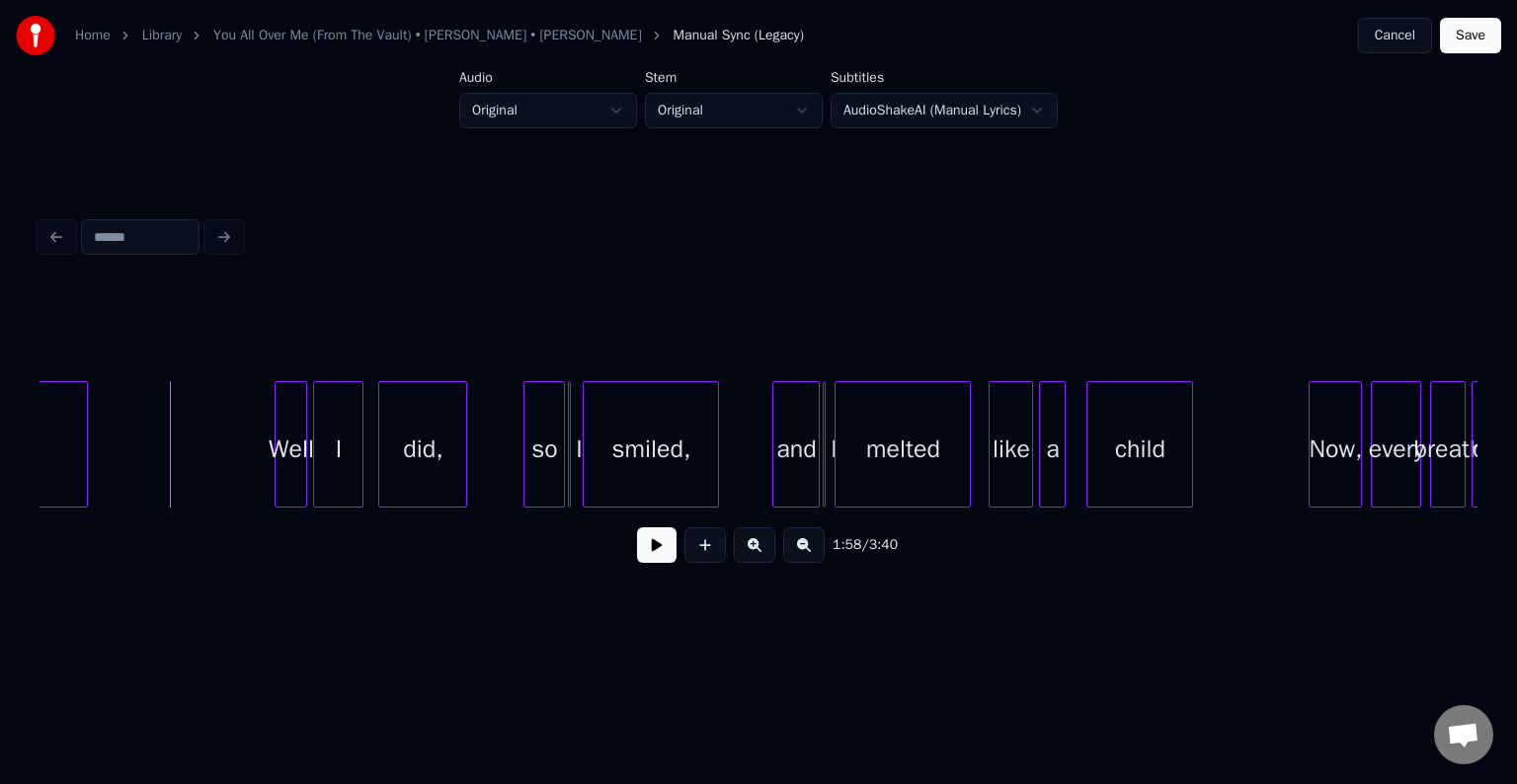 scroll, scrollTop: 0, scrollLeft: 17372, axis: horizontal 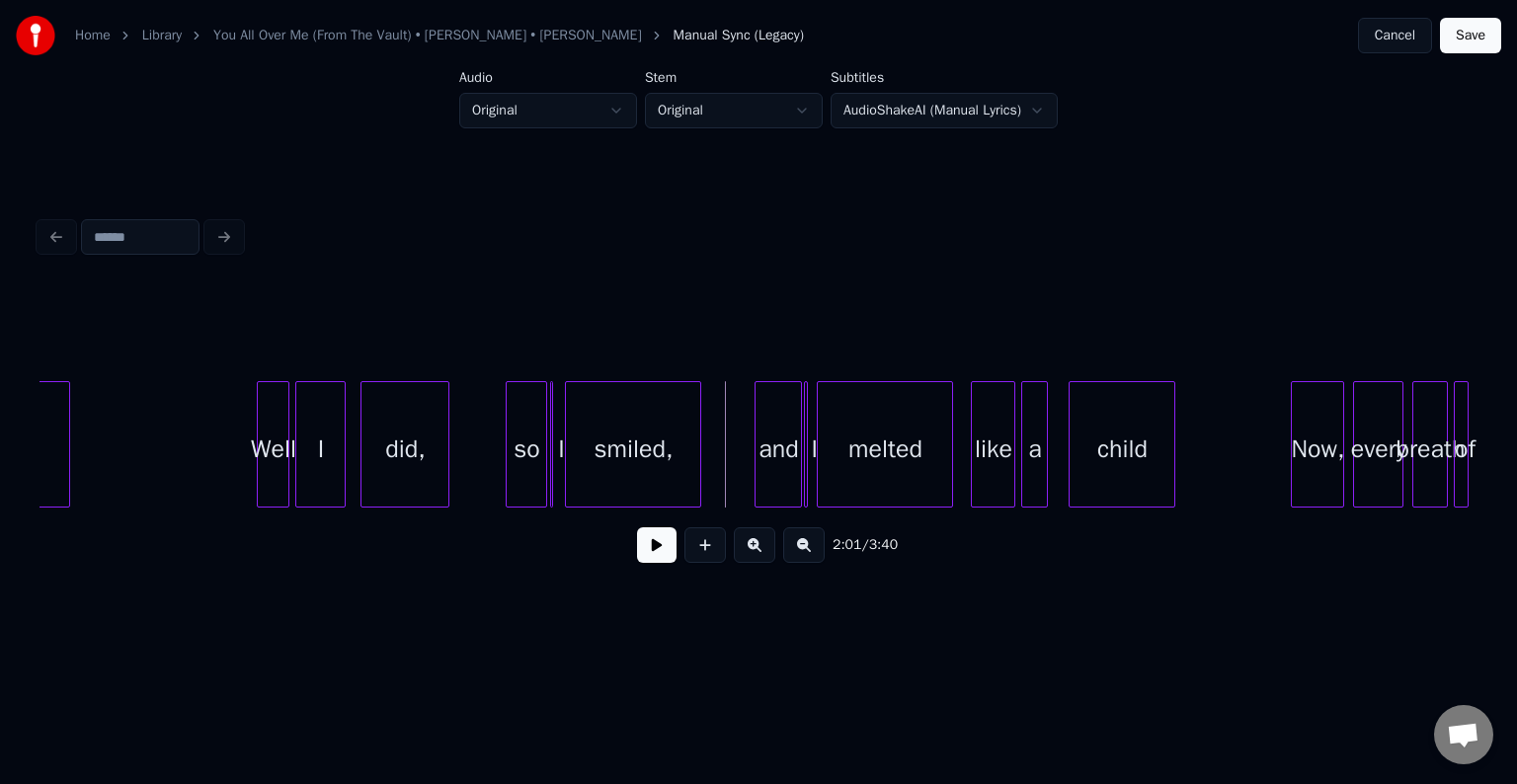 click on "I" at bounding box center [806, 444] 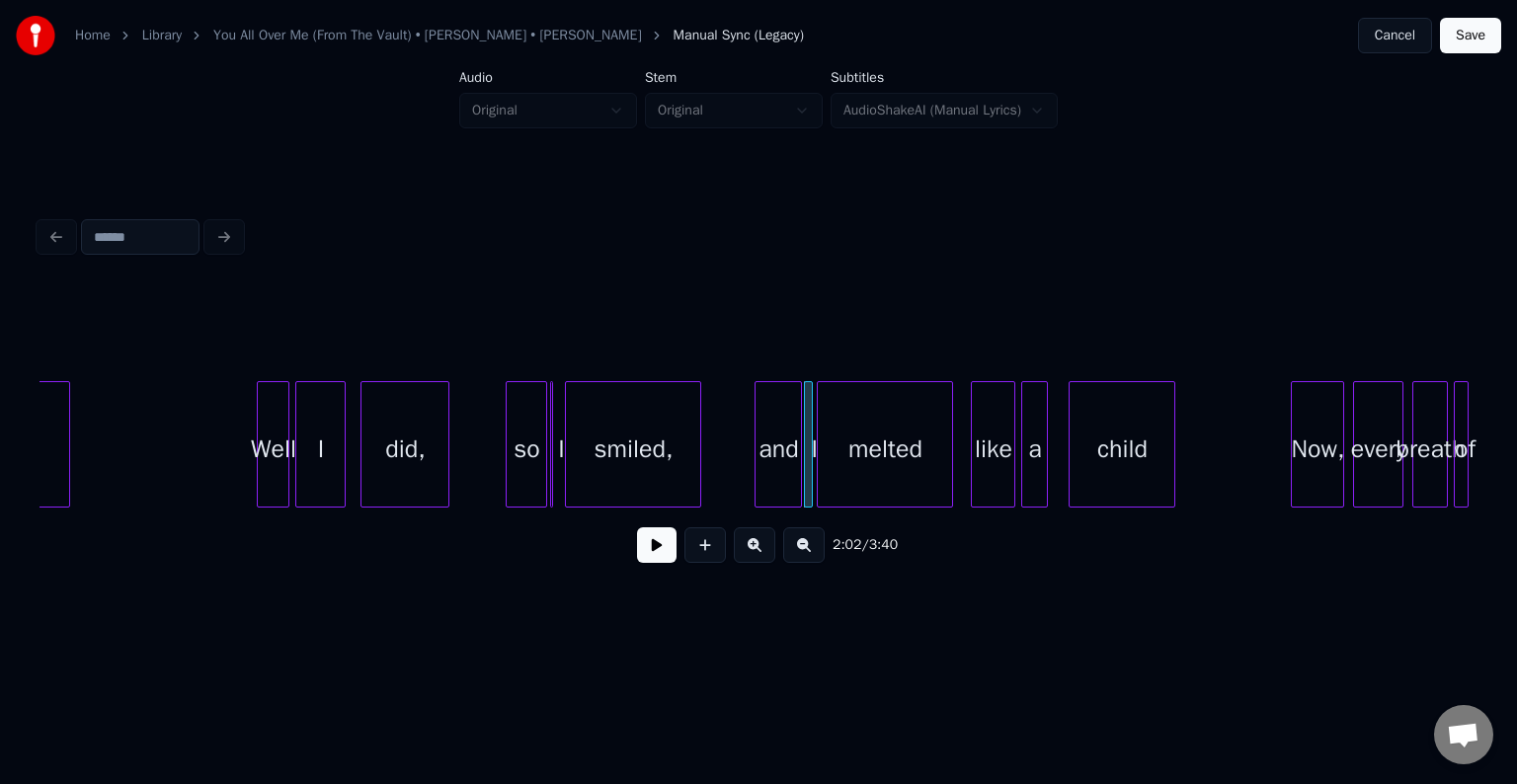 click at bounding box center (809, 444) 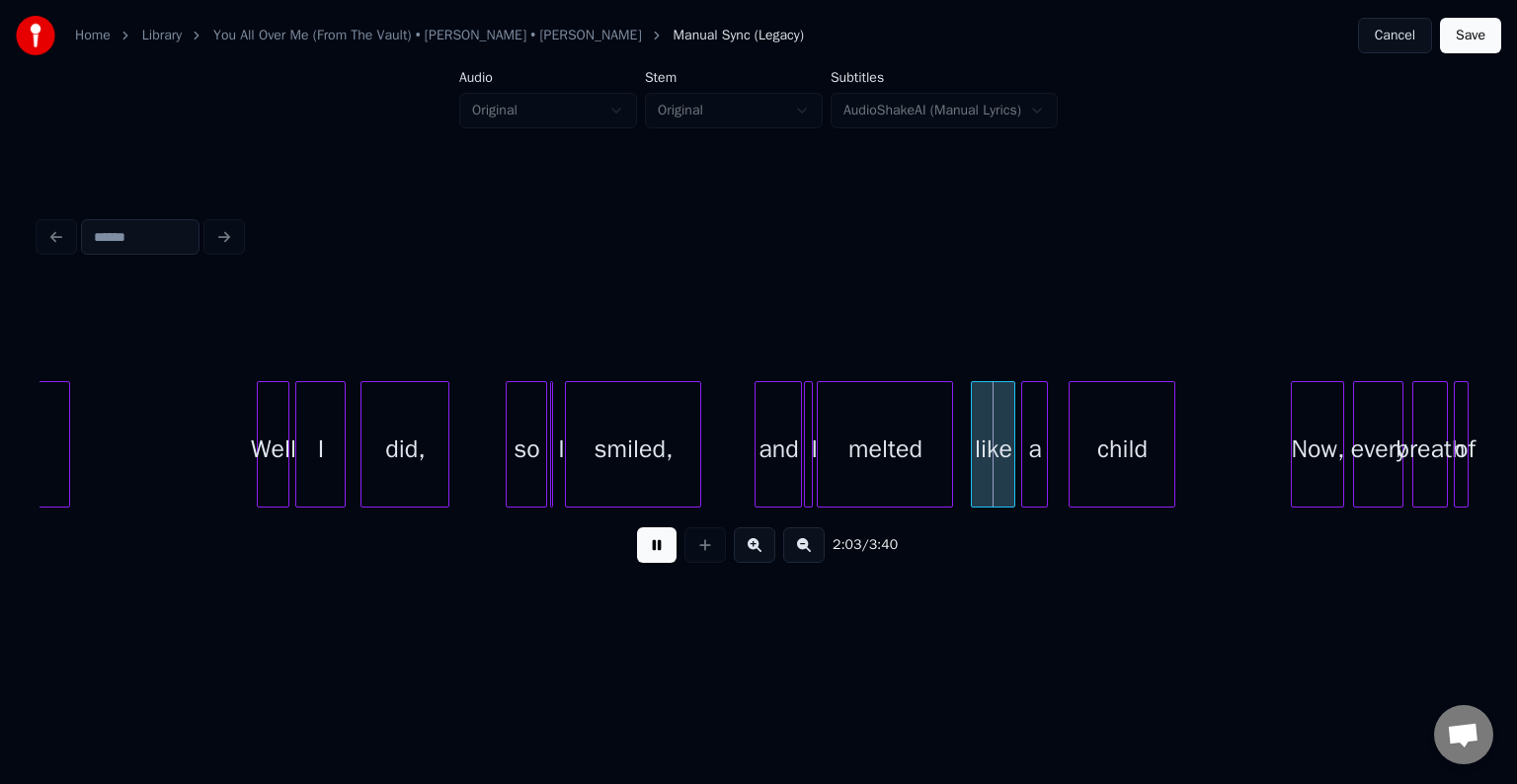click on "grin Well I did, so I smiled, and I melted like a child Now, every breath of" at bounding box center [-971, 444] 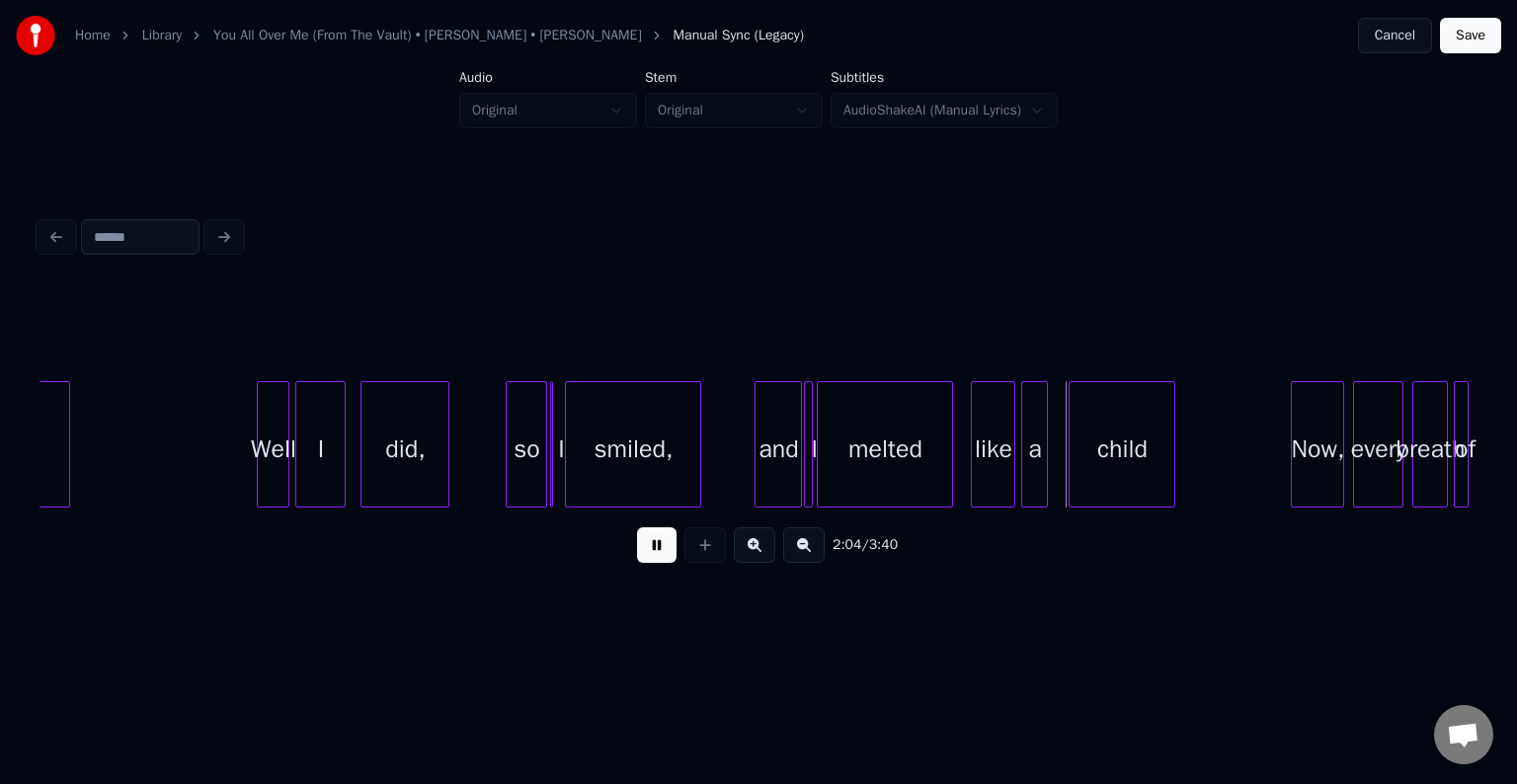 click at bounding box center [657, 545] 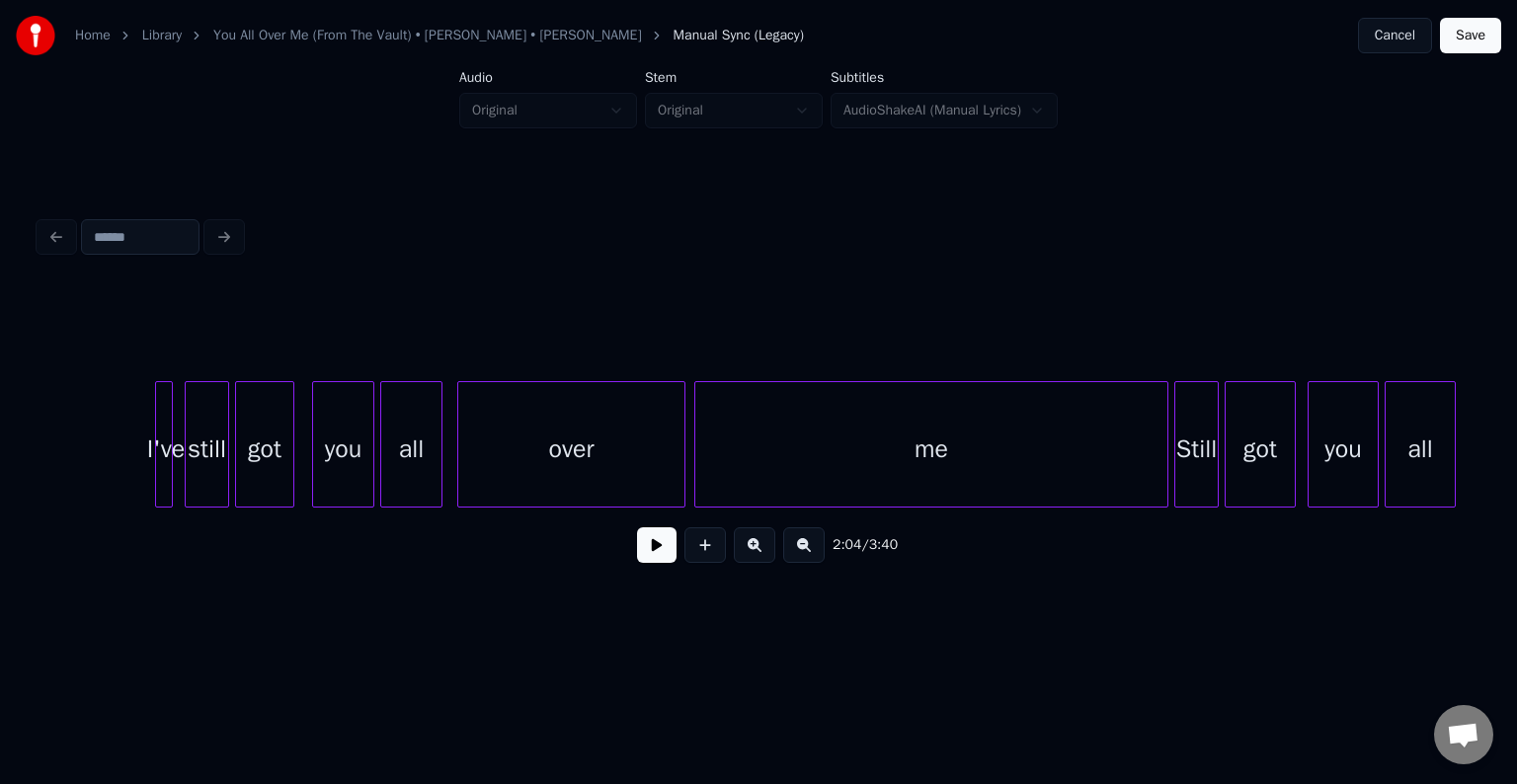 scroll, scrollTop: 0, scrollLeft: 29980, axis: horizontal 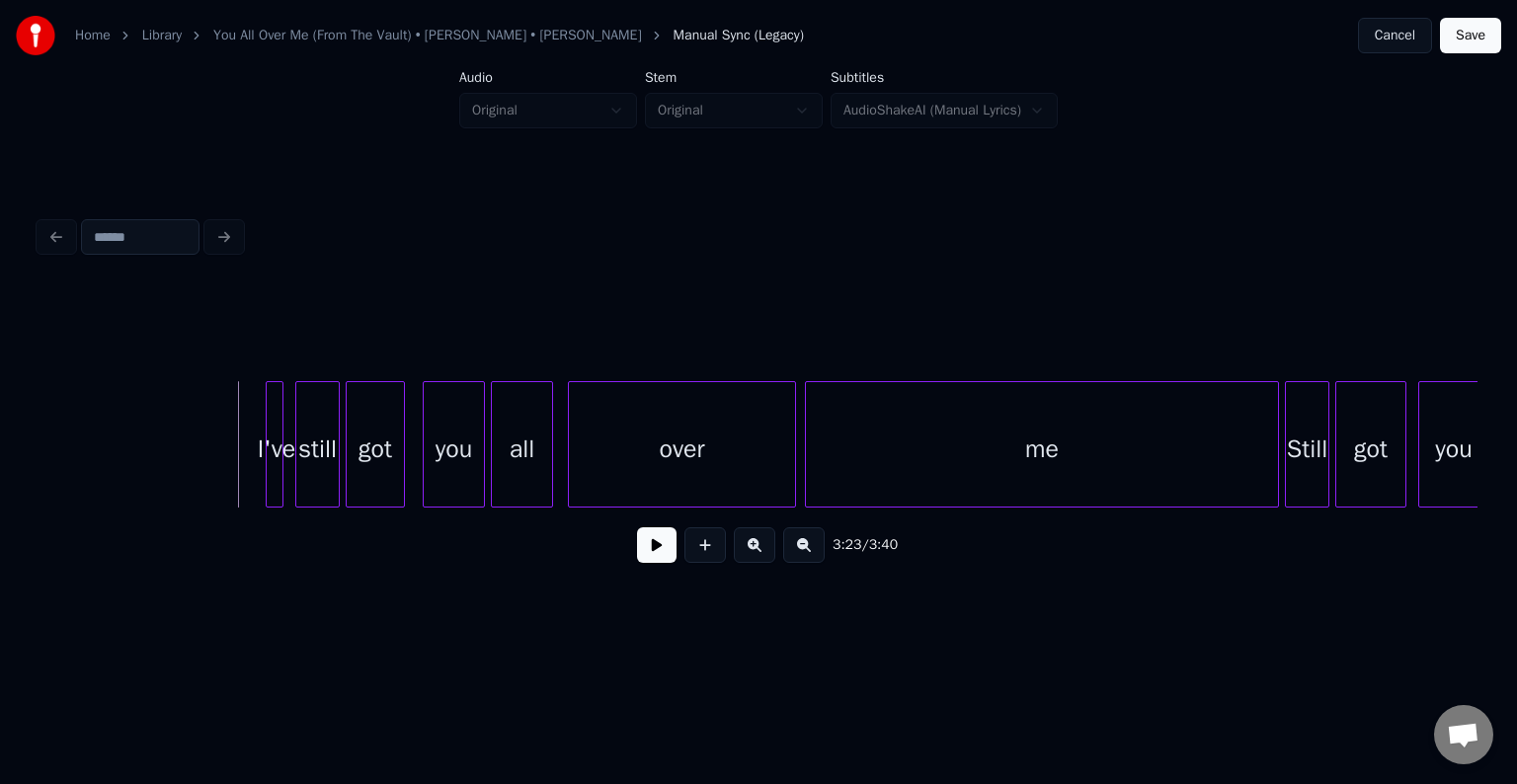 click at bounding box center [657, 545] 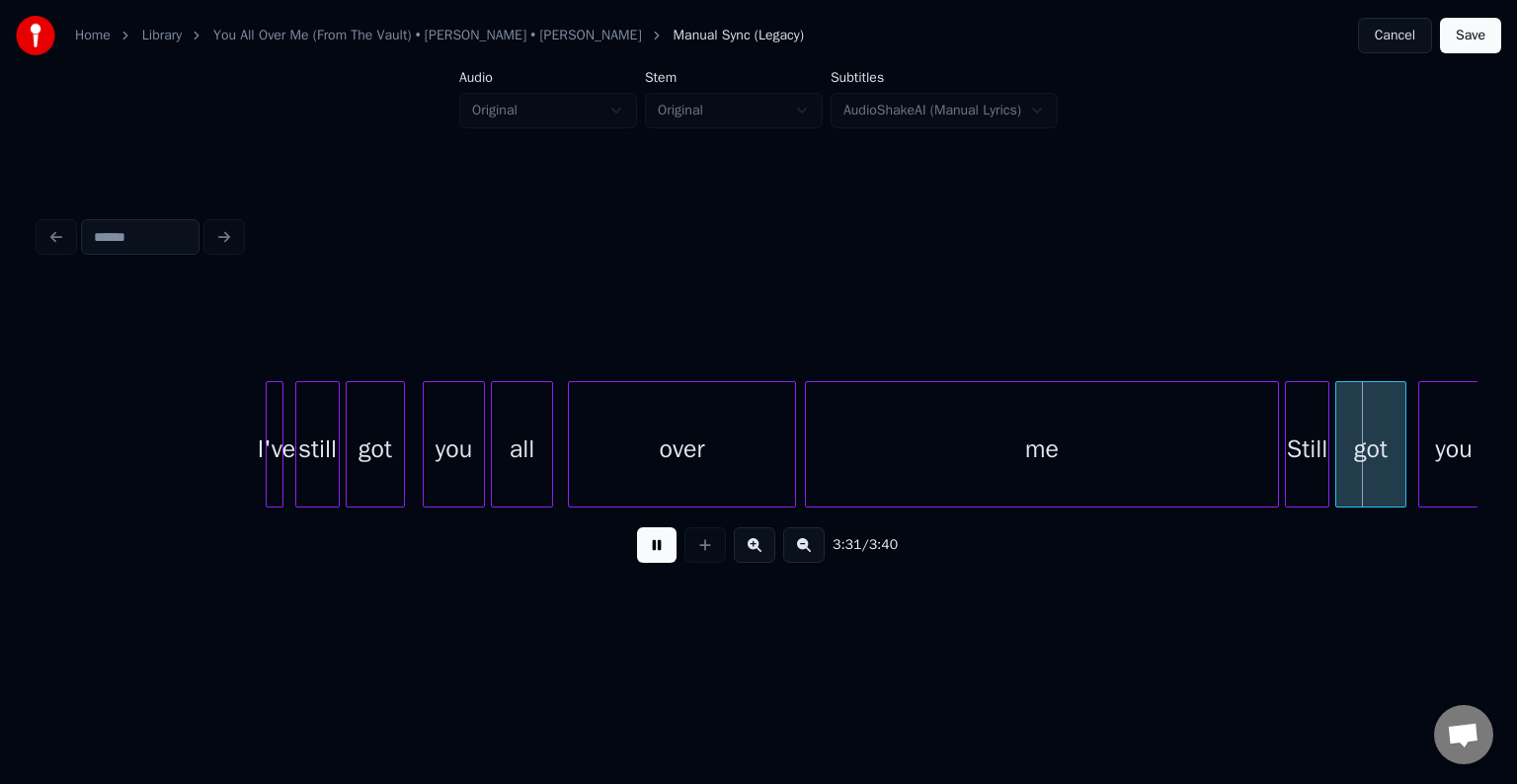 click on "3:31  /  3:40" at bounding box center [758, 545] 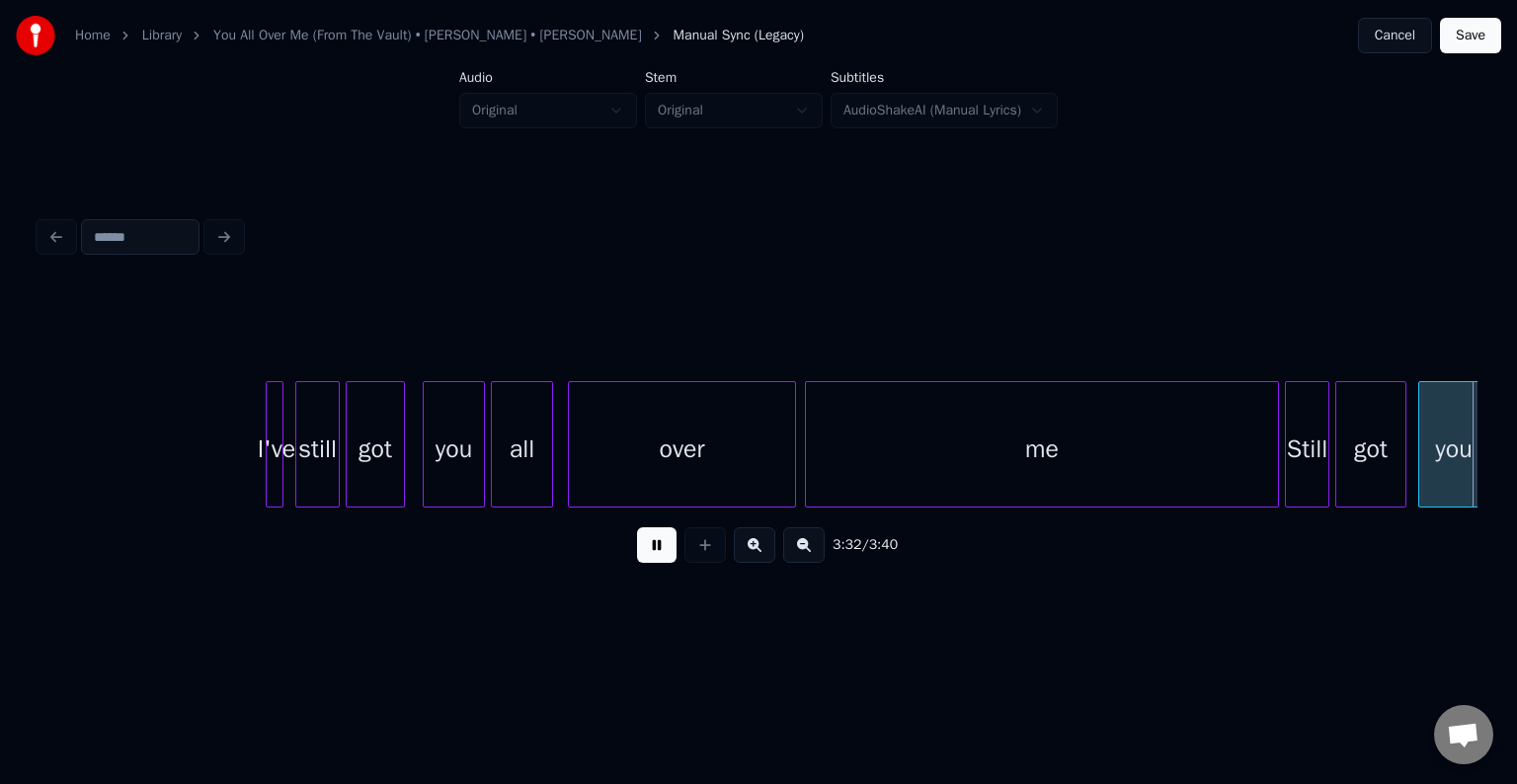 scroll, scrollTop: 0, scrollLeft: 31286, axis: horizontal 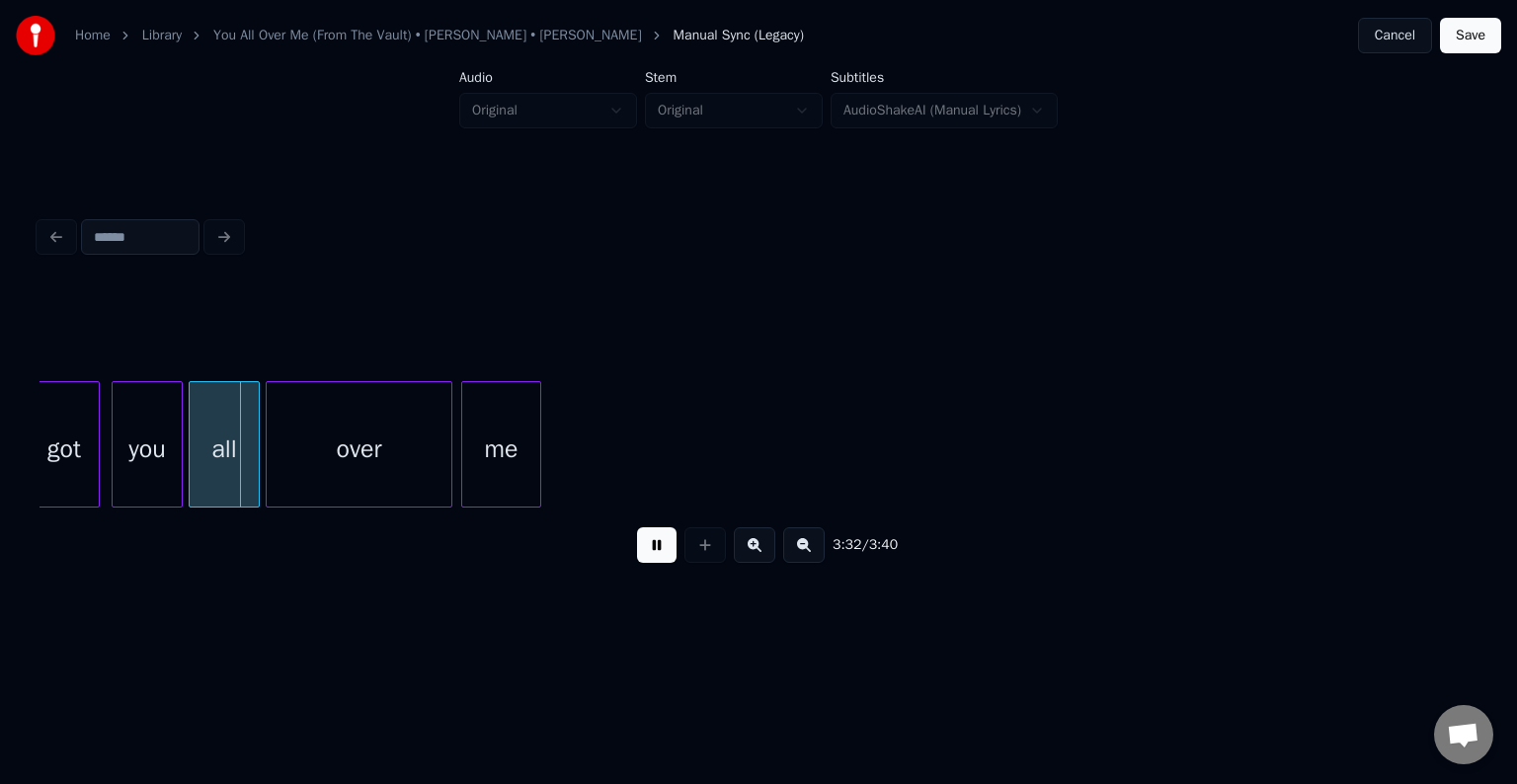 click on "Save" at bounding box center (1471, 36) 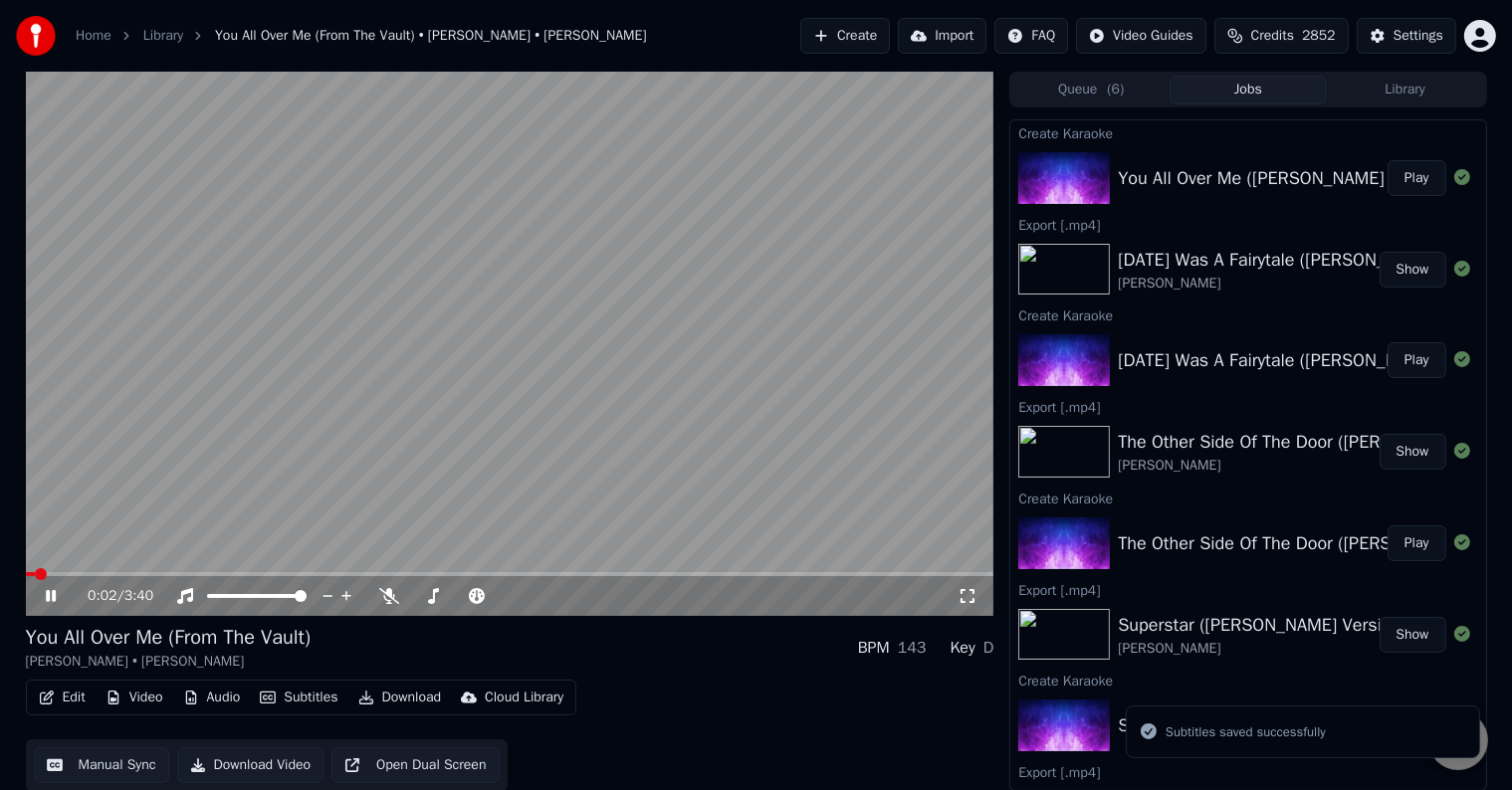 click 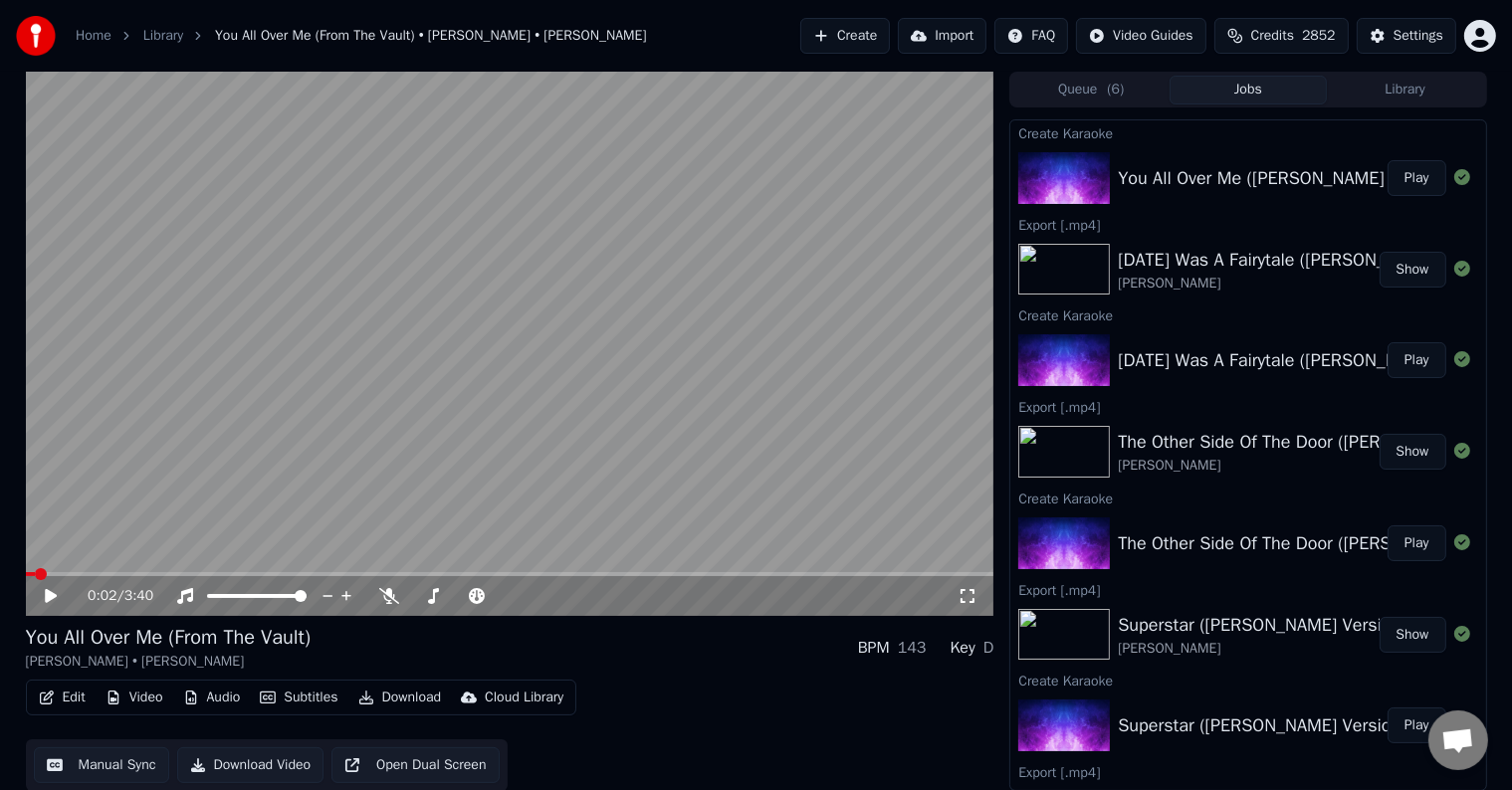 click on "Download" at bounding box center (400, 697) 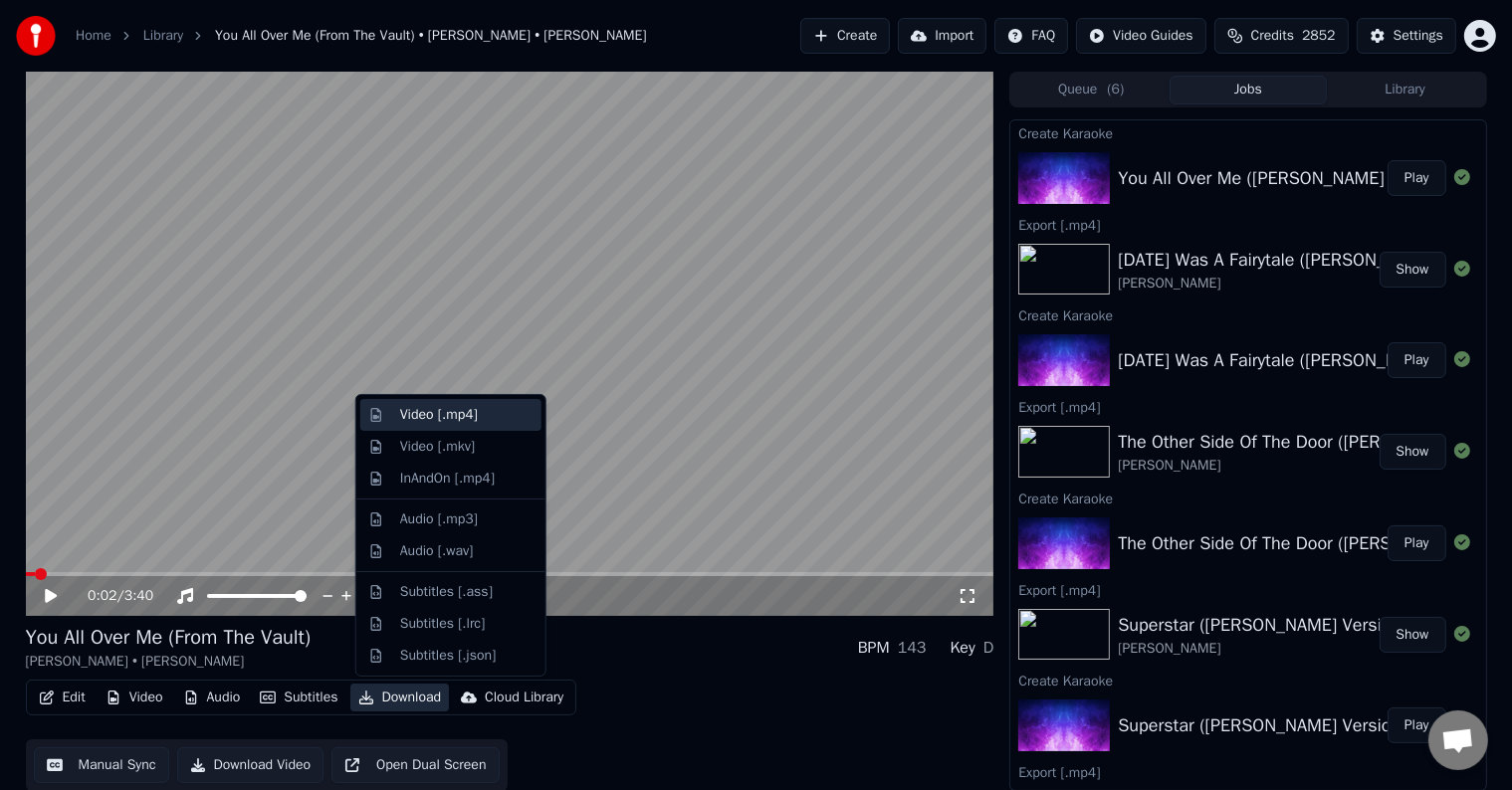 click on "Video [.mp4]" at bounding box center [439, 415] 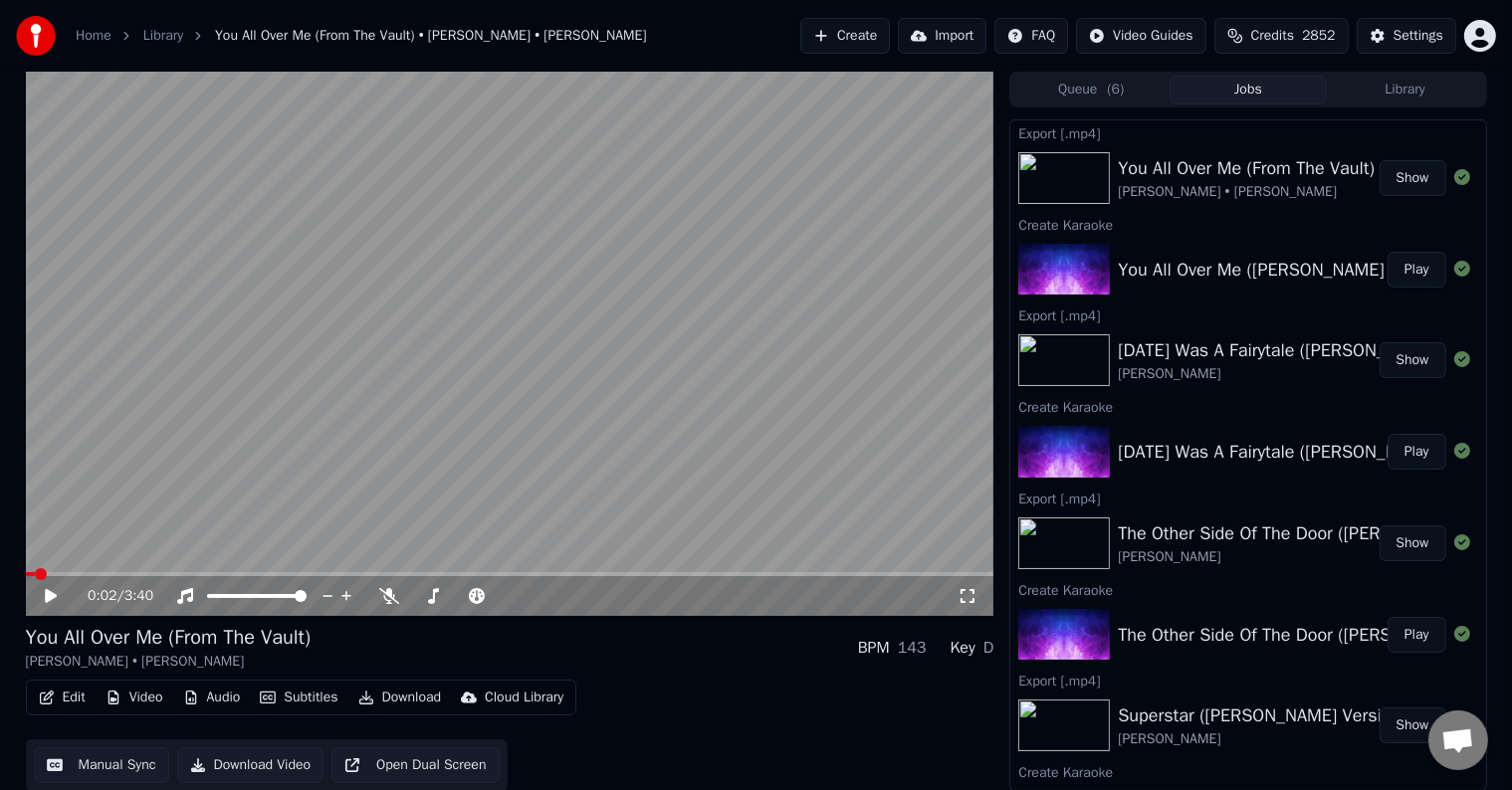 click on "Create" at bounding box center [845, 36] 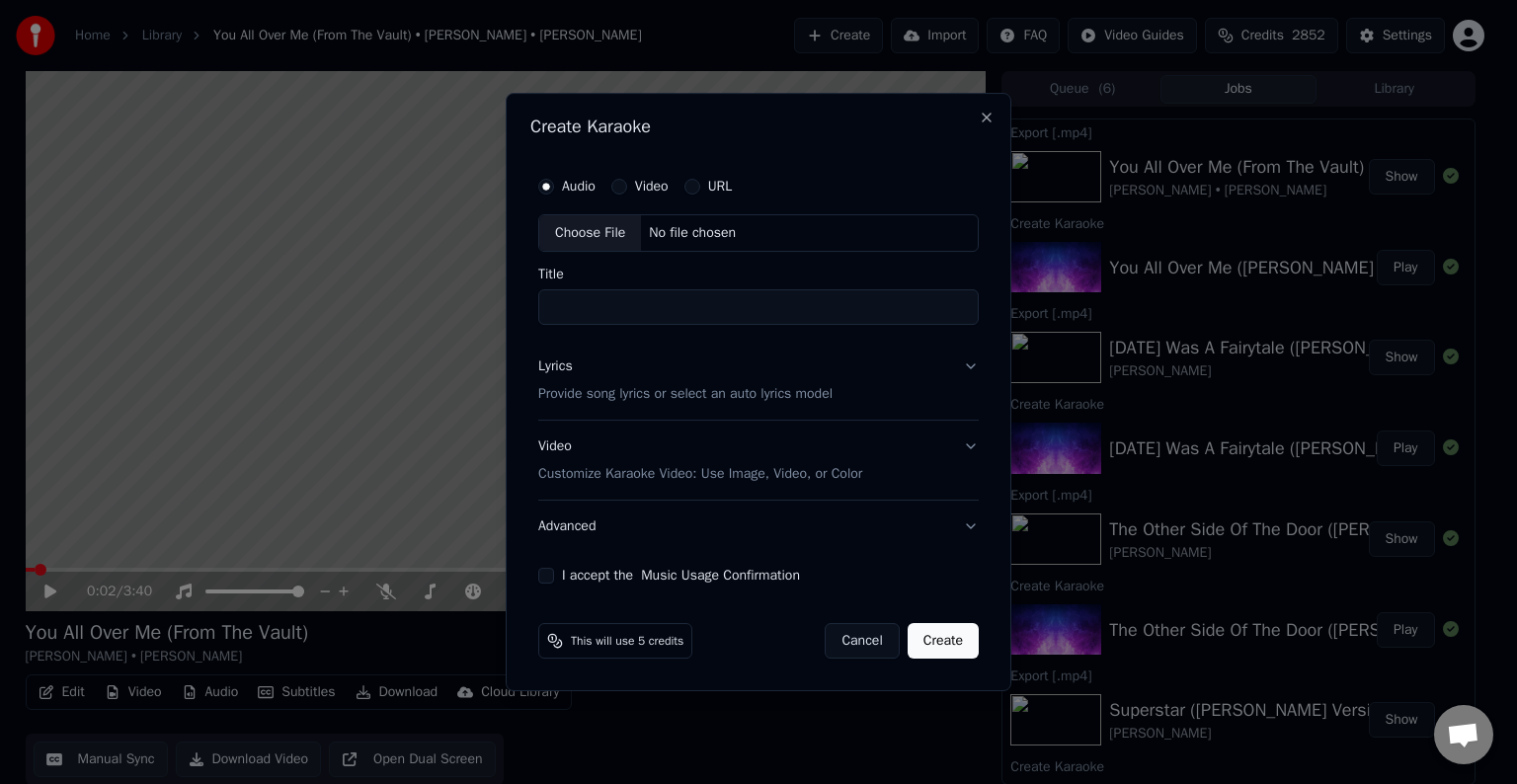 click on "Choose File" at bounding box center [590, 233] 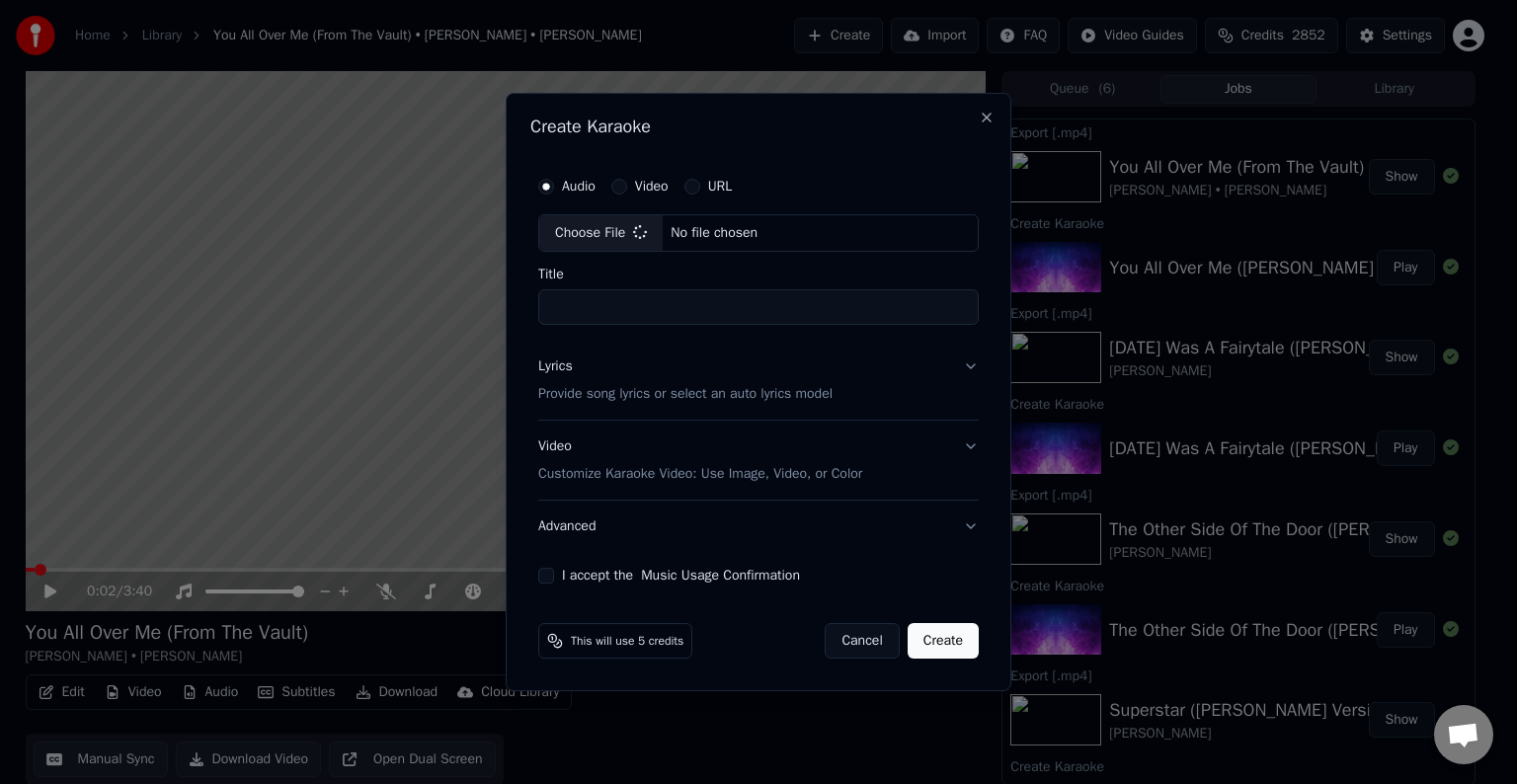 type on "**********" 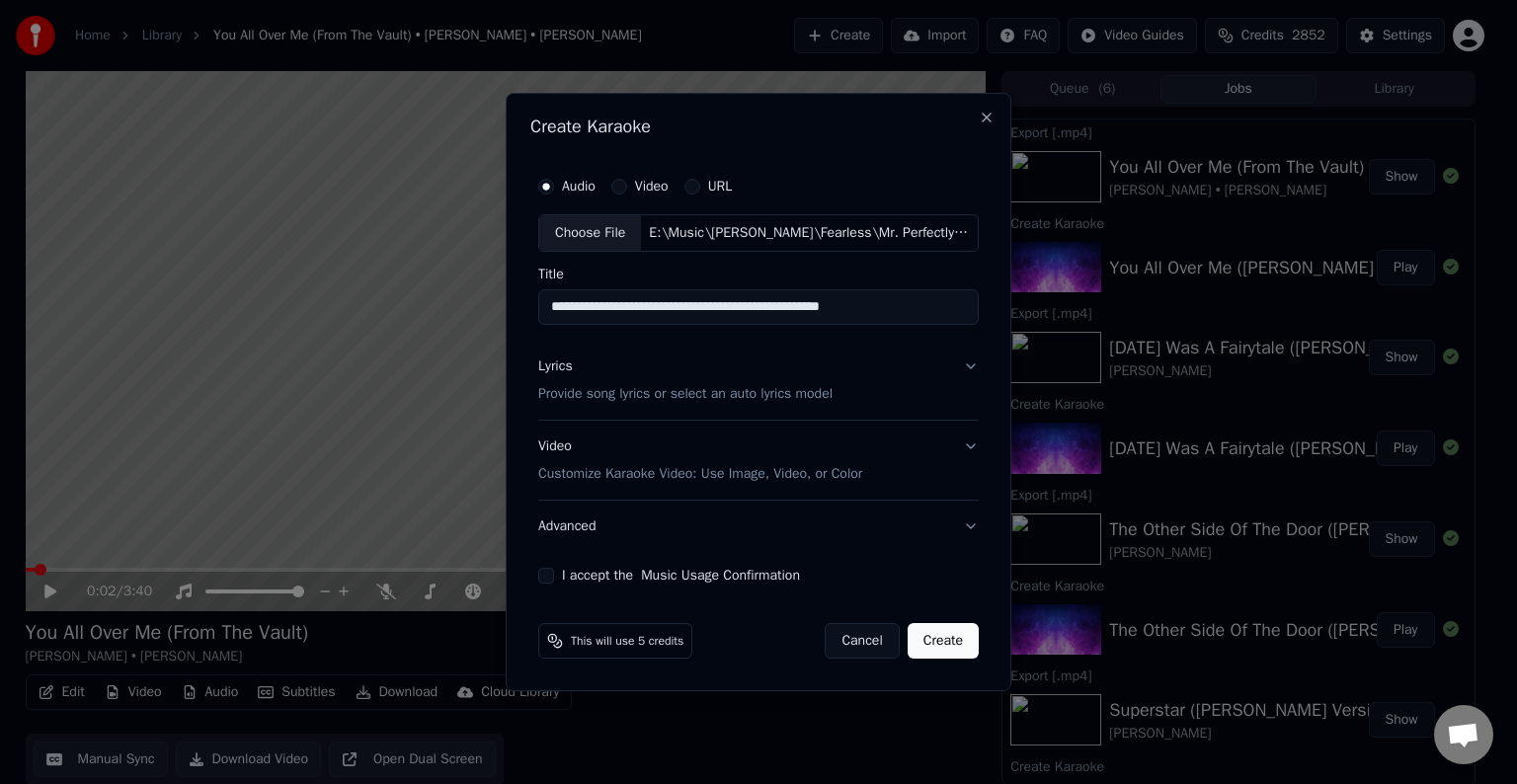click on "Lyrics Provide song lyrics or select an auto lyrics model" at bounding box center (758, 380) 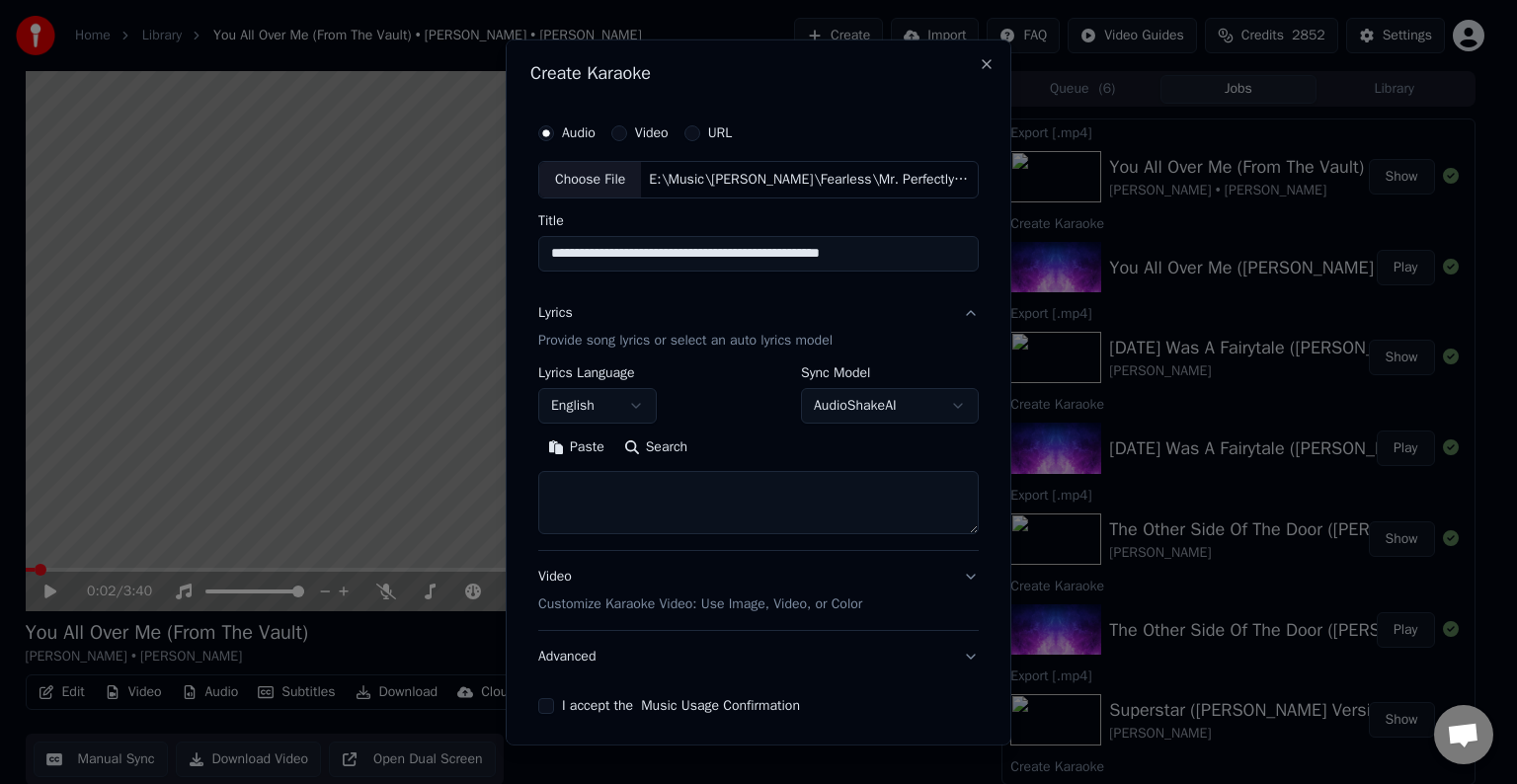 click at bounding box center (758, 503) 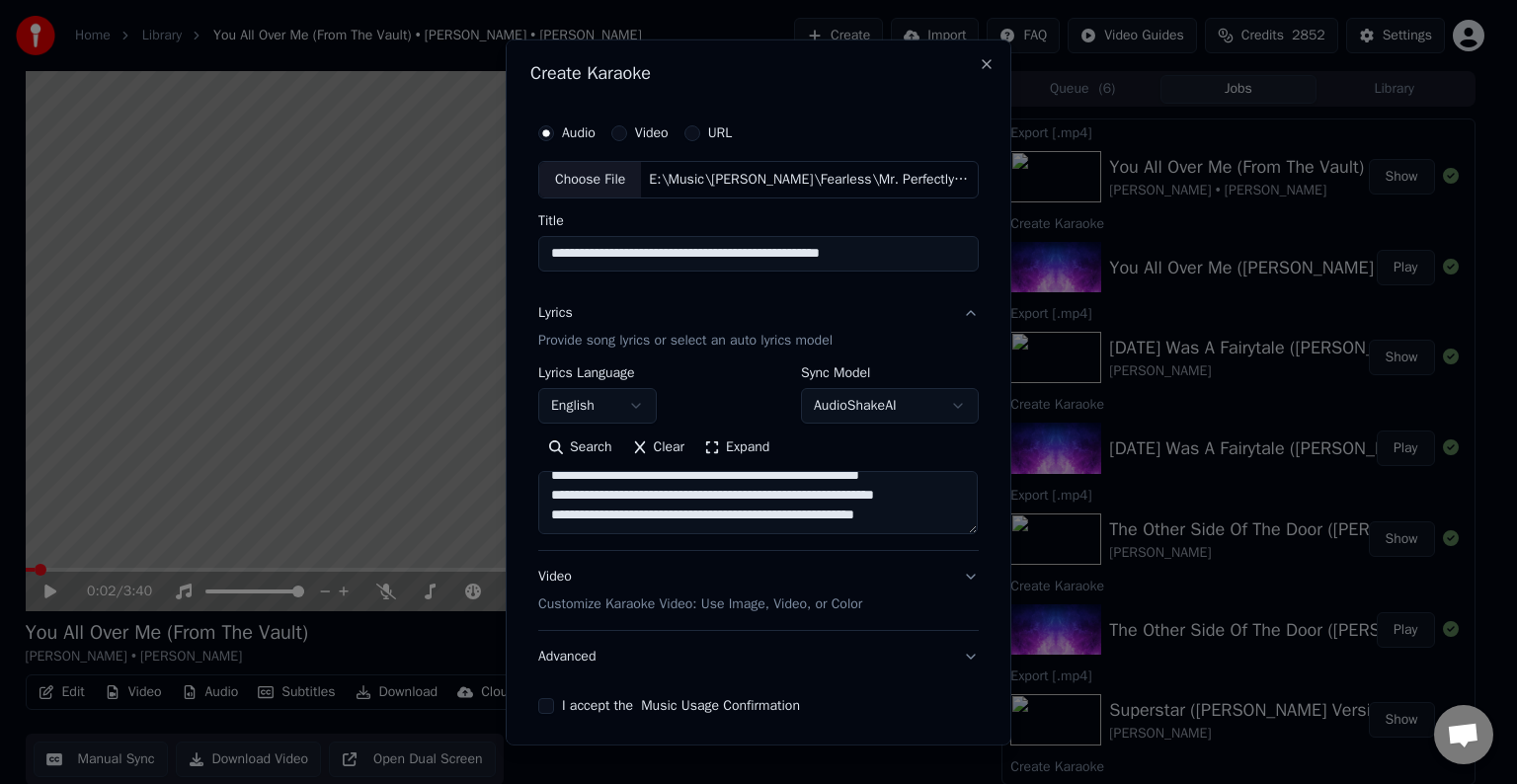 scroll, scrollTop: 63, scrollLeft: 0, axis: vertical 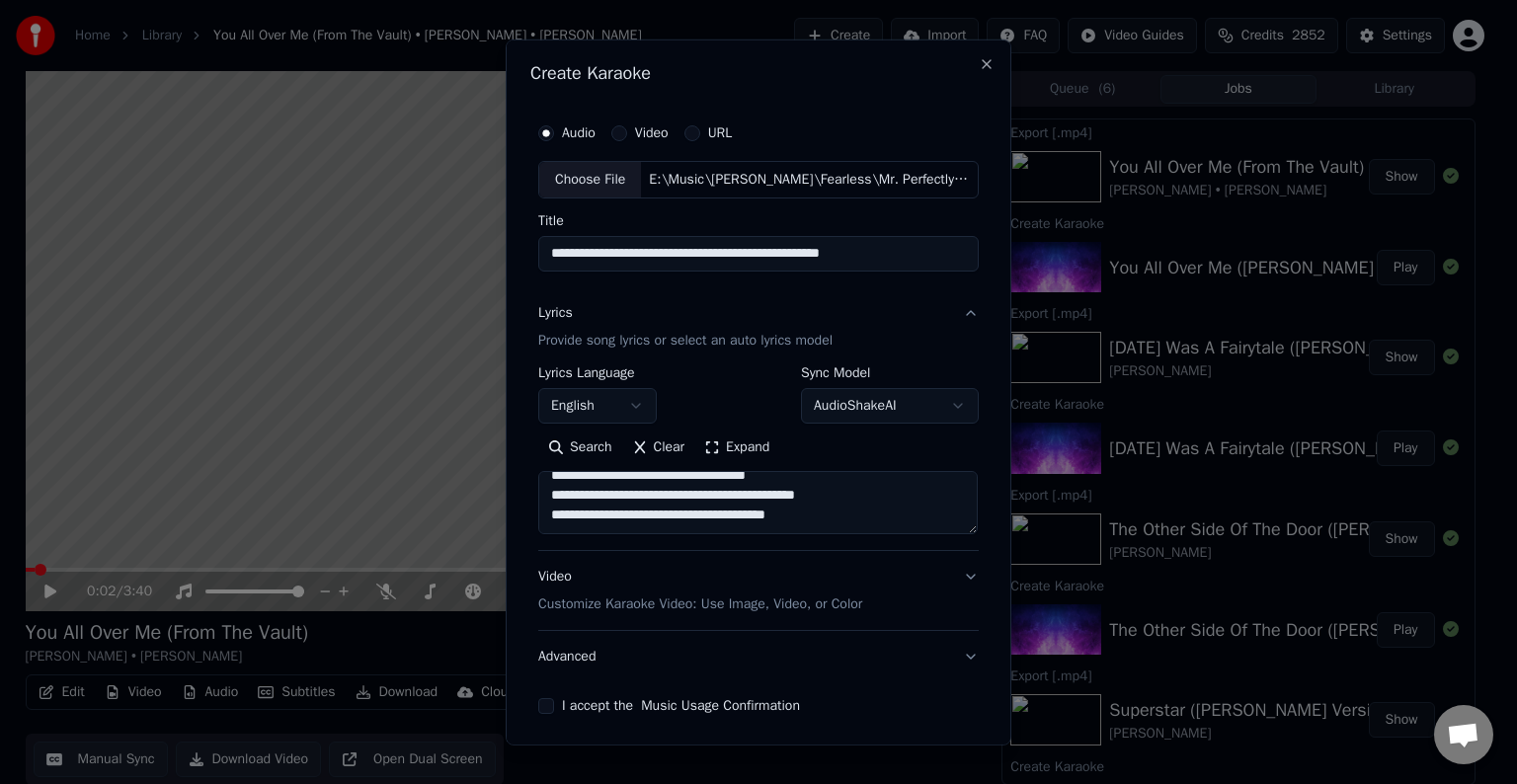 paste on "**********" 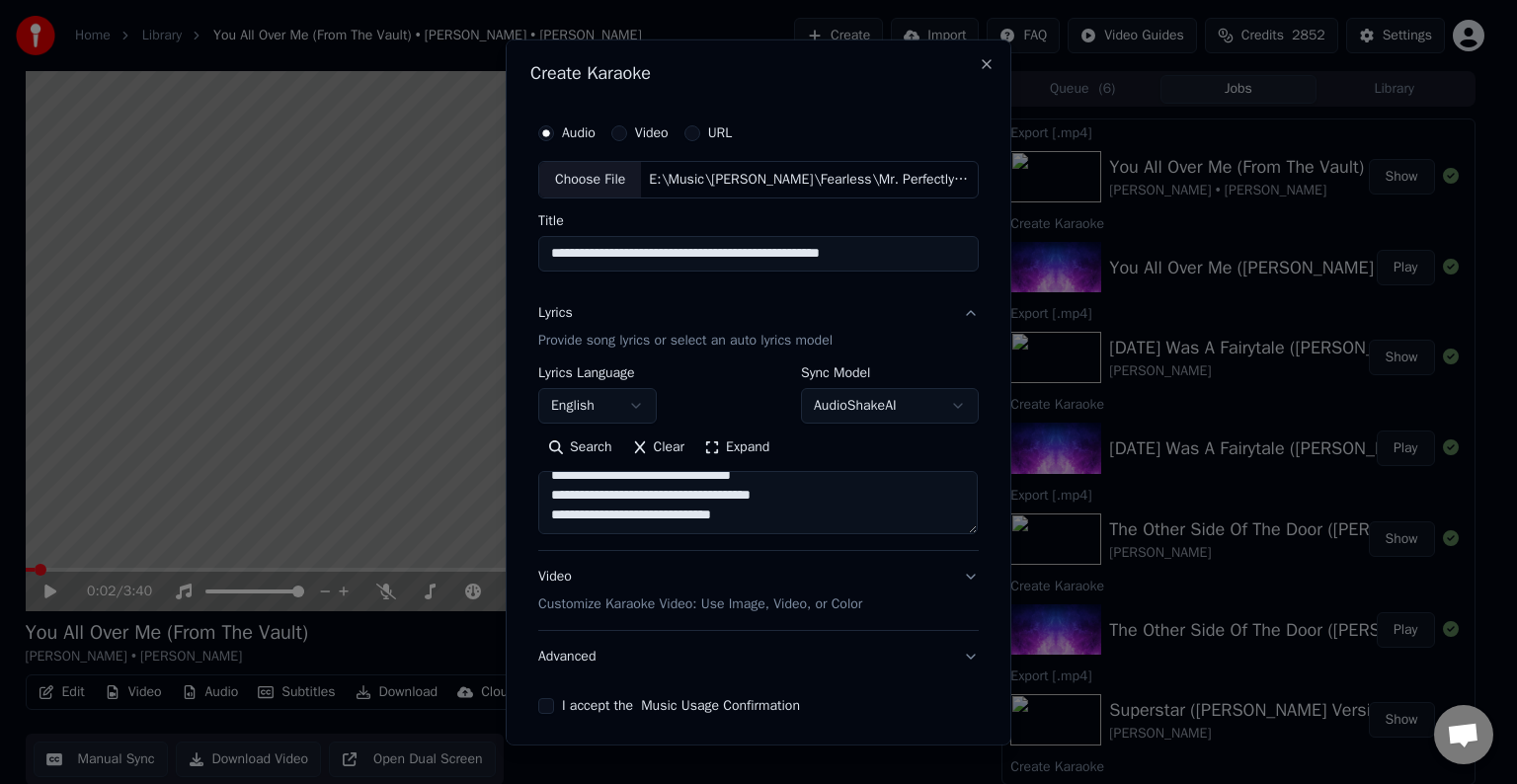 scroll, scrollTop: 280, scrollLeft: 0, axis: vertical 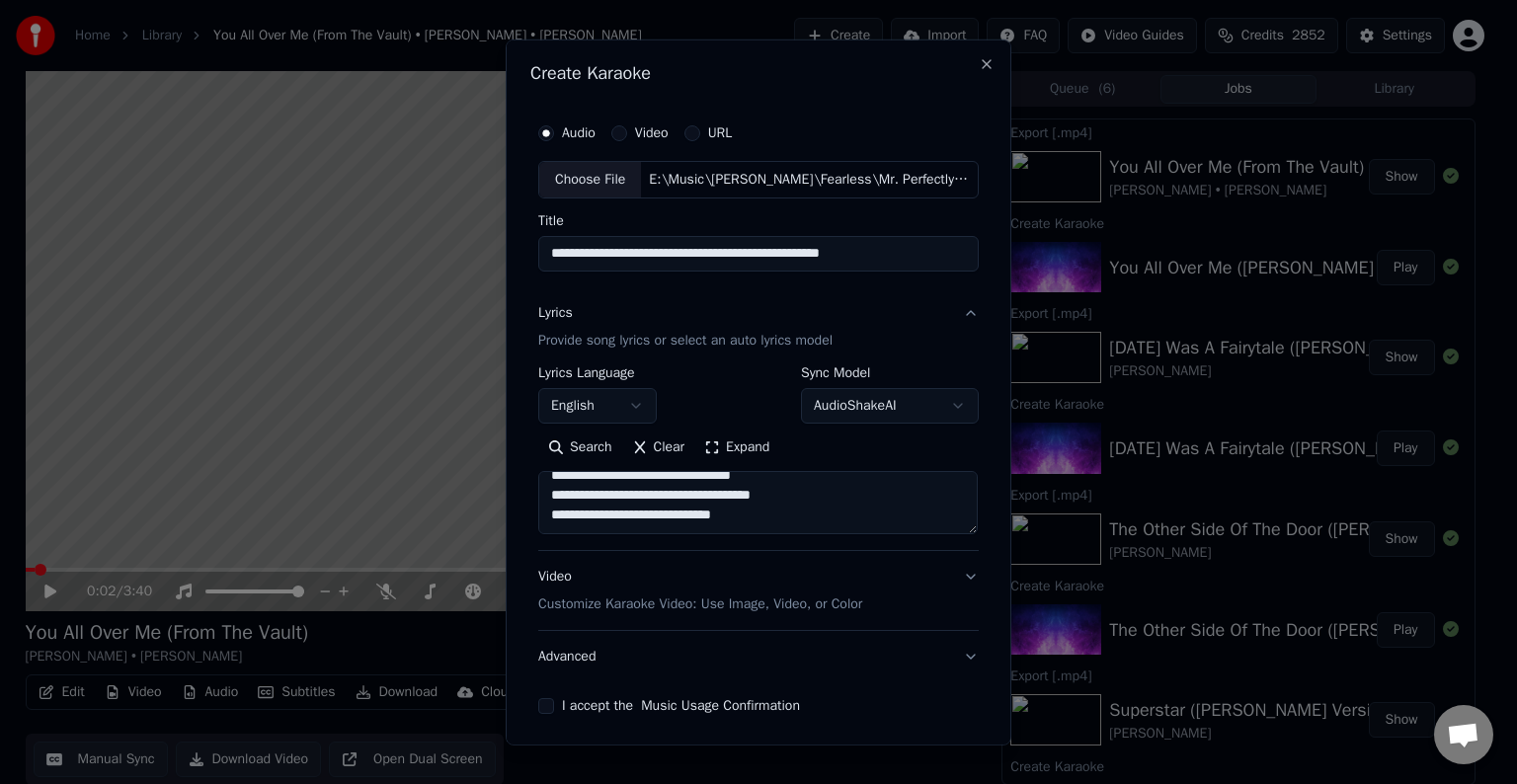 paste on "**********" 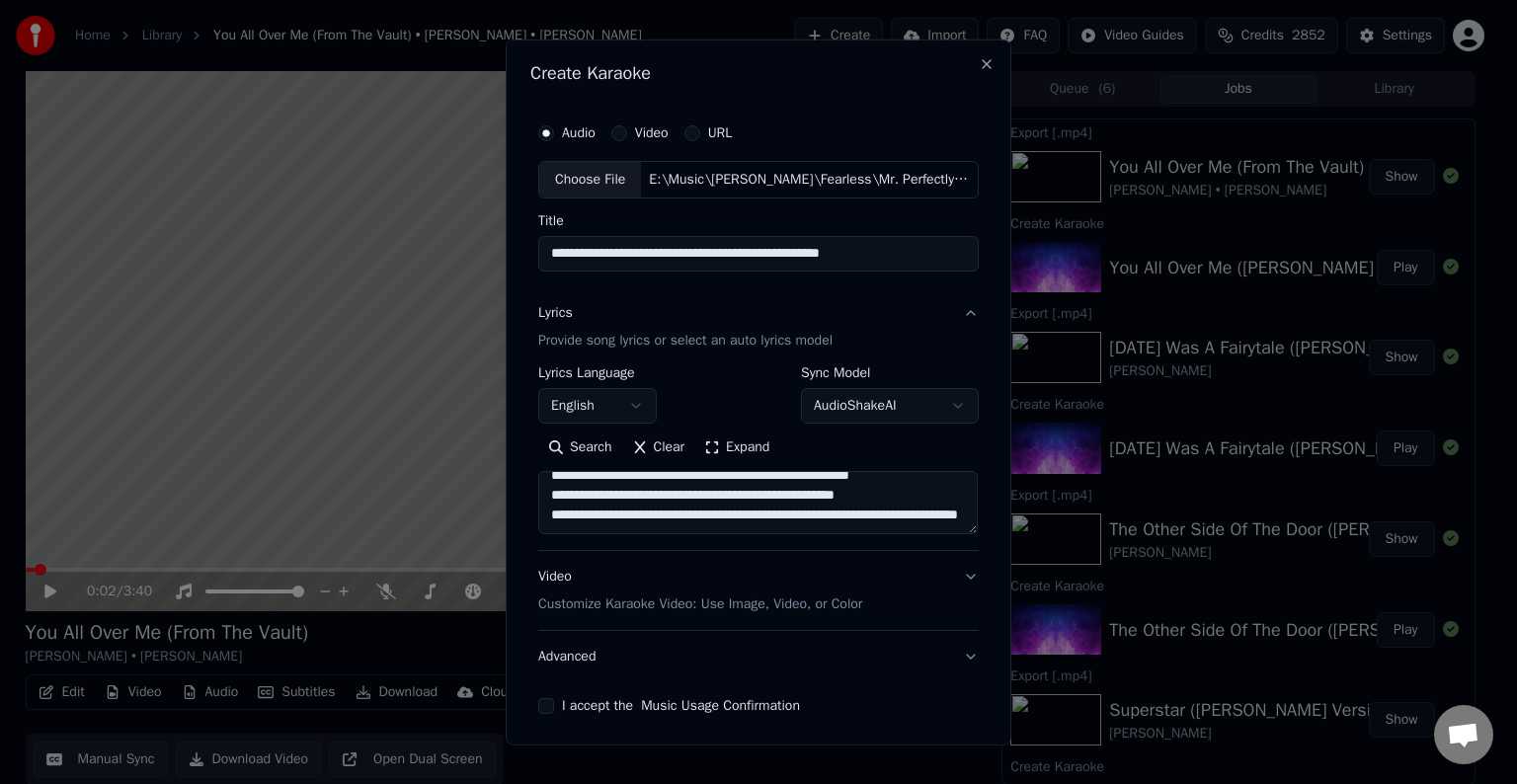 scroll, scrollTop: 379, scrollLeft: 0, axis: vertical 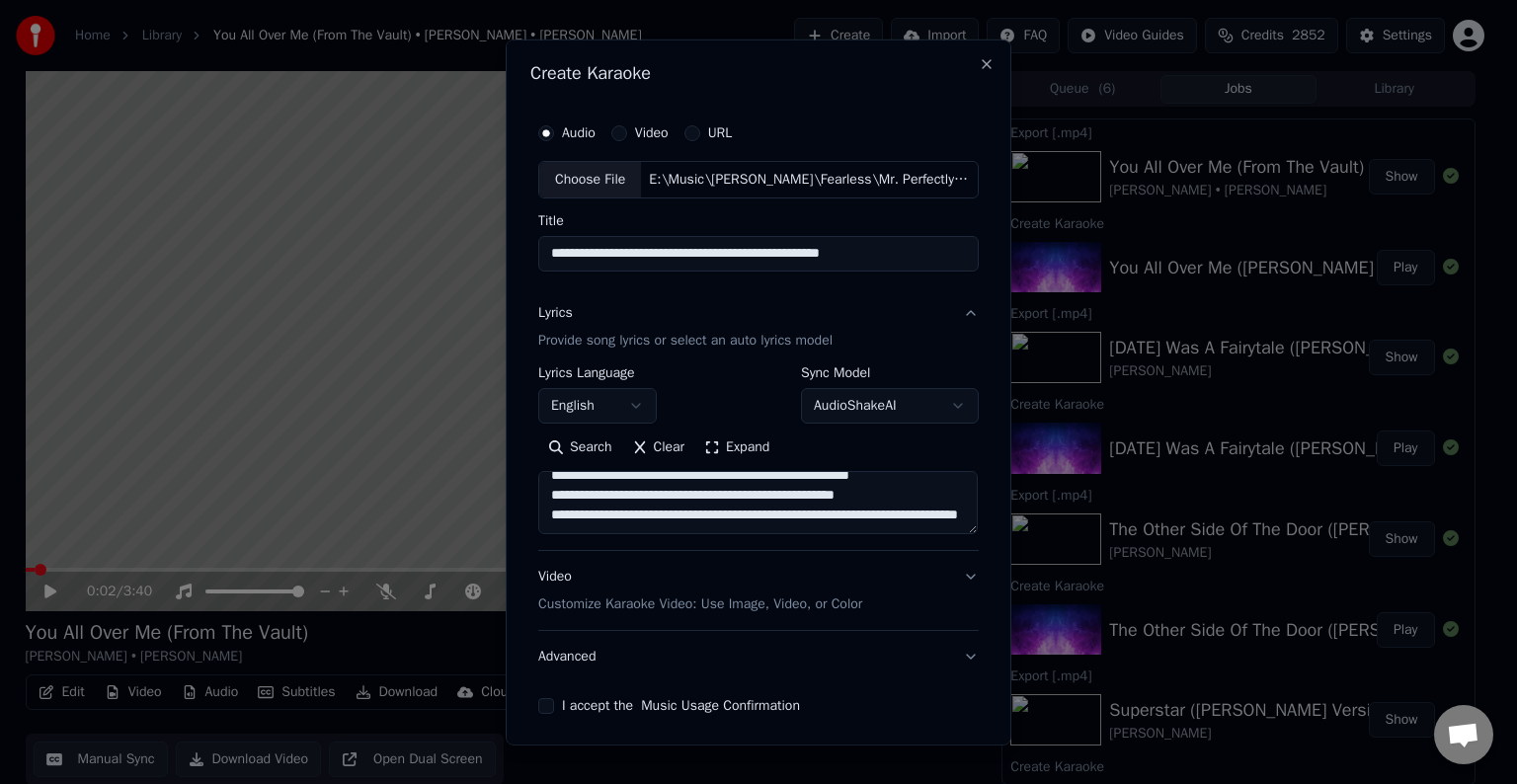 paste on "**********" 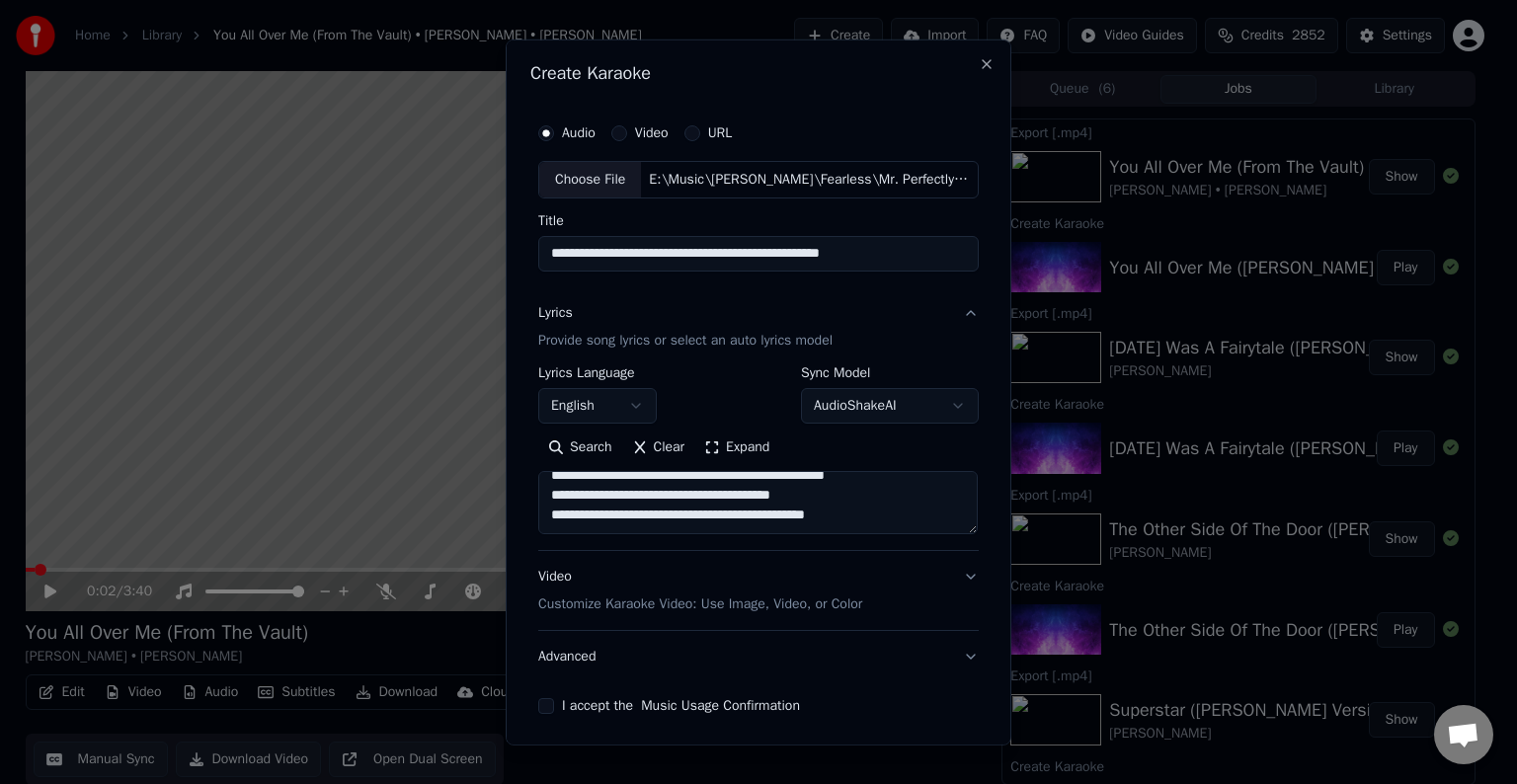 scroll, scrollTop: 458, scrollLeft: 0, axis: vertical 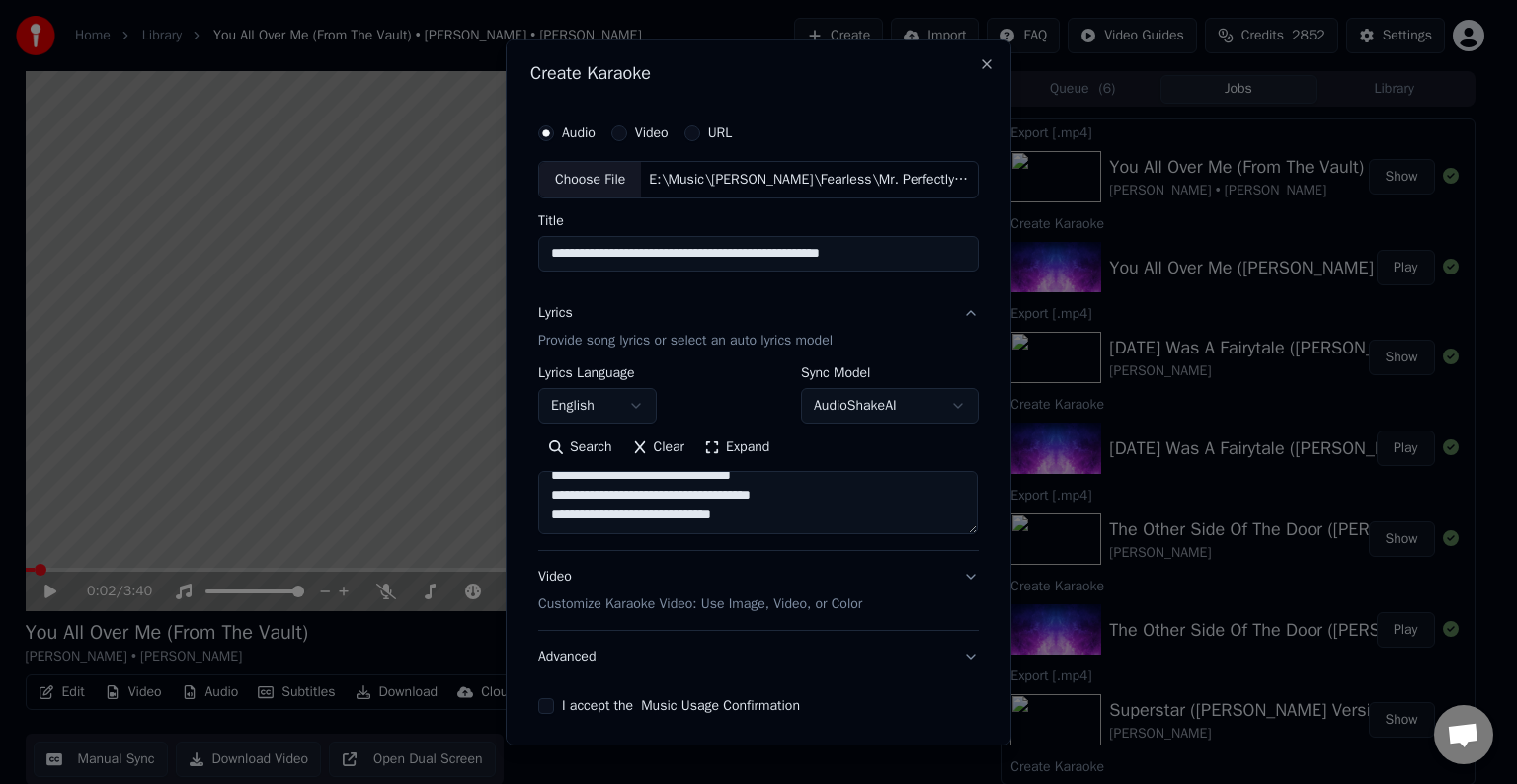 paste on "**********" 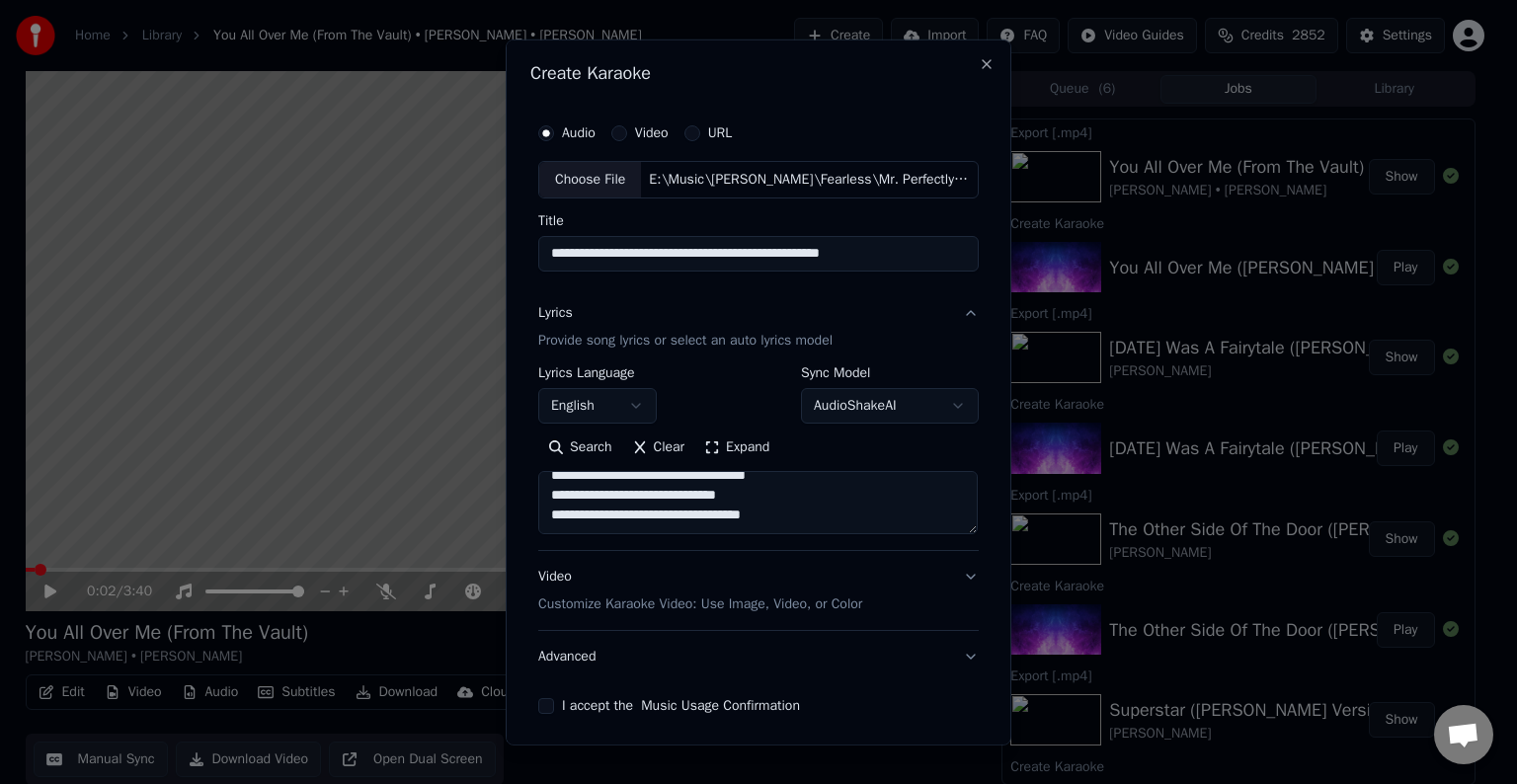 scroll, scrollTop: 853, scrollLeft: 0, axis: vertical 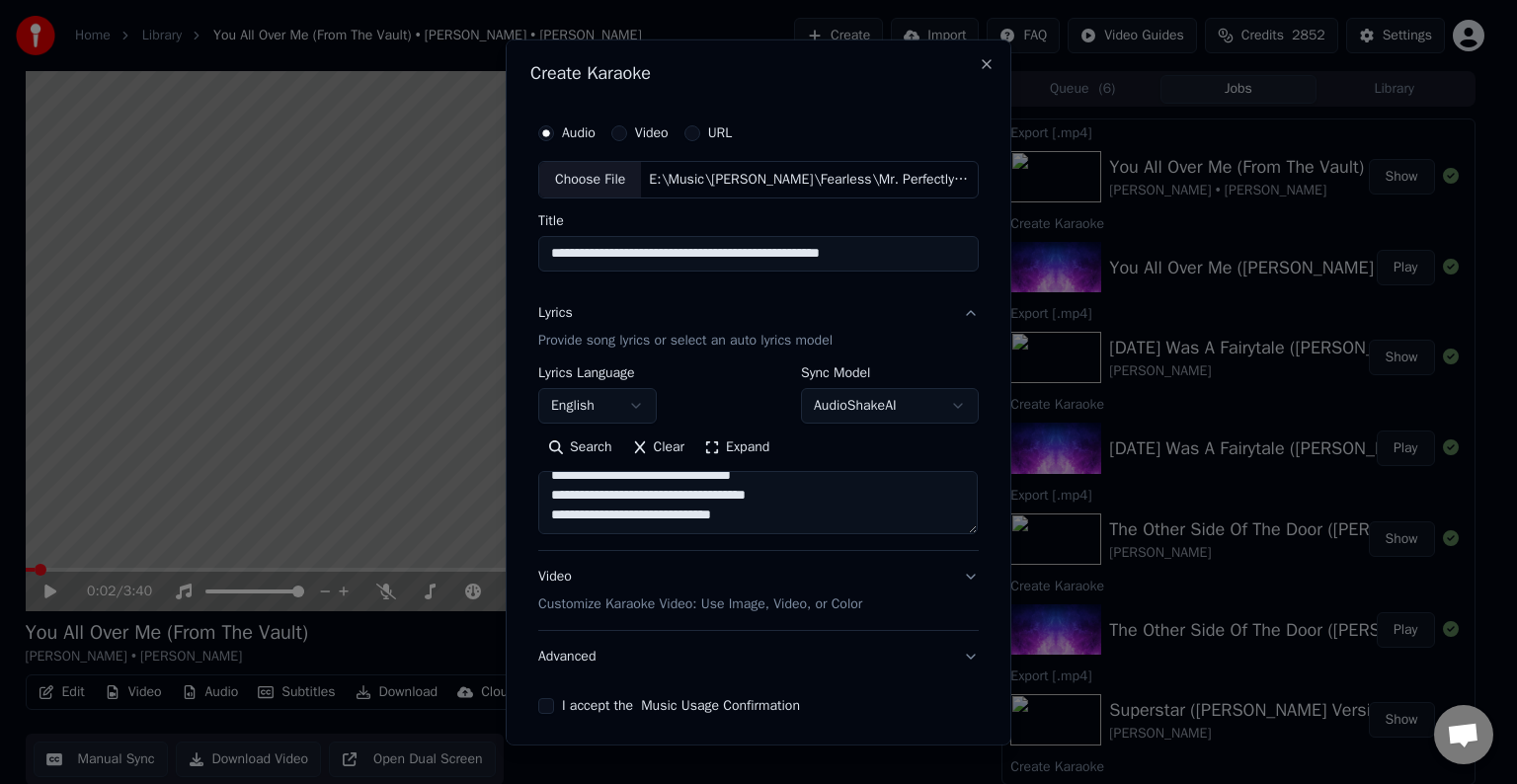 paste on "**********" 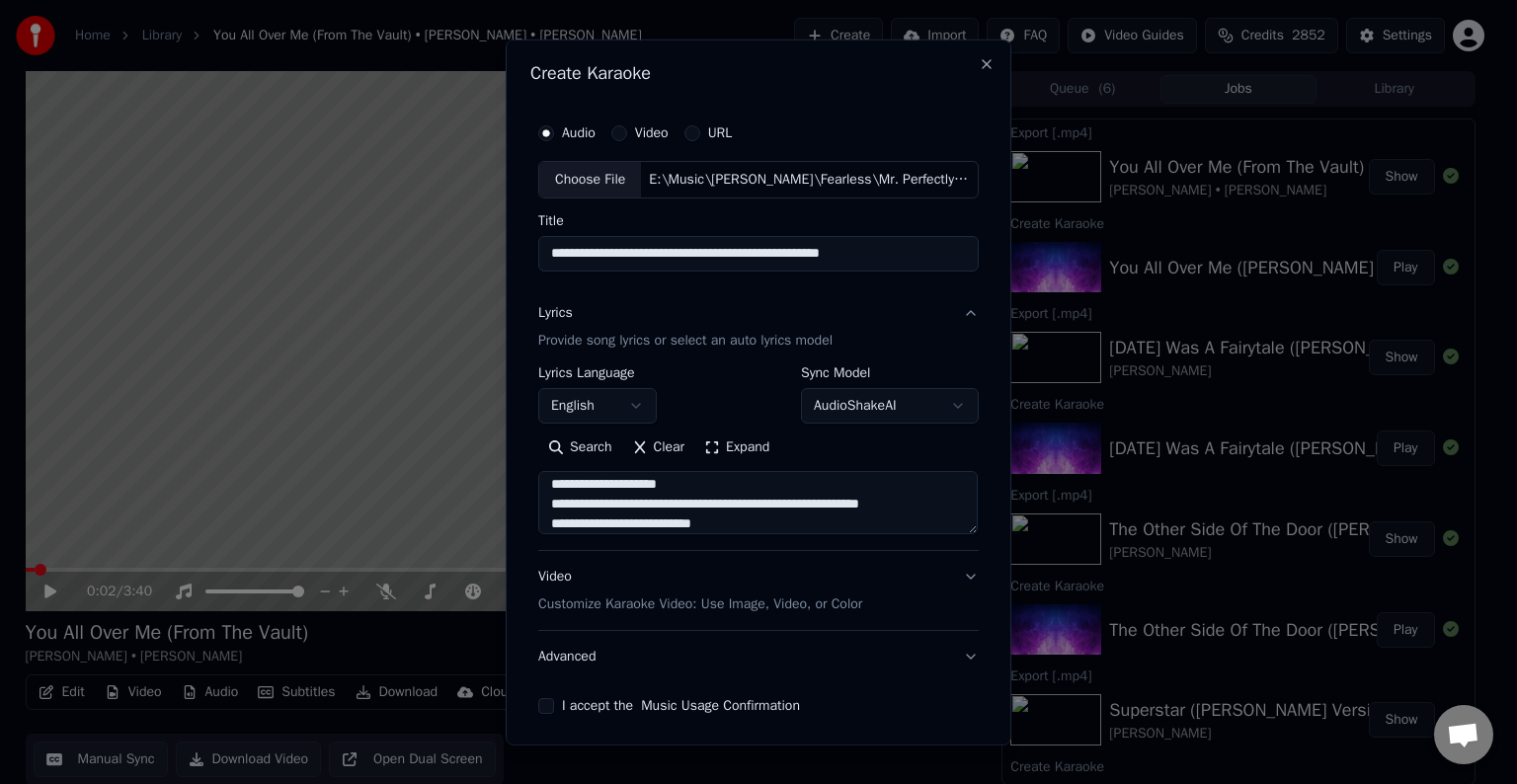 scroll, scrollTop: 1051, scrollLeft: 0, axis: vertical 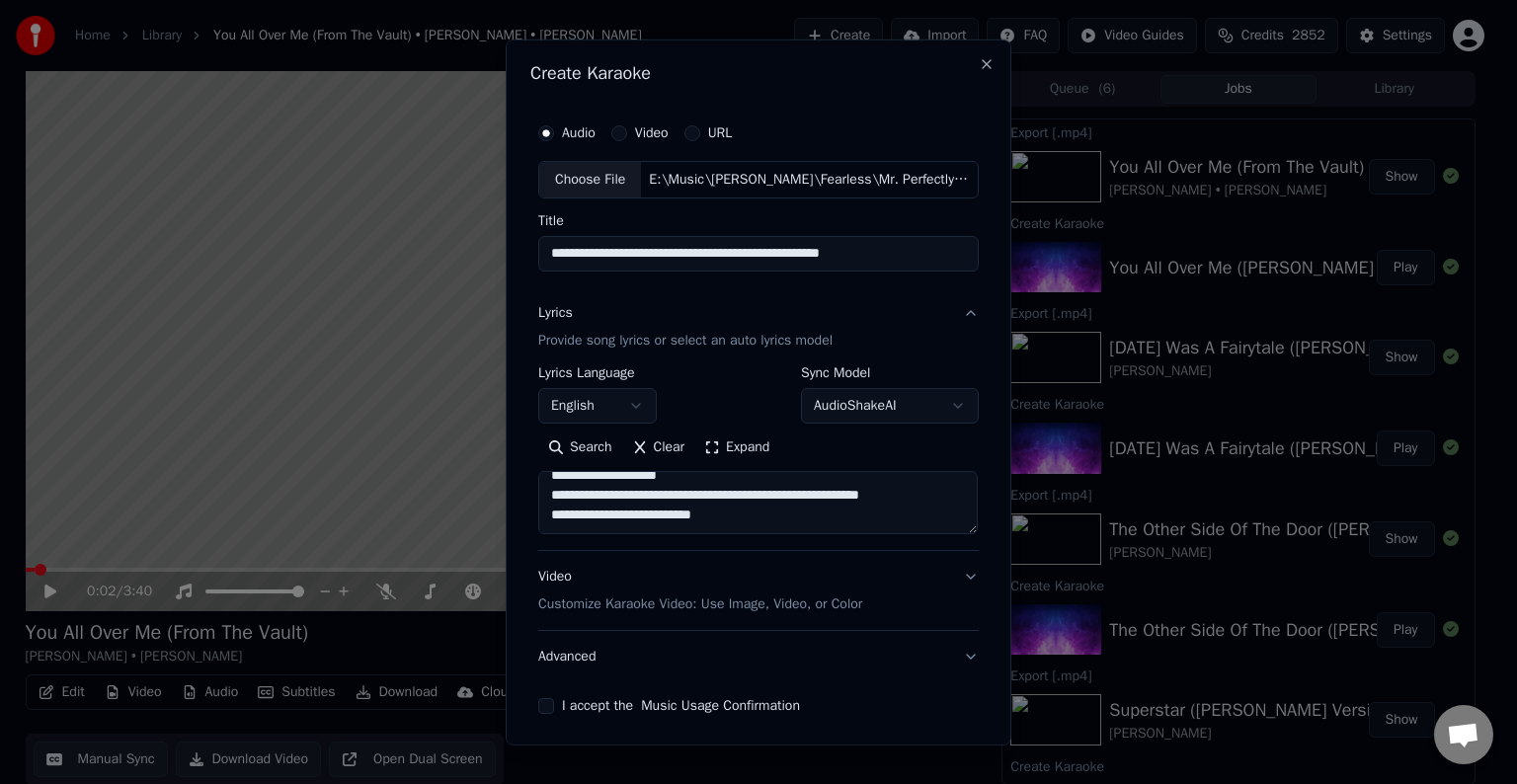 type on "**********" 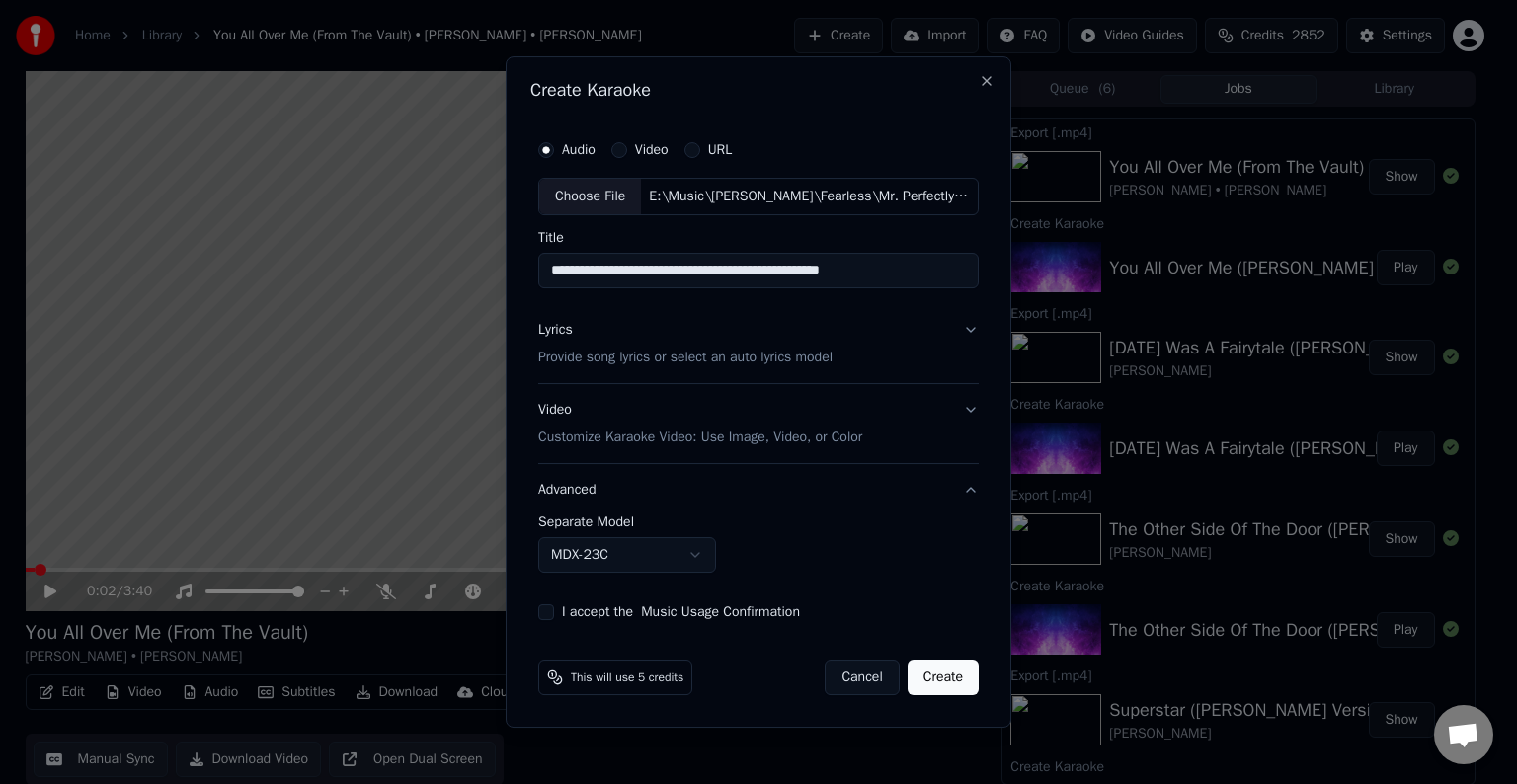 click on "Home Library You All Over Me (From The Vault) • [PERSON_NAME] • [PERSON_NAME] Create Import FAQ Video Guides Credits 2852 Settings 0:02  /  3:40 You All Over Me (From The Vault) [PERSON_NAME] • [PERSON_NAME] BPM 143 Key D Edit Video Audio Subtitles Download Cloud Library Manual Sync Download Video Open Dual Screen Queue ( 6 ) Jobs Library Export [.mp4] You All Over Me (From The Vault) [PERSON_NAME] • [PERSON_NAME] Show Create Karaoke You All Over Me ([PERSON_NAME] Version) [From The Vault] [feat. [PERSON_NAME]] Play Export [.mp4] [DATE] Was A Fairytale ([PERSON_NAME] Version) [PERSON_NAME] Show Create Karaoke [DATE] Was A Fairytale ([PERSON_NAME] Version) Play Export [.mp4] The Other Side Of The Door ([PERSON_NAME] Version) [PERSON_NAME] Show Create Karaoke The Other Side Of The Door ([PERSON_NAME] Version) Play Export [.mp4] Superstar ([PERSON_NAME] Version) [PERSON_NAME] Show Create Karaoke Superstar ([PERSON_NAME] Version) Play Export [.mp4] Come In With The Rain ([PERSON_NAME] Version) [PERSON_NAME] Show Create Karaoke Play Export [.mp4] URL" at bounding box center (750, 392) 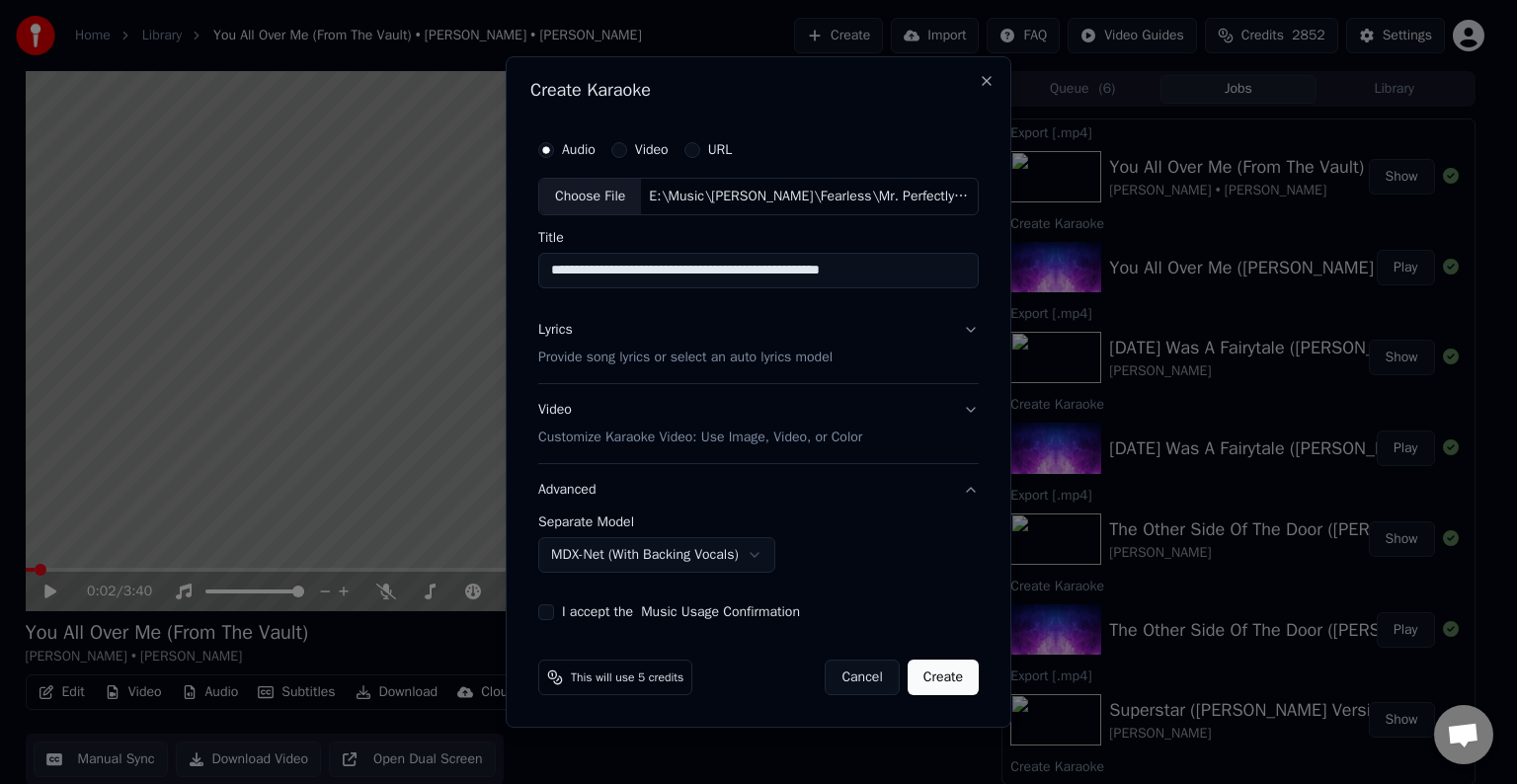 click on "I accept the   Music Usage Confirmation" at bounding box center [546, 612] 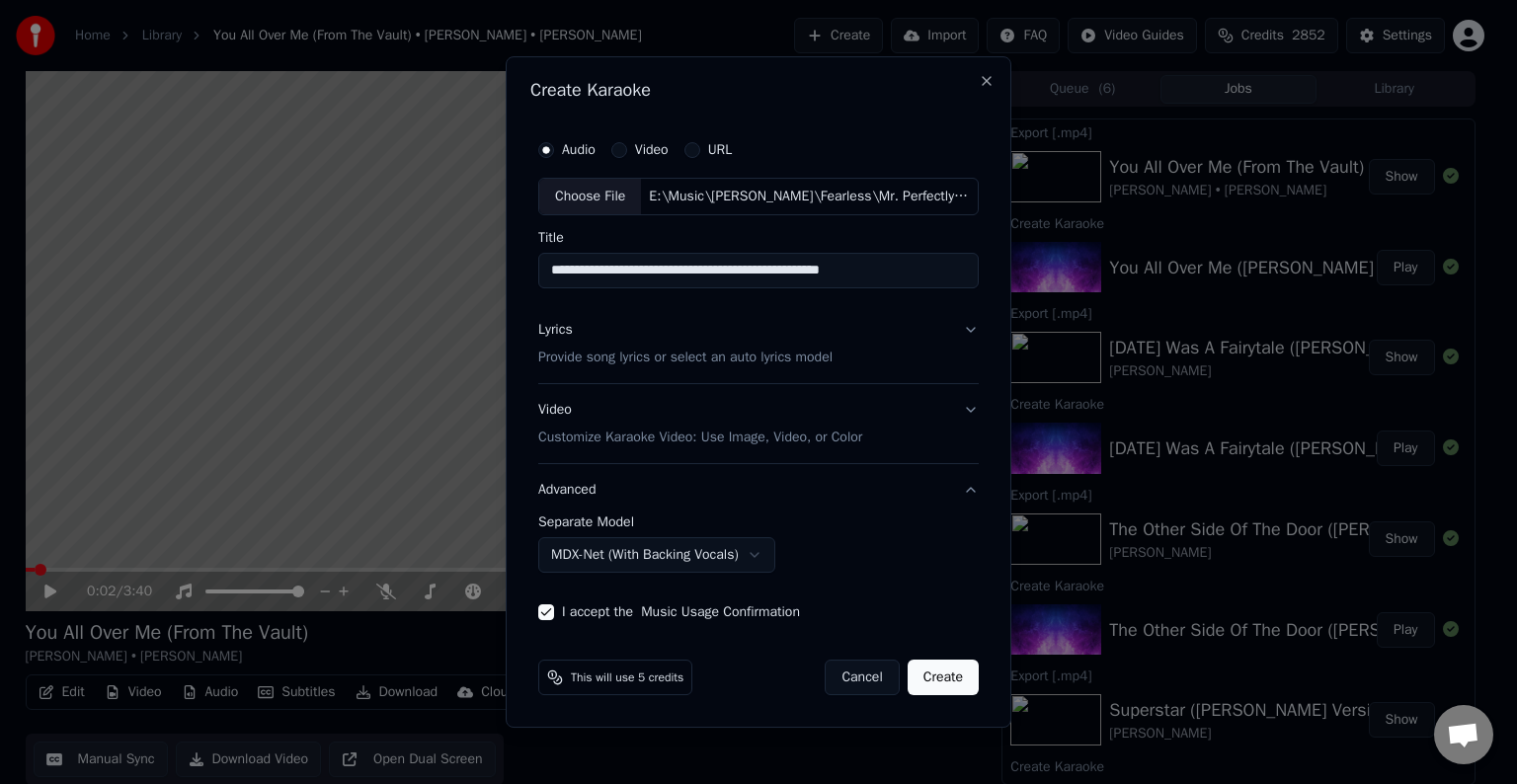 click on "Create" at bounding box center [943, 677] 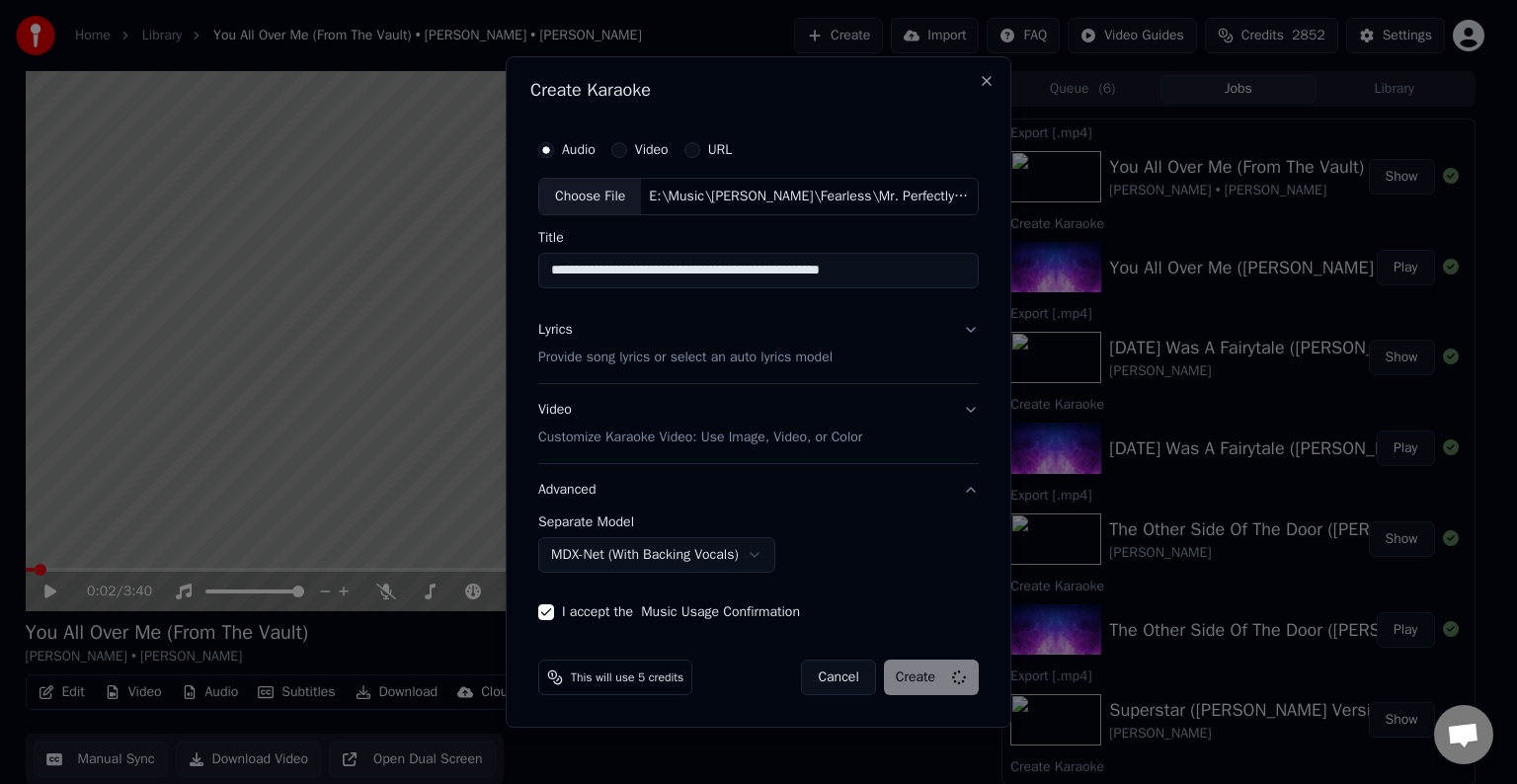 select on "******" 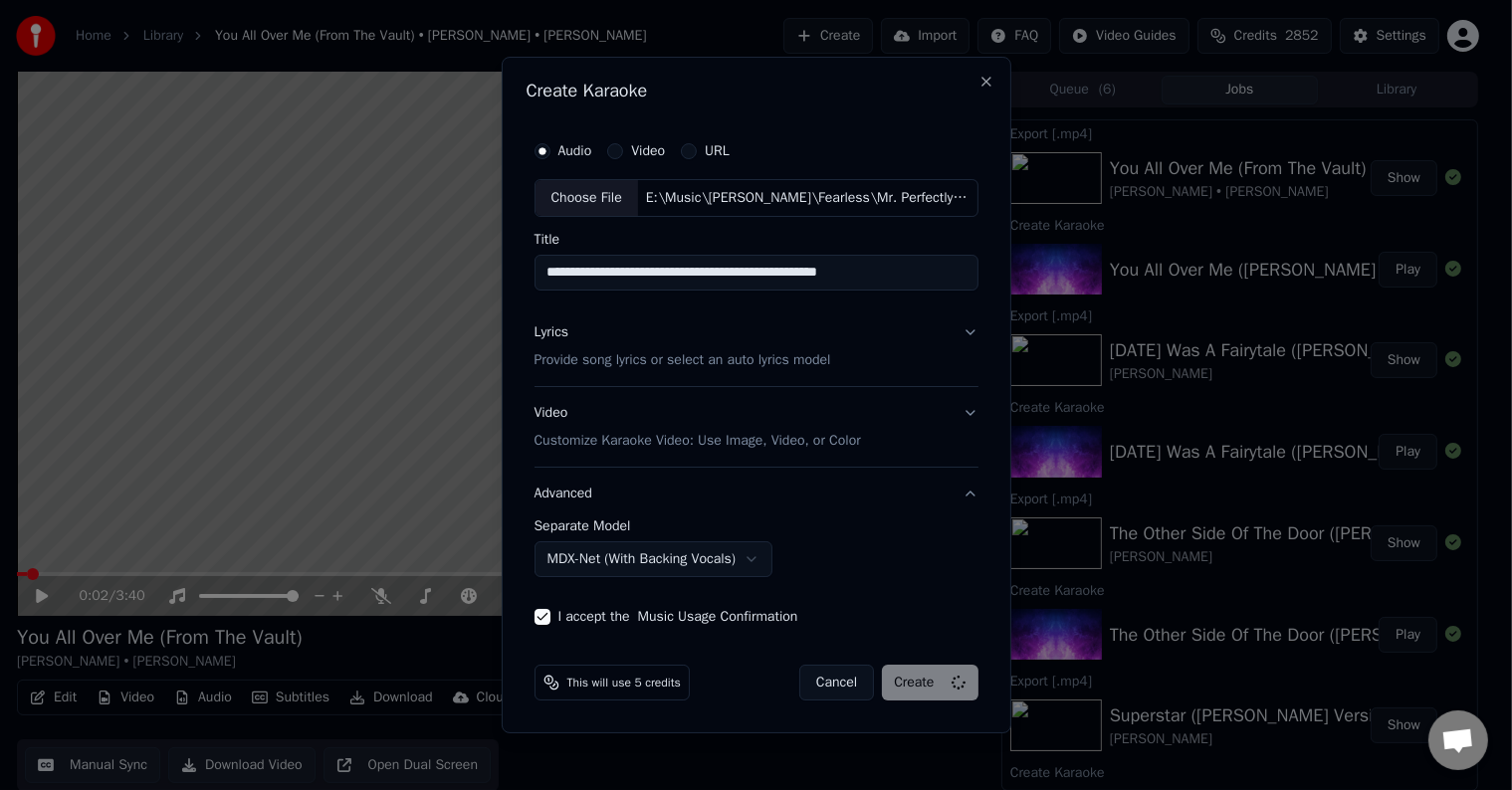 type 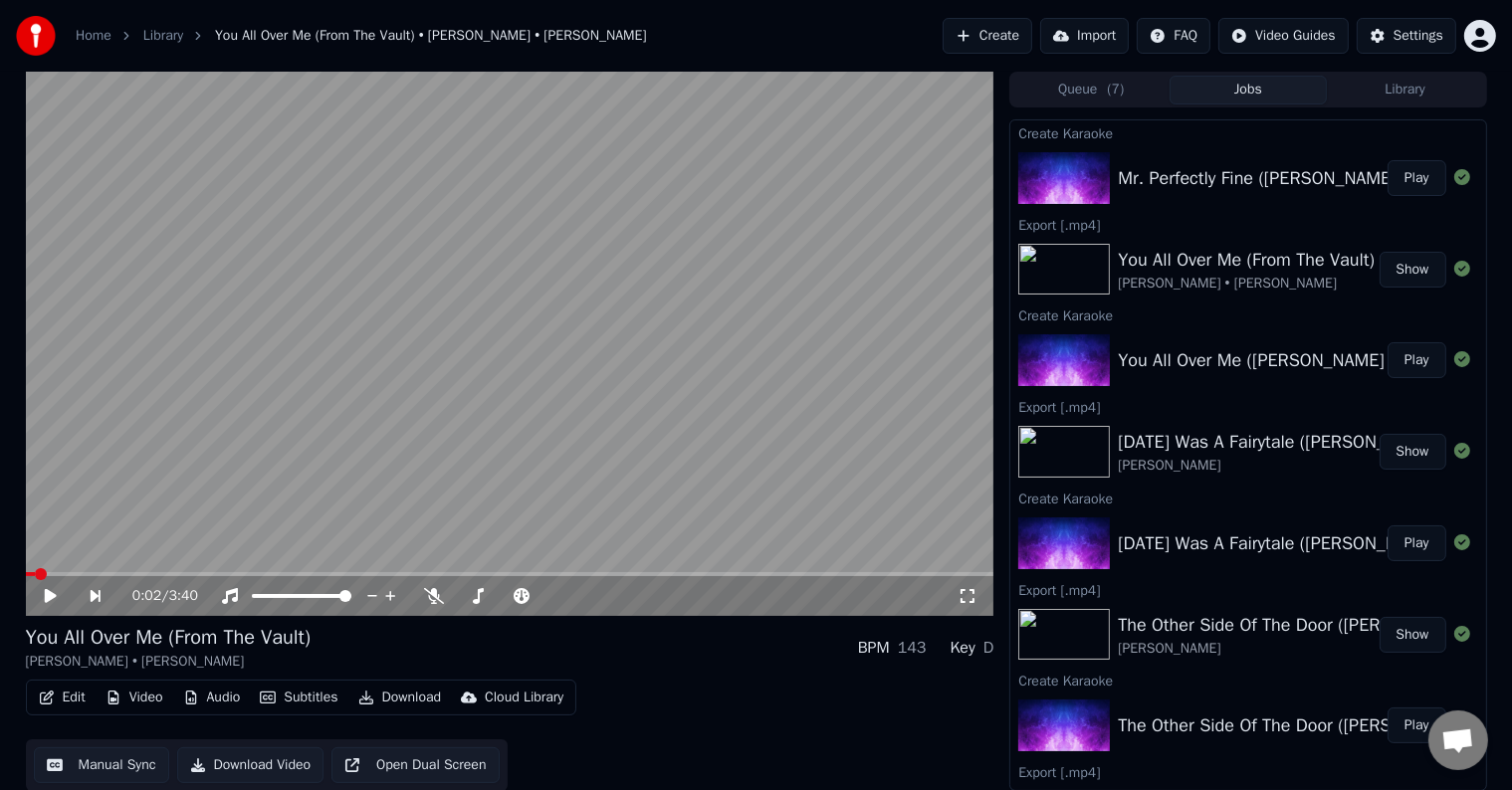 click on "Play" at bounding box center [1416, 178] 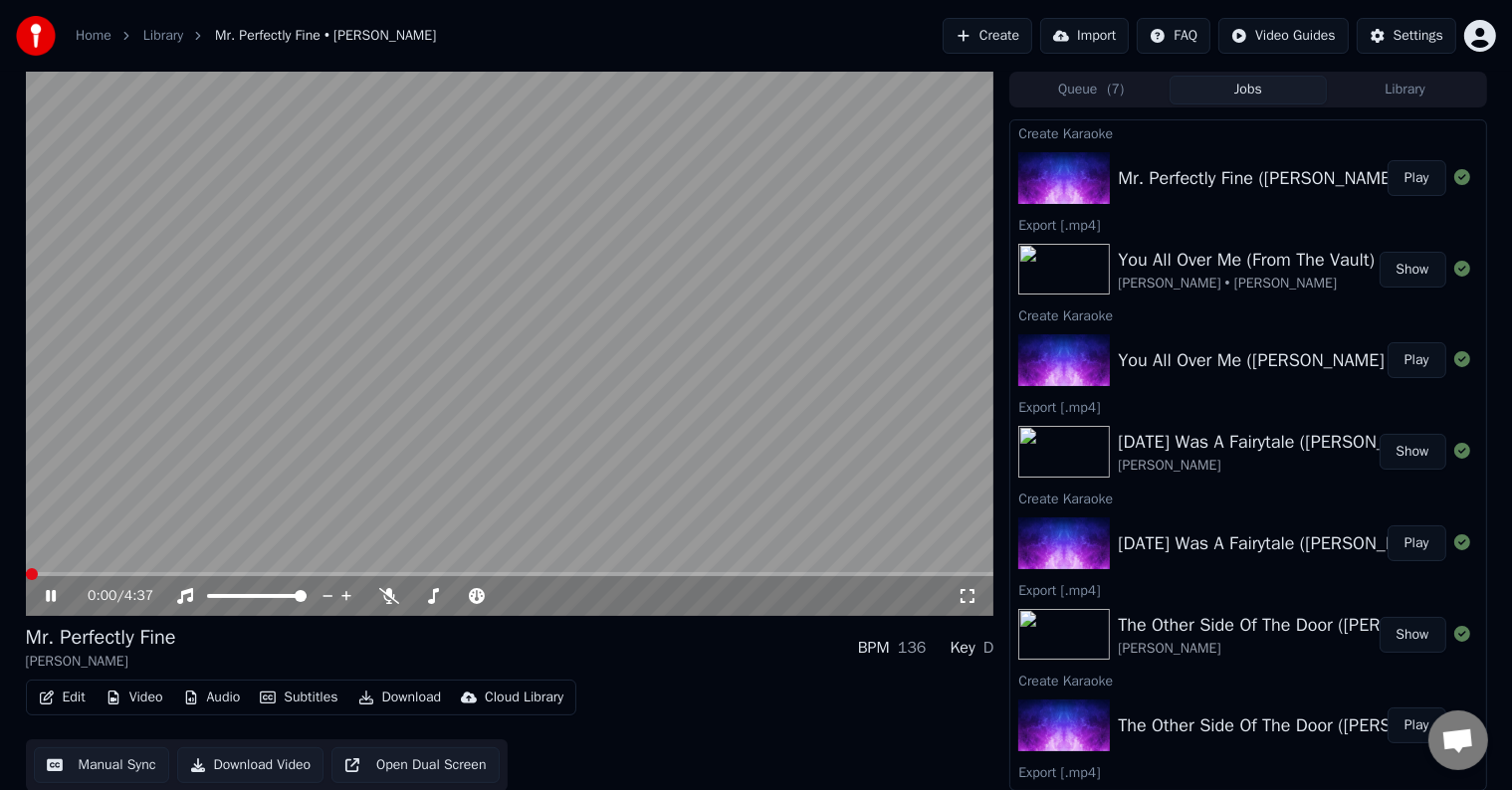 click on "Edit" at bounding box center [62, 697] 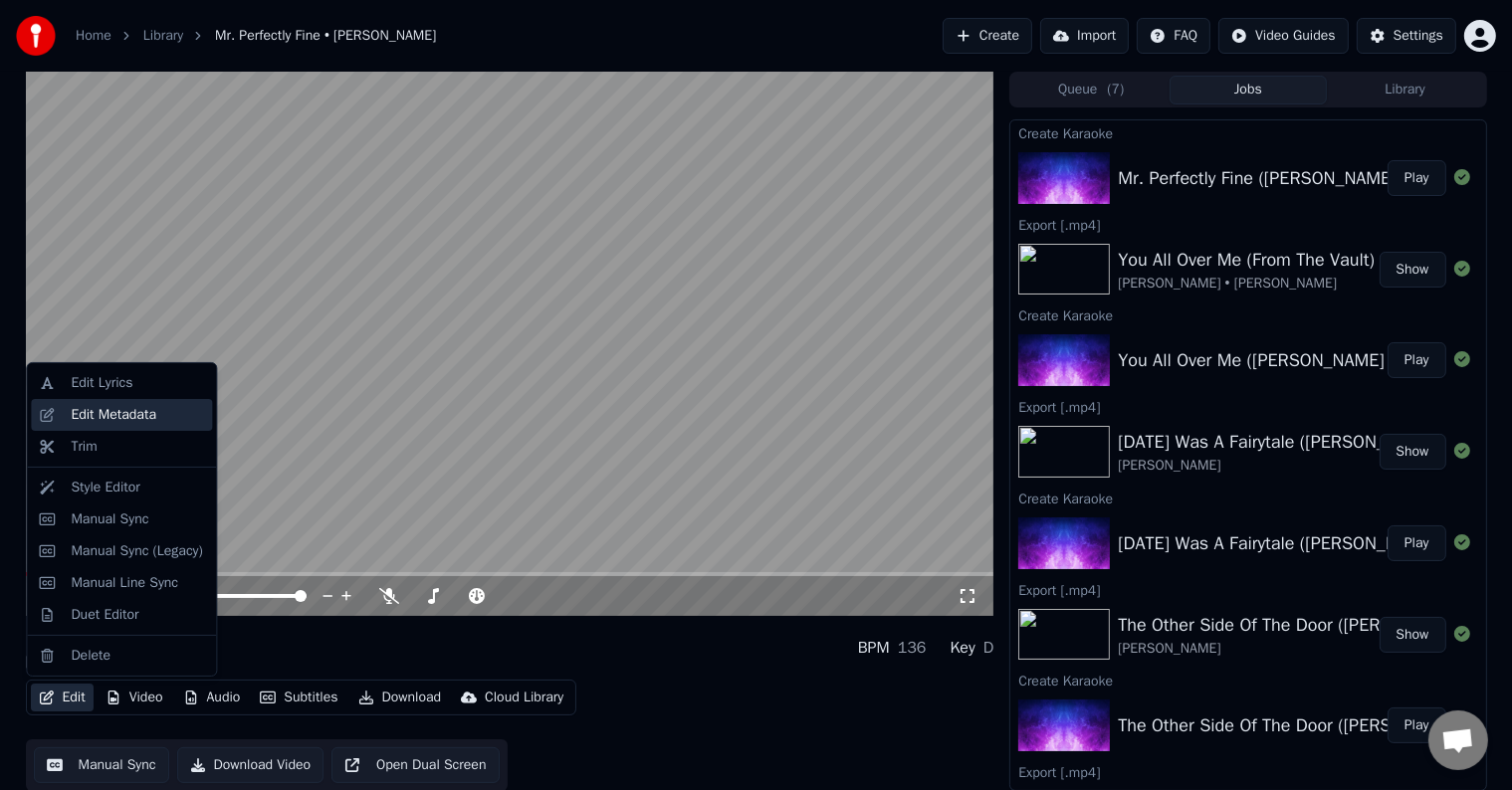 click on "Edit Metadata" at bounding box center [113, 415] 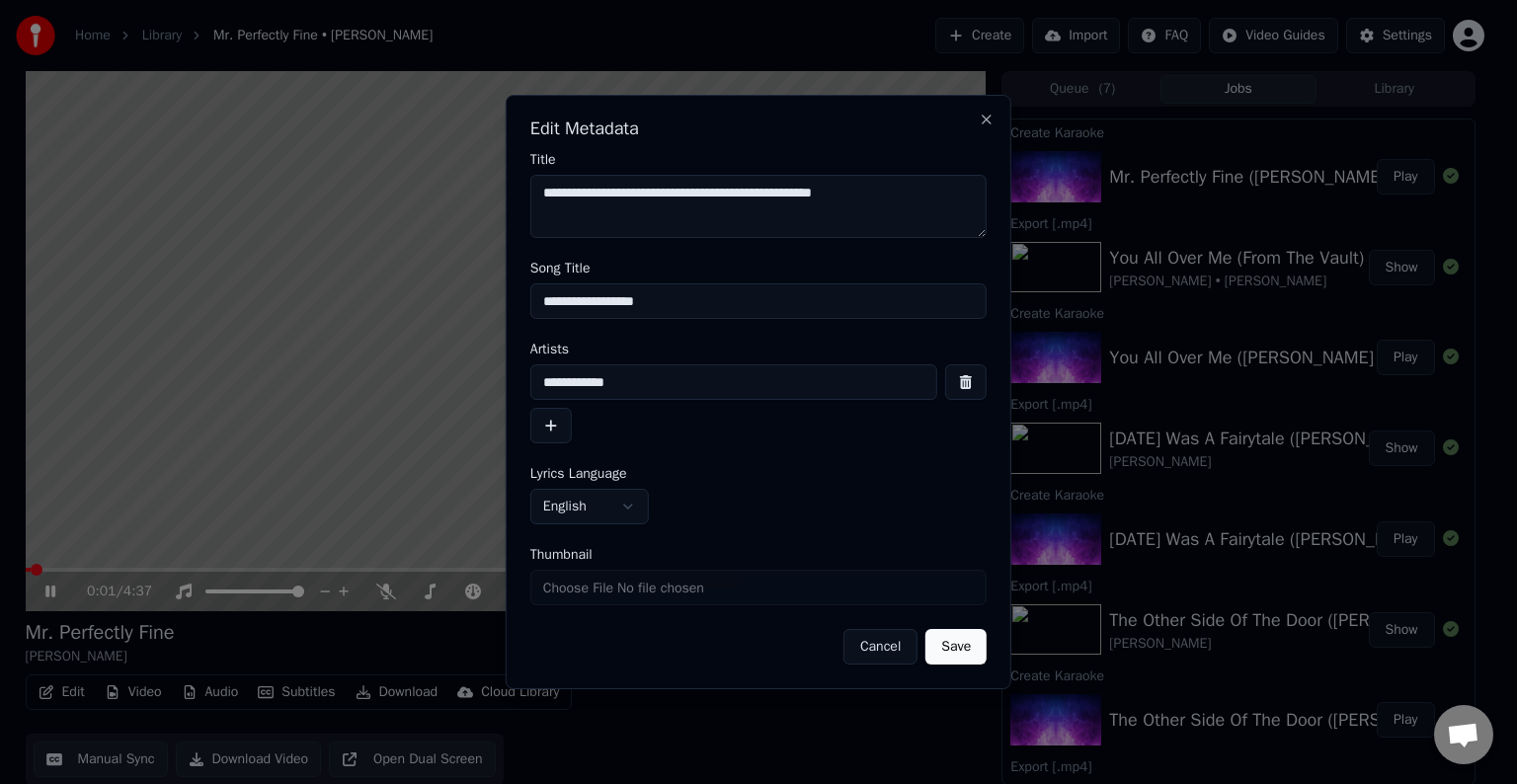 click on "**********" at bounding box center (758, 301) 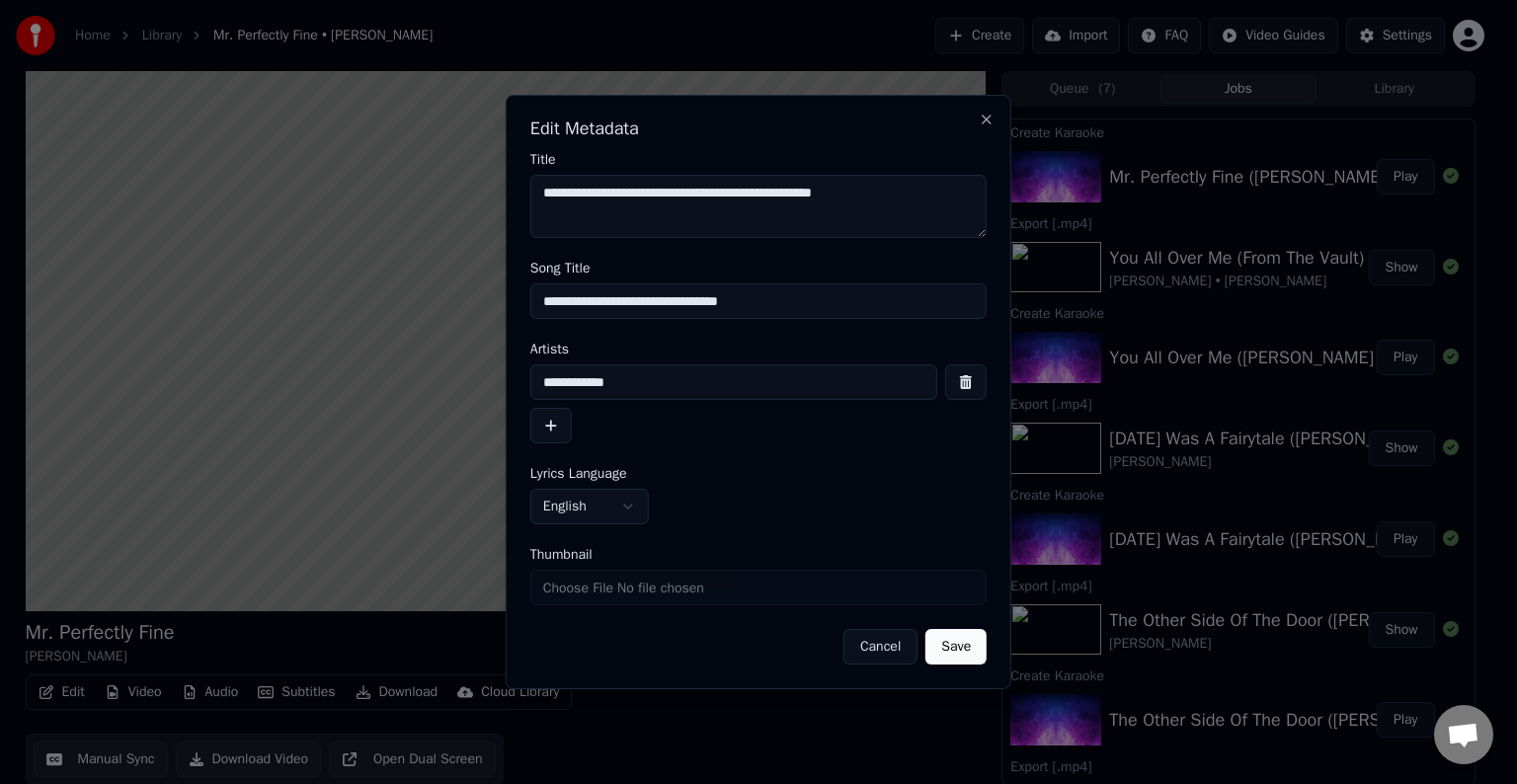 type on "**********" 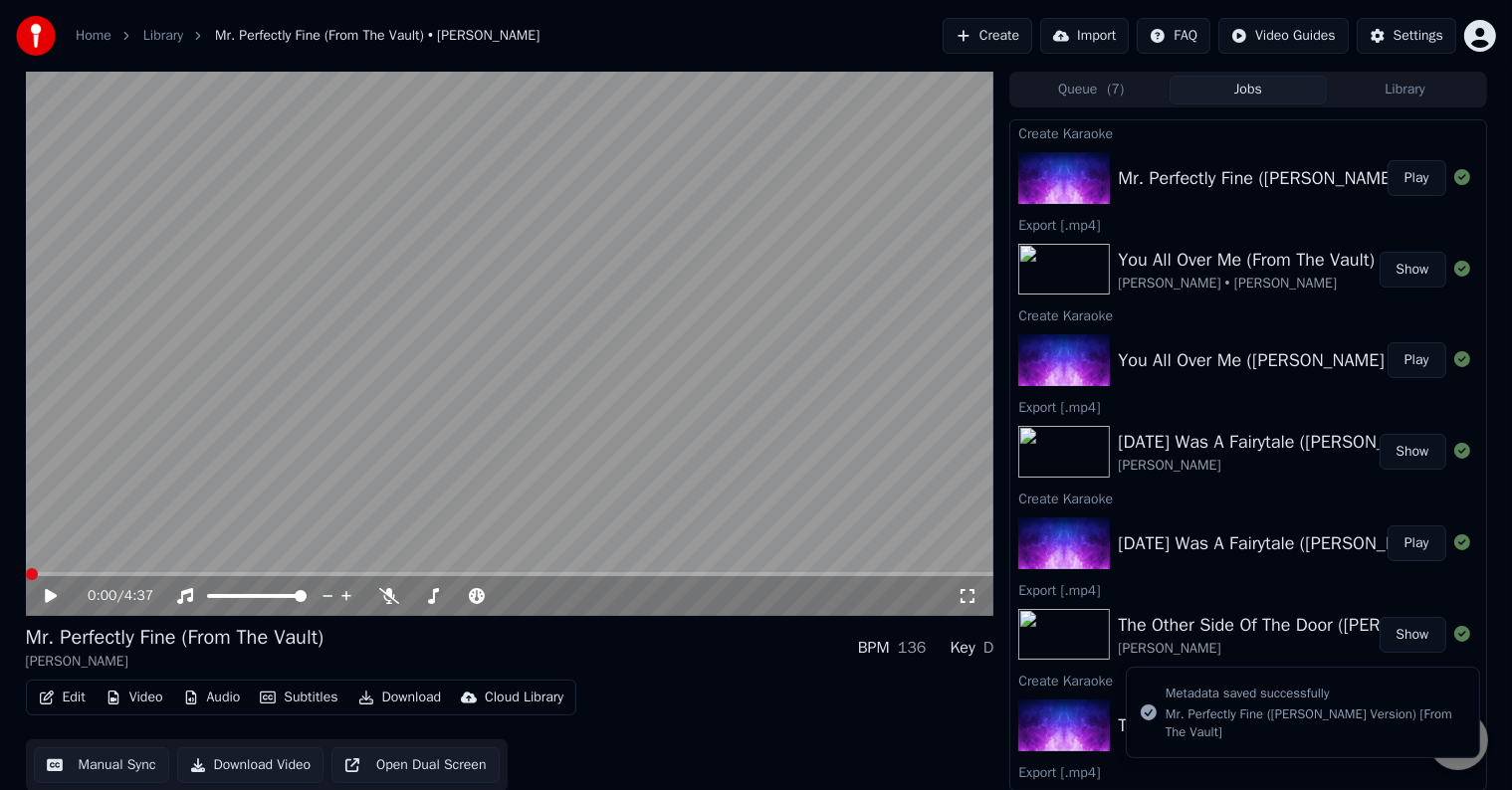 click on "Edit" at bounding box center (62, 697) 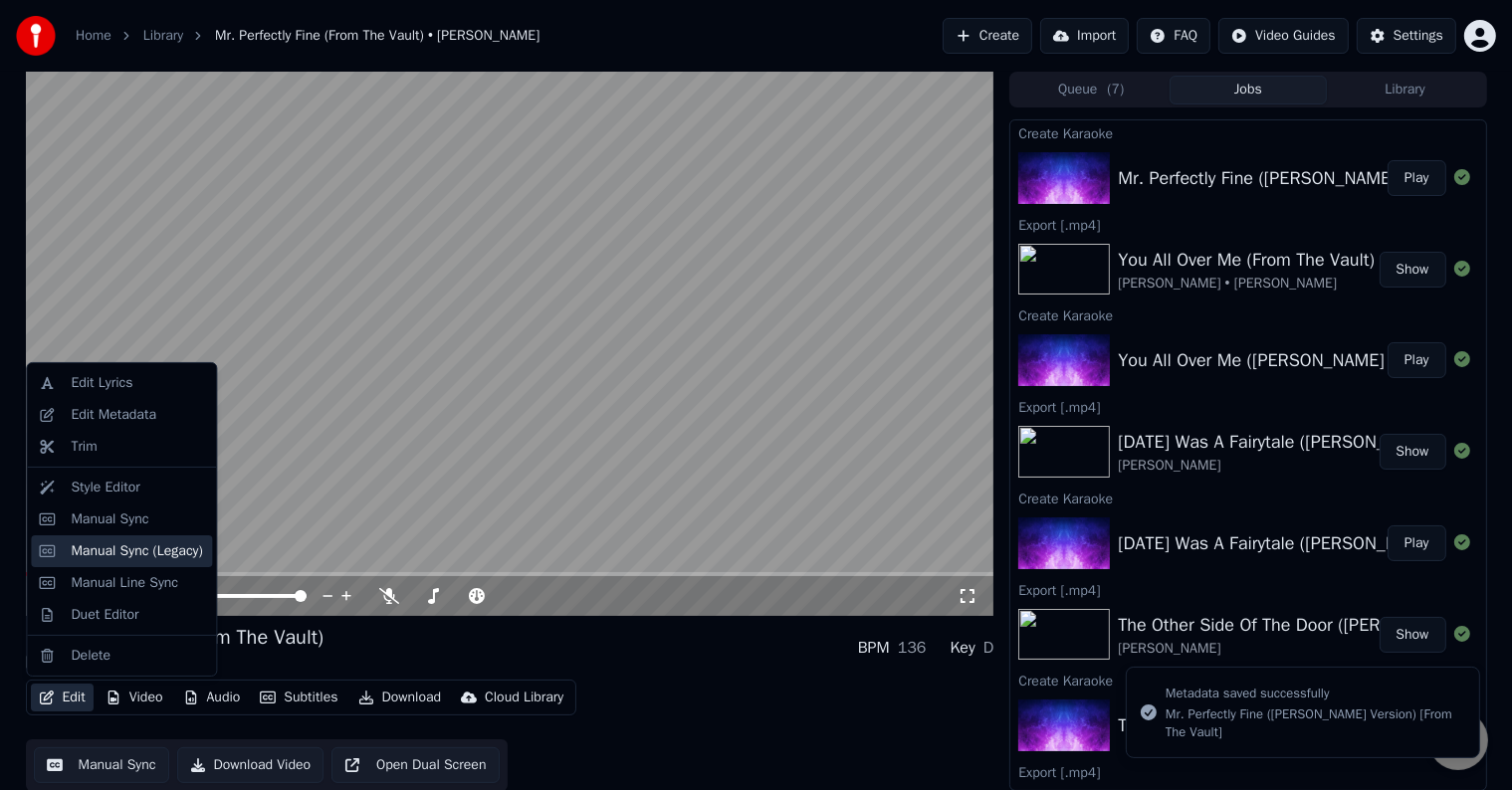 click on "Manual Sync (Legacy)" at bounding box center (121, 551) 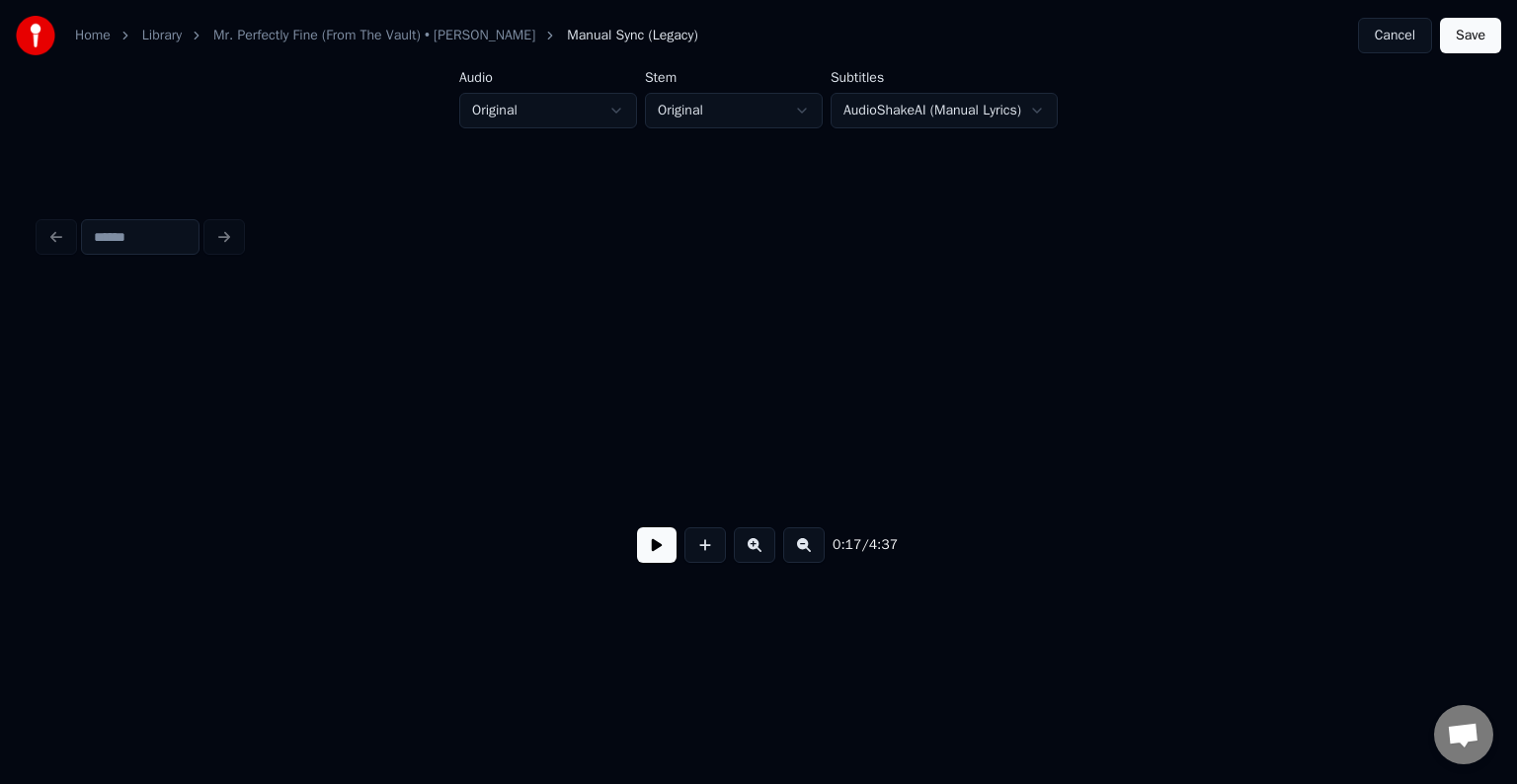 scroll, scrollTop: 0, scrollLeft: 2517, axis: horizontal 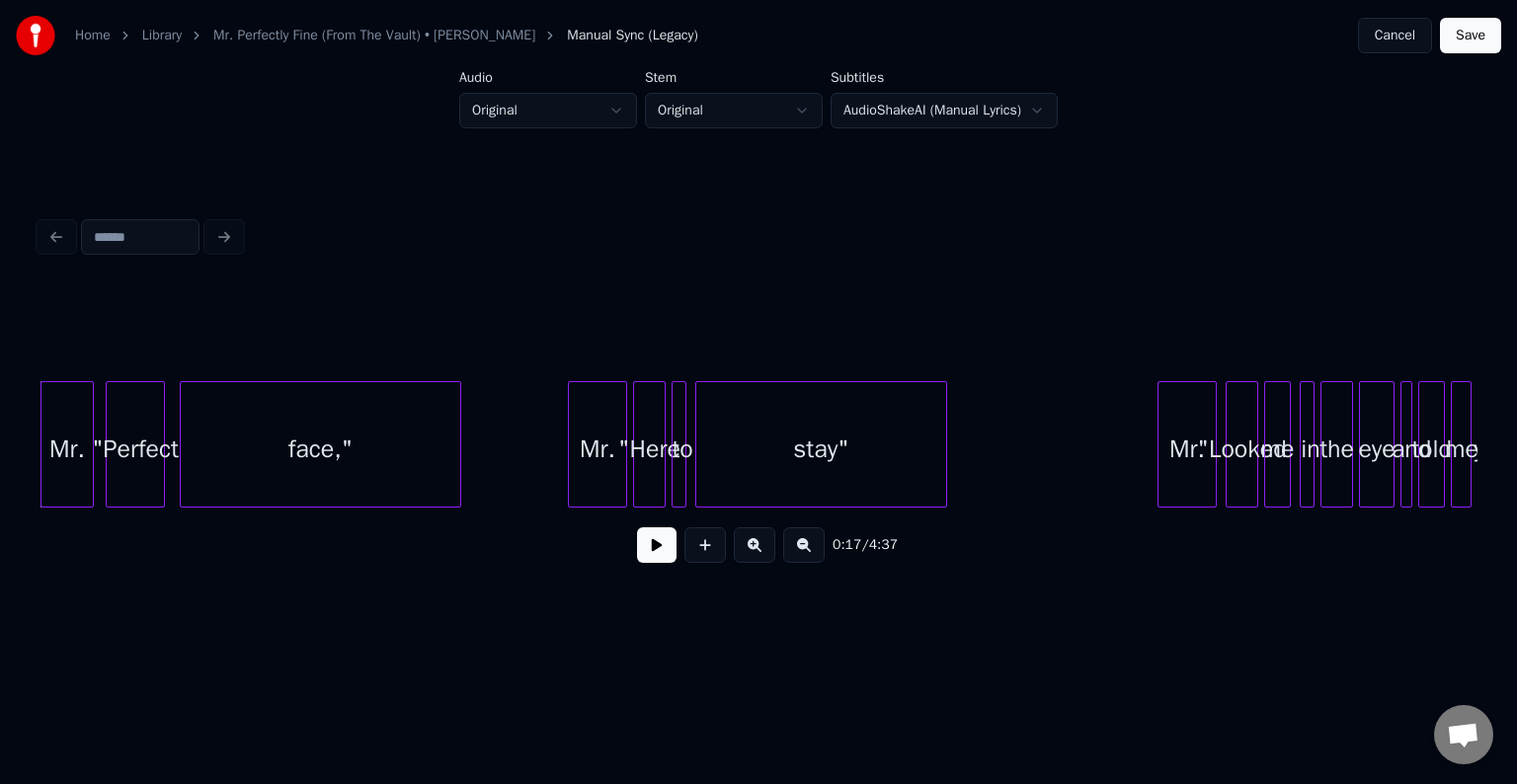 click at bounding box center (657, 545) 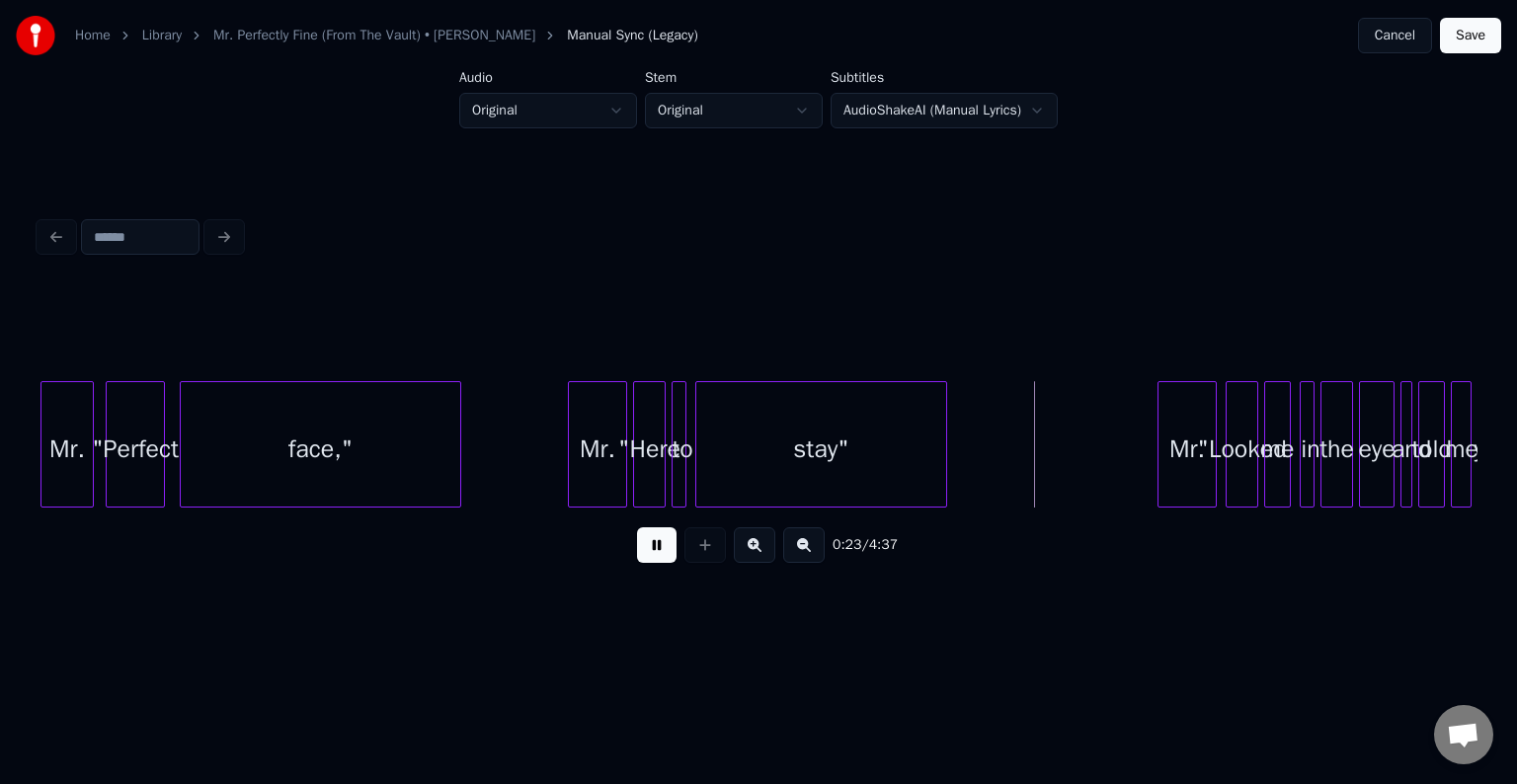 click at bounding box center (657, 545) 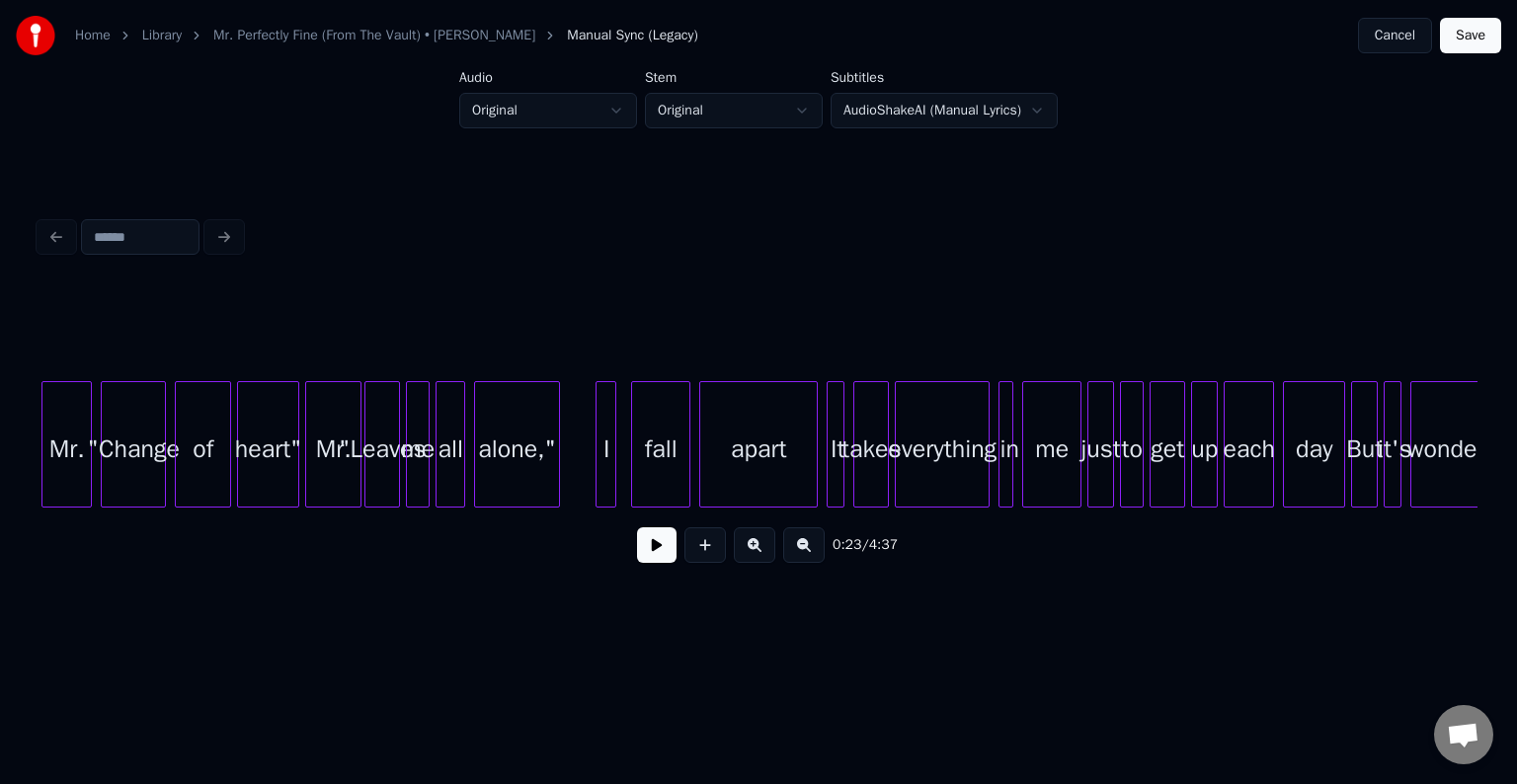 scroll, scrollTop: 0, scrollLeft: 6291, axis: horizontal 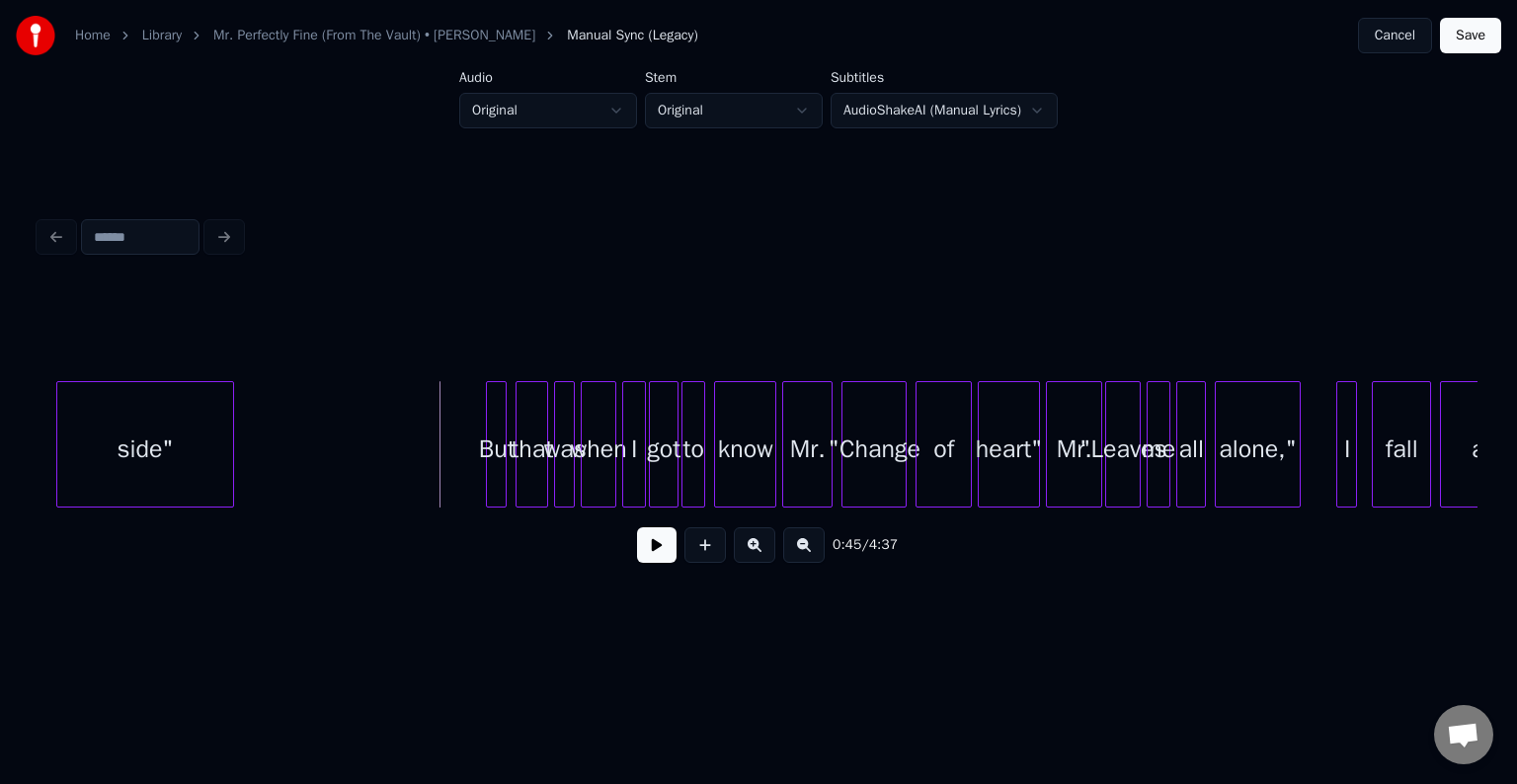 click at bounding box center [657, 545] 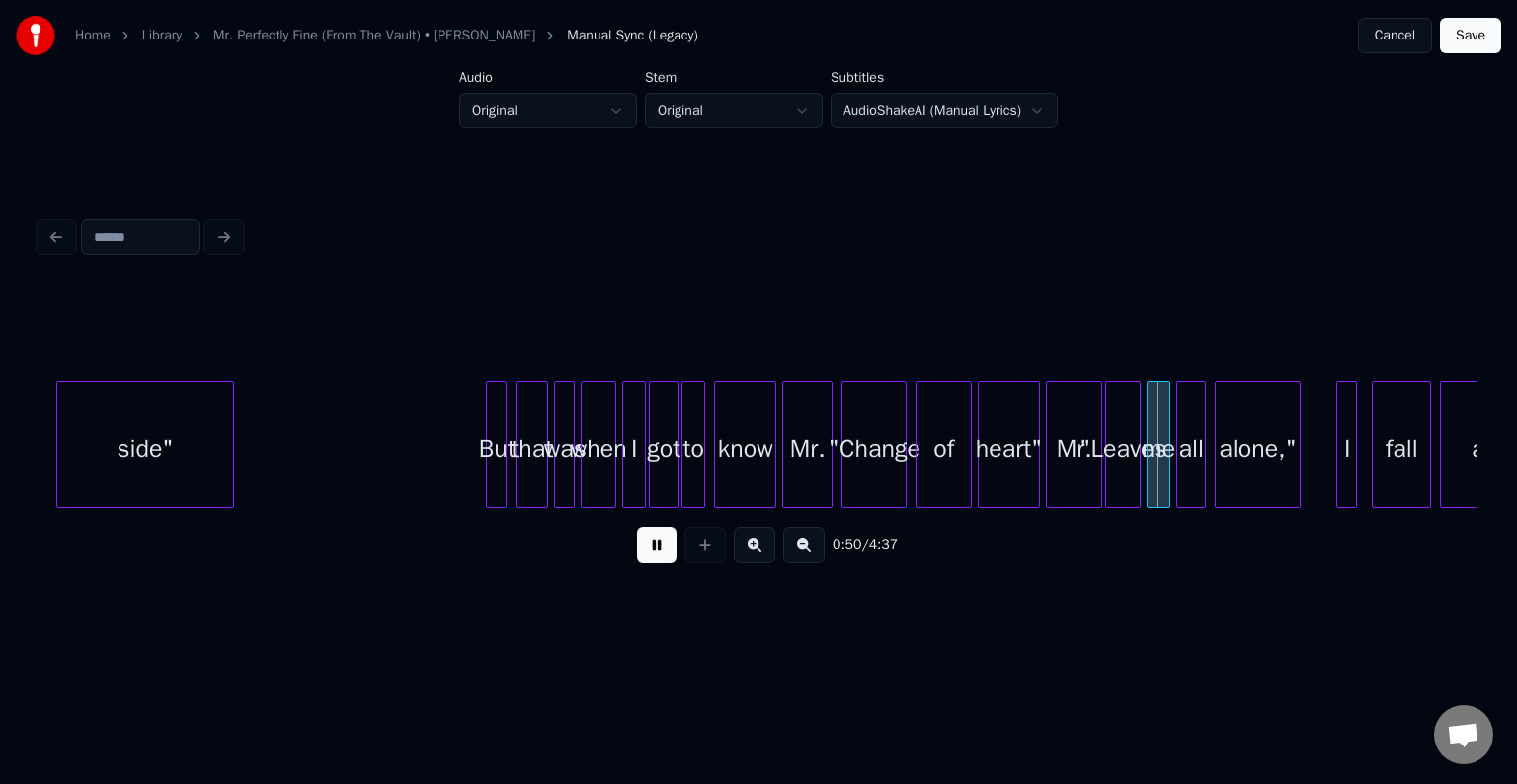 click at bounding box center [657, 545] 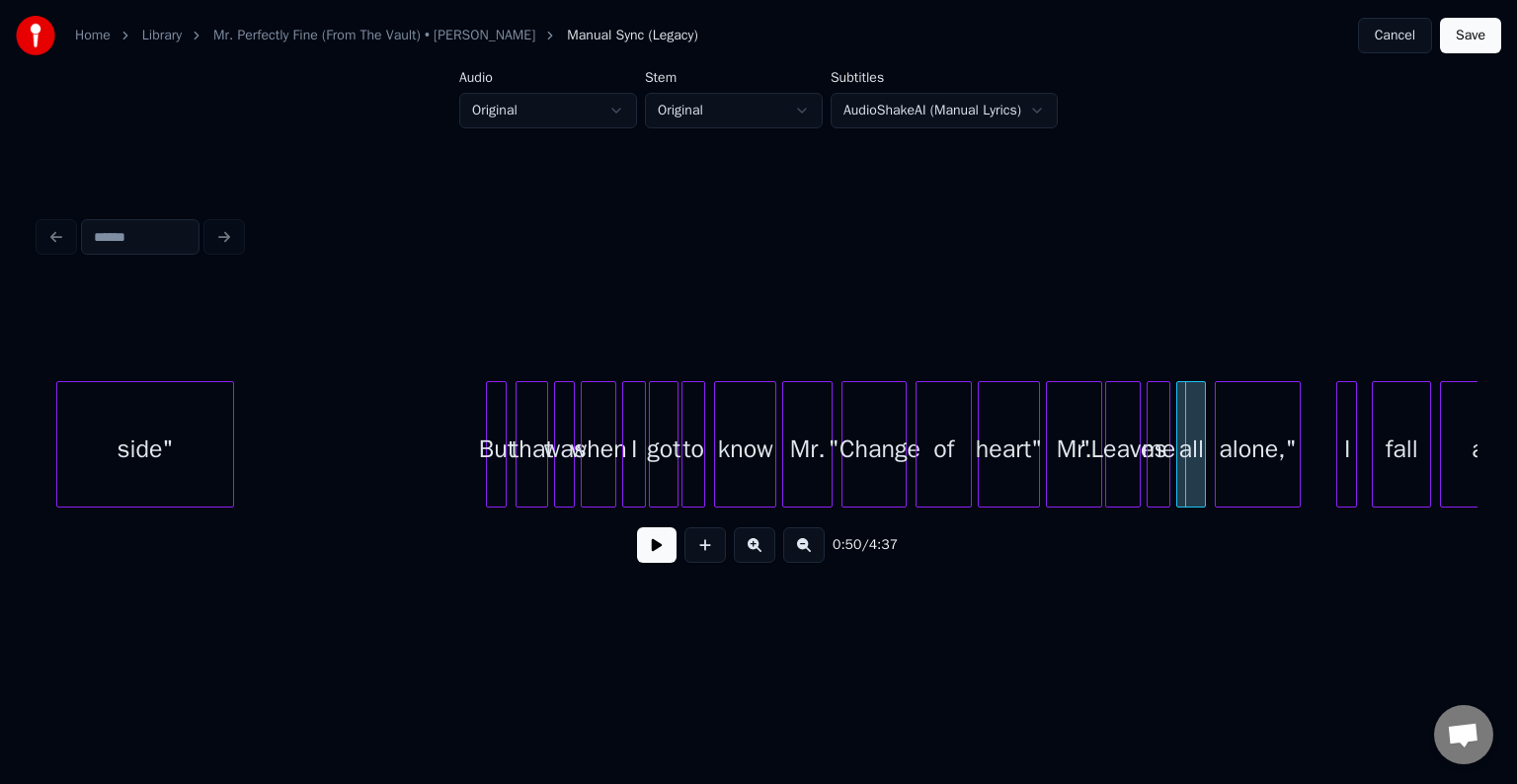 click at bounding box center (657, 545) 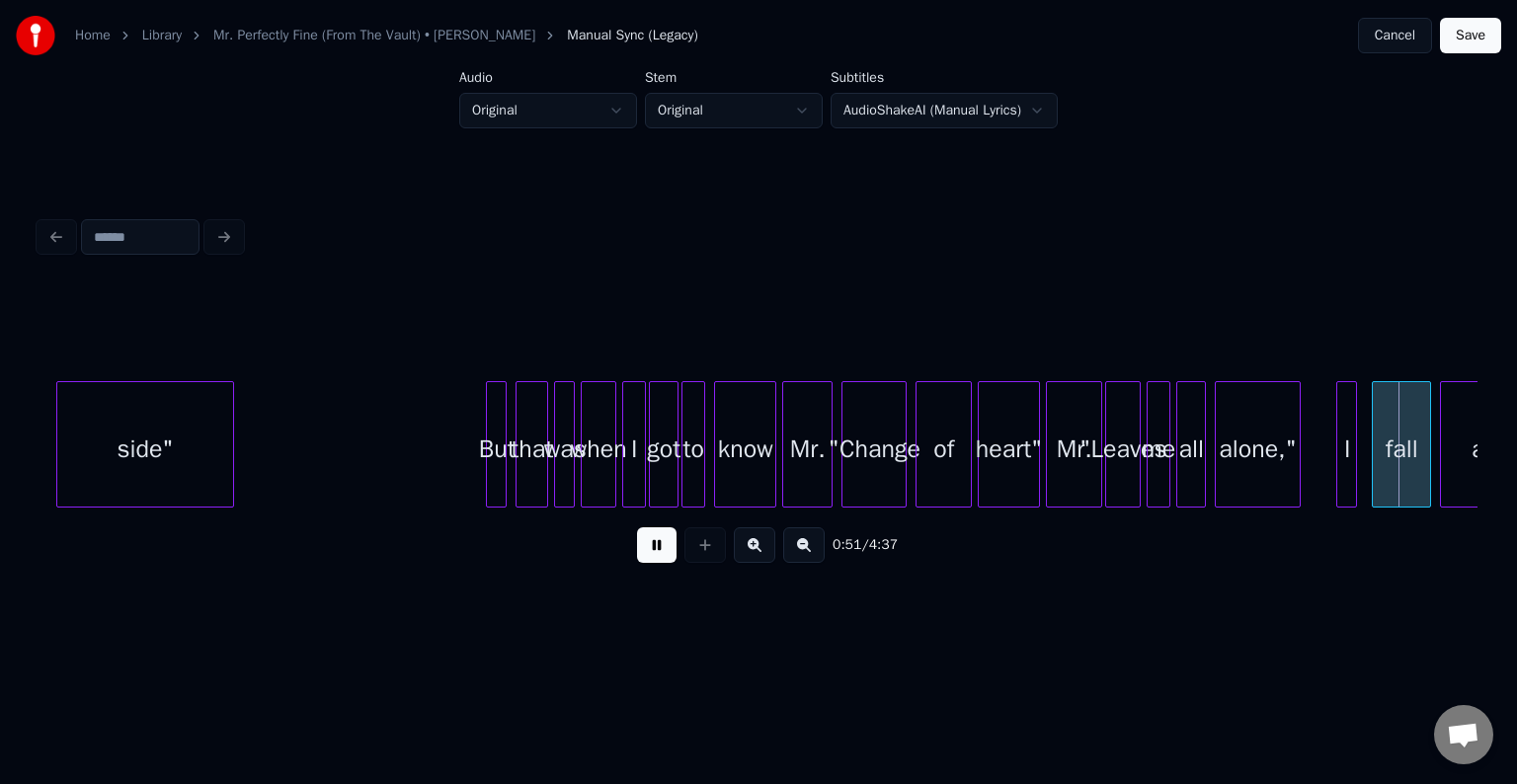 click at bounding box center (657, 545) 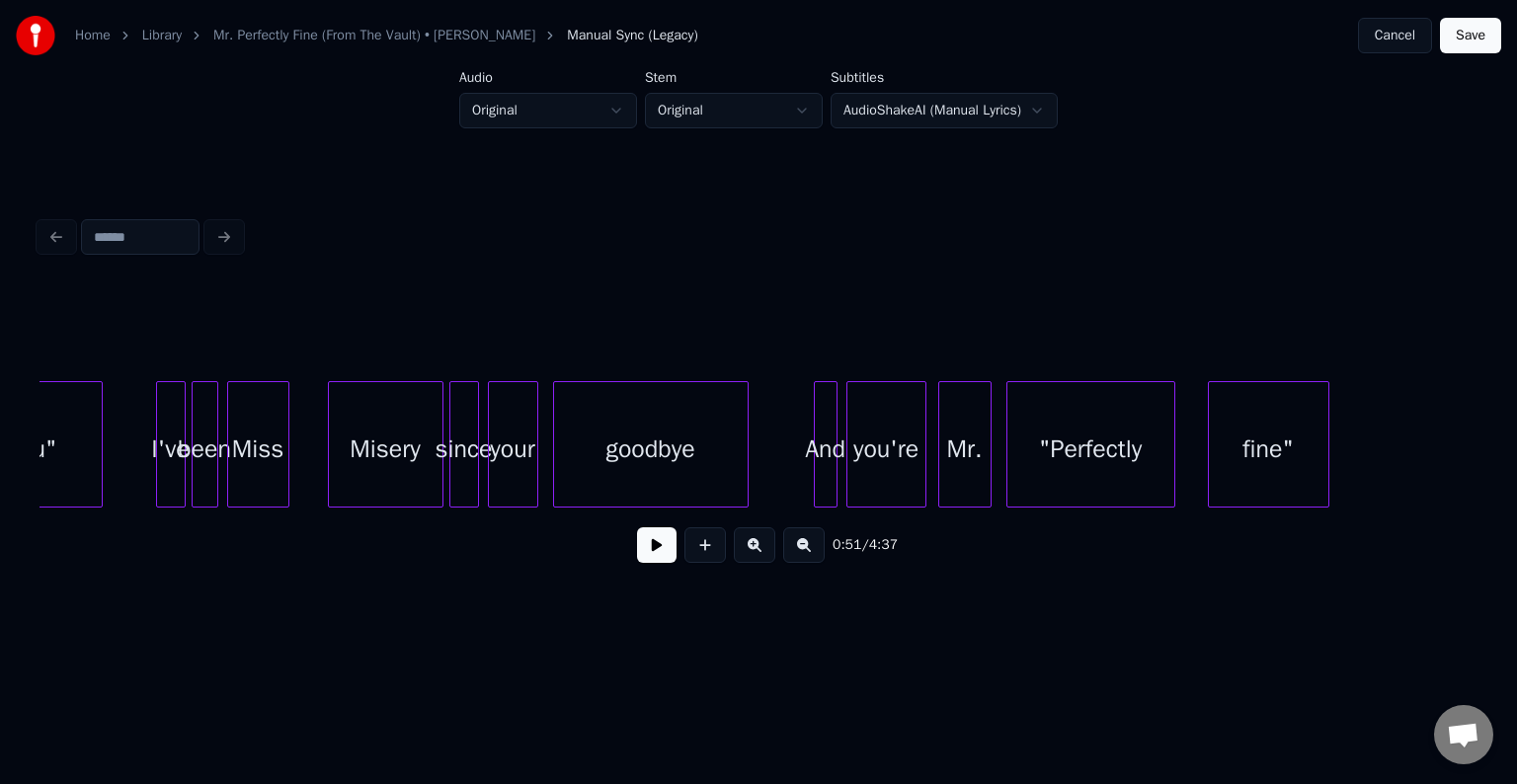 scroll, scrollTop: 0, scrollLeft: 23016, axis: horizontal 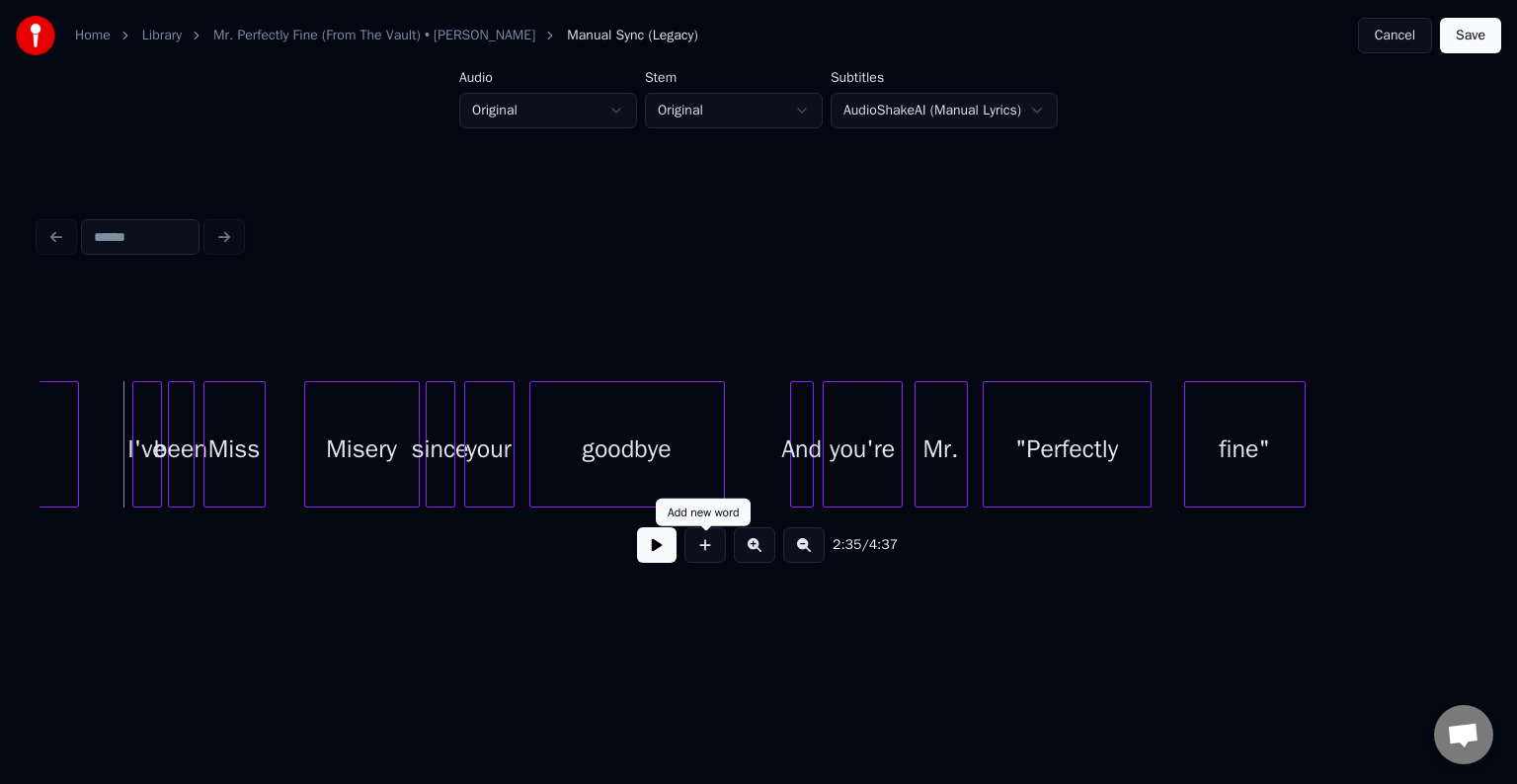 click at bounding box center [657, 545] 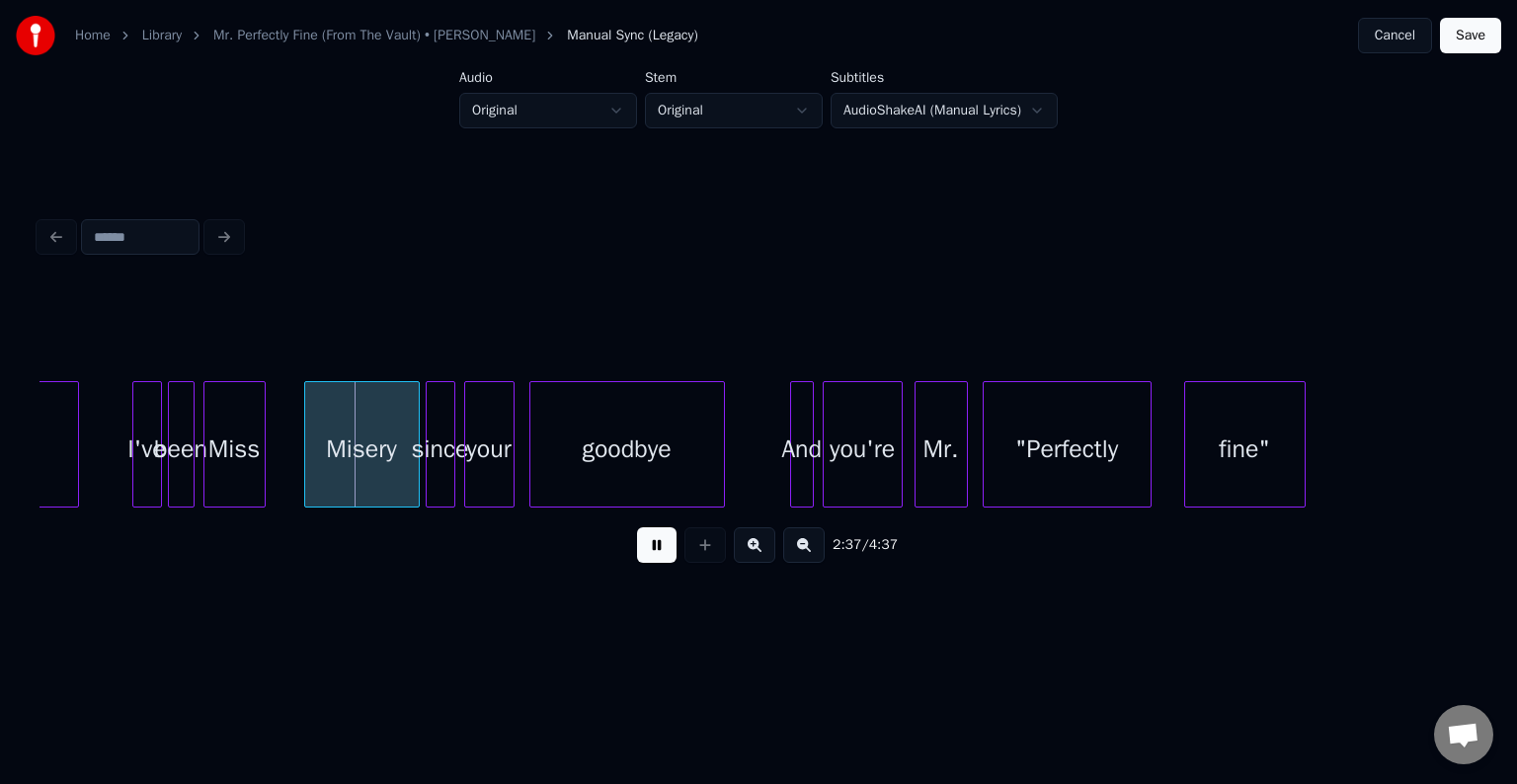 click at bounding box center [657, 545] 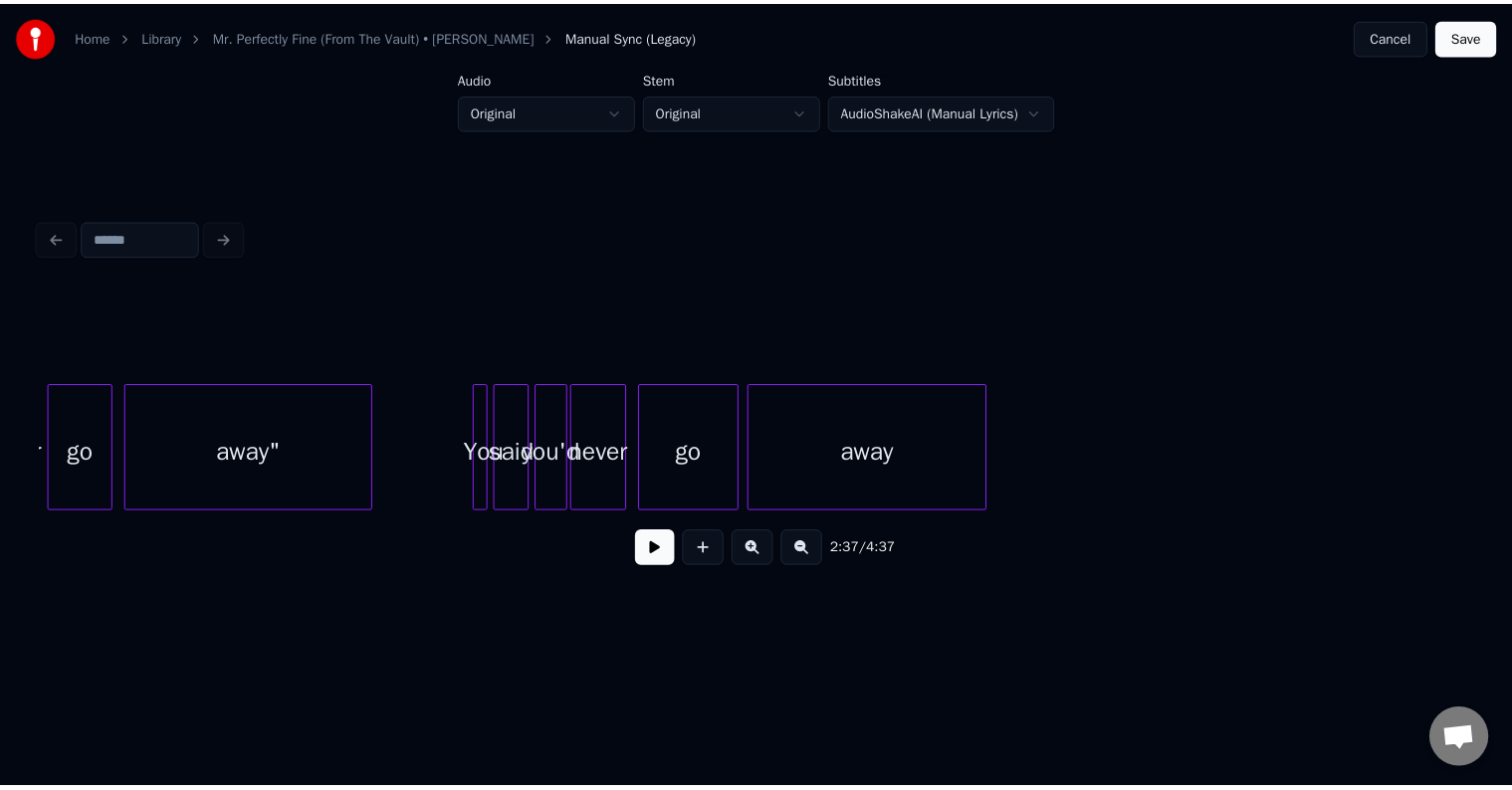 scroll, scrollTop: 0, scrollLeft: 39610, axis: horizontal 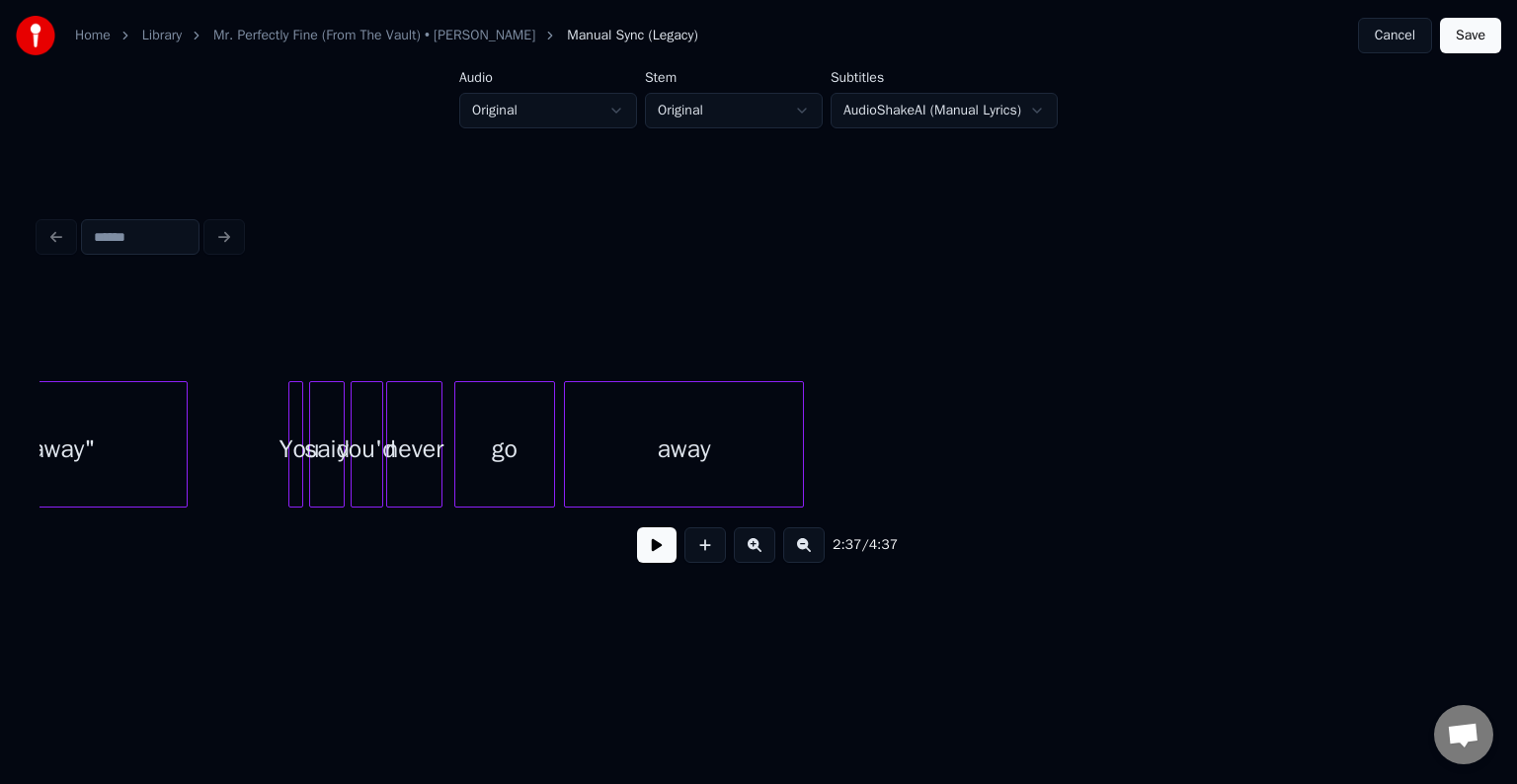 click on "Save" at bounding box center (1471, 36) 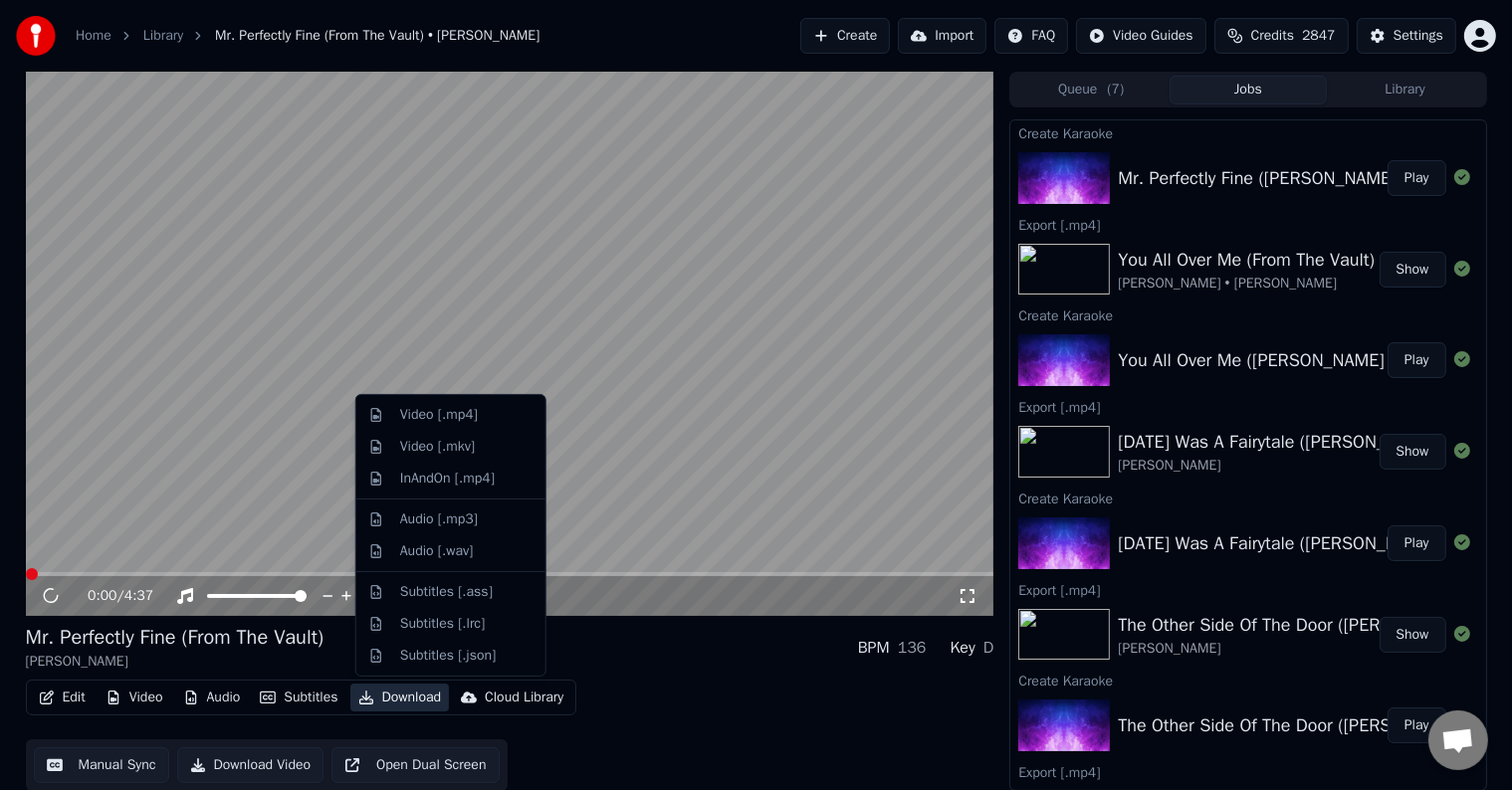 click on "Download" at bounding box center (400, 697) 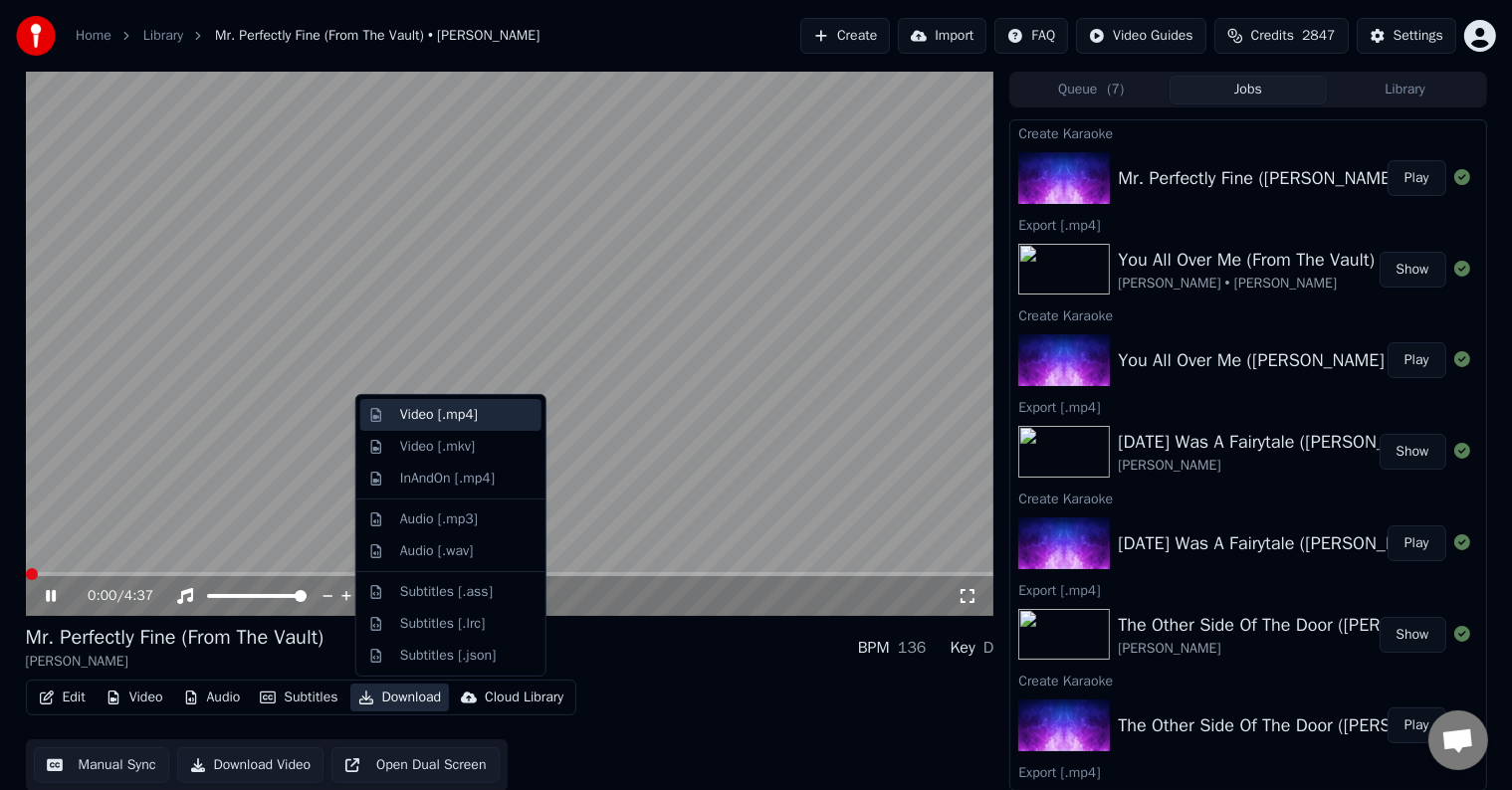 click on "Video [.mp4]" at bounding box center [451, 415] 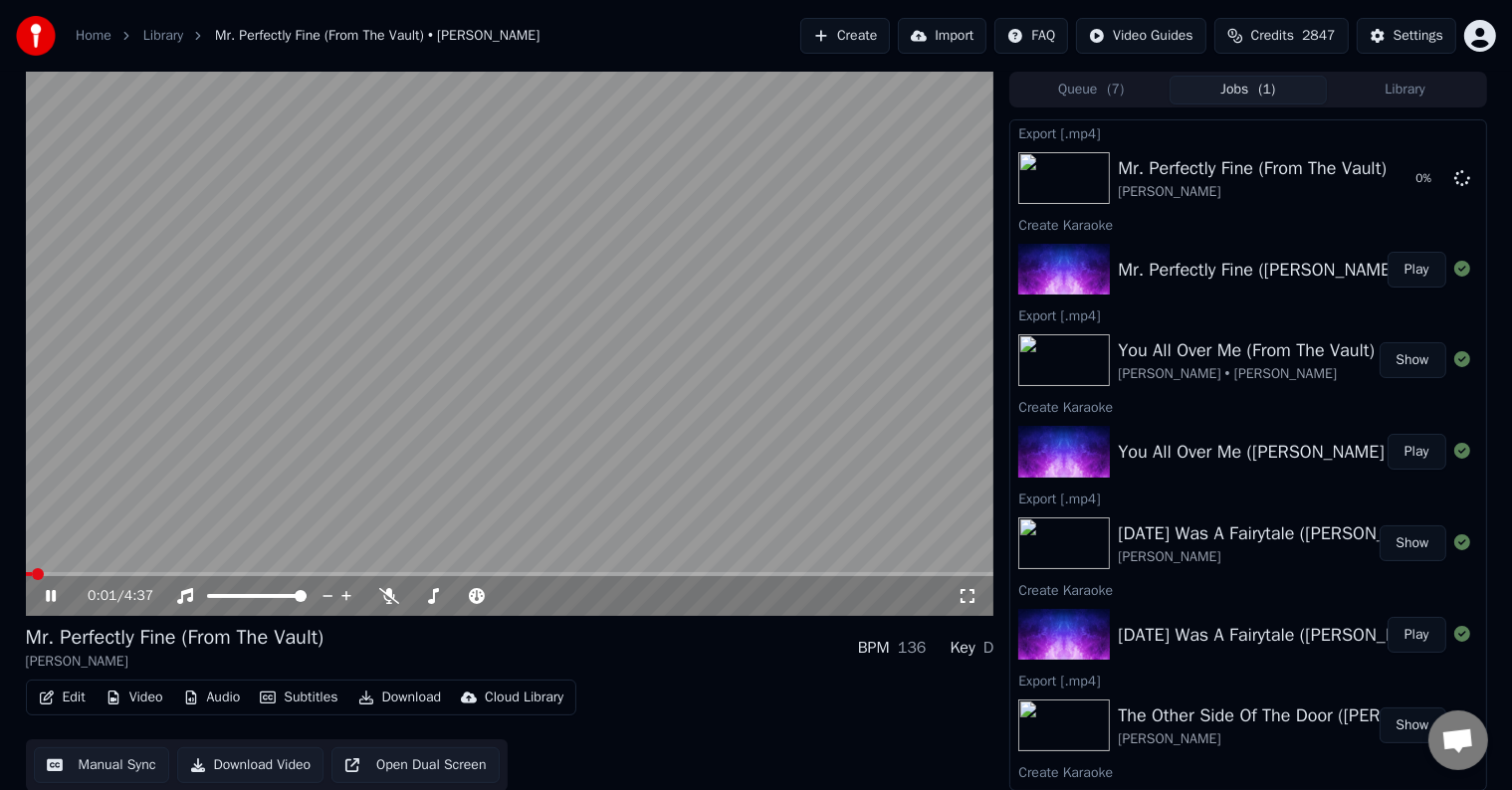 click 